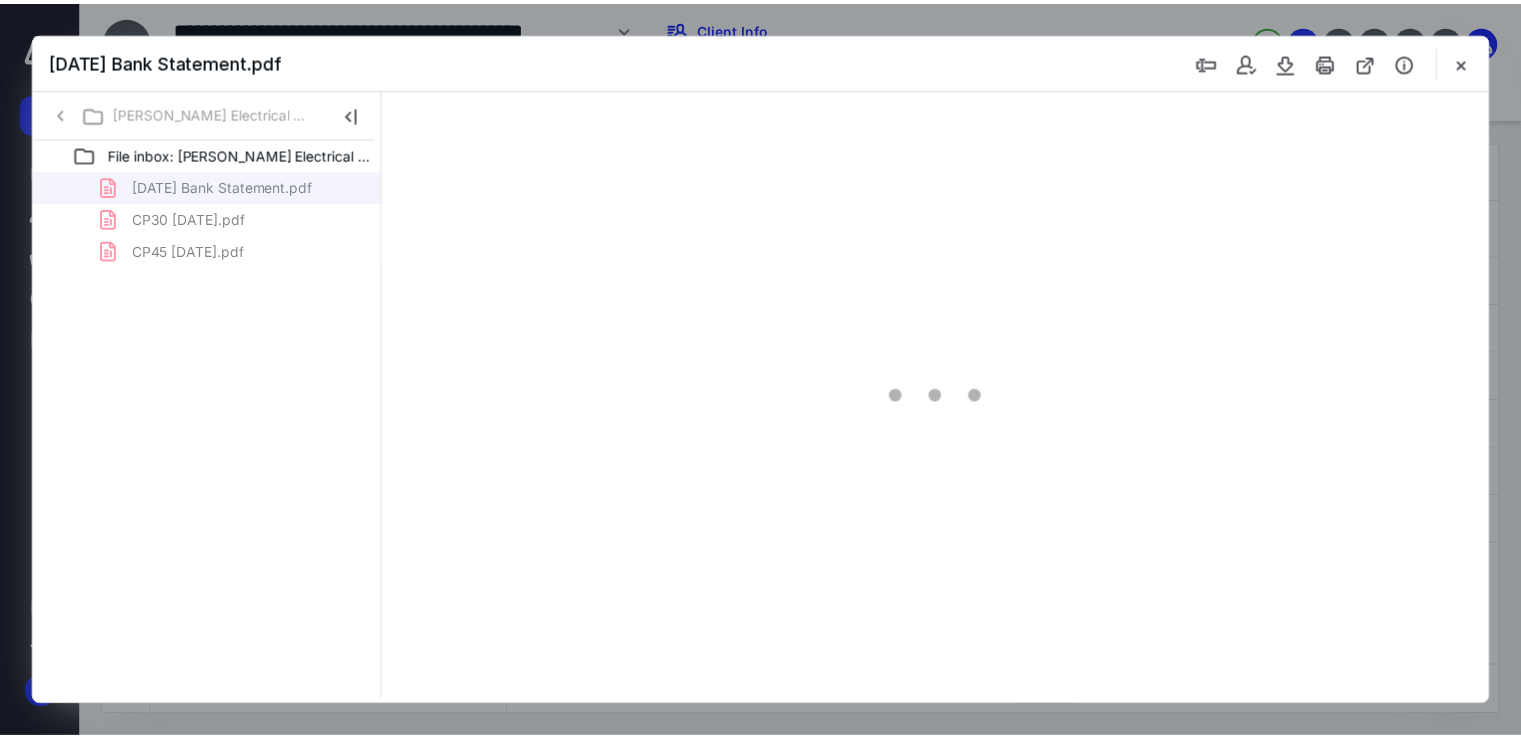 scroll, scrollTop: 0, scrollLeft: 0, axis: both 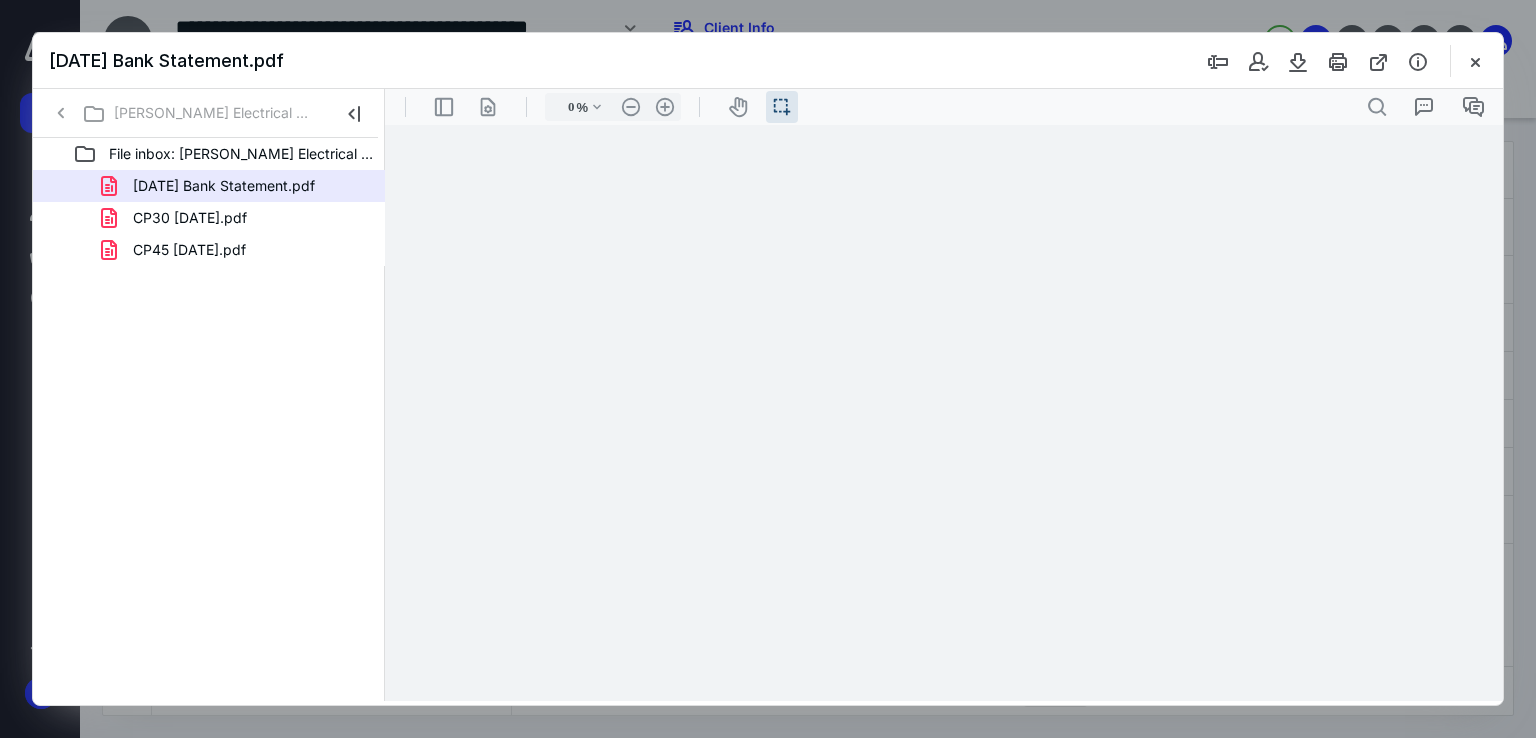 type on "72" 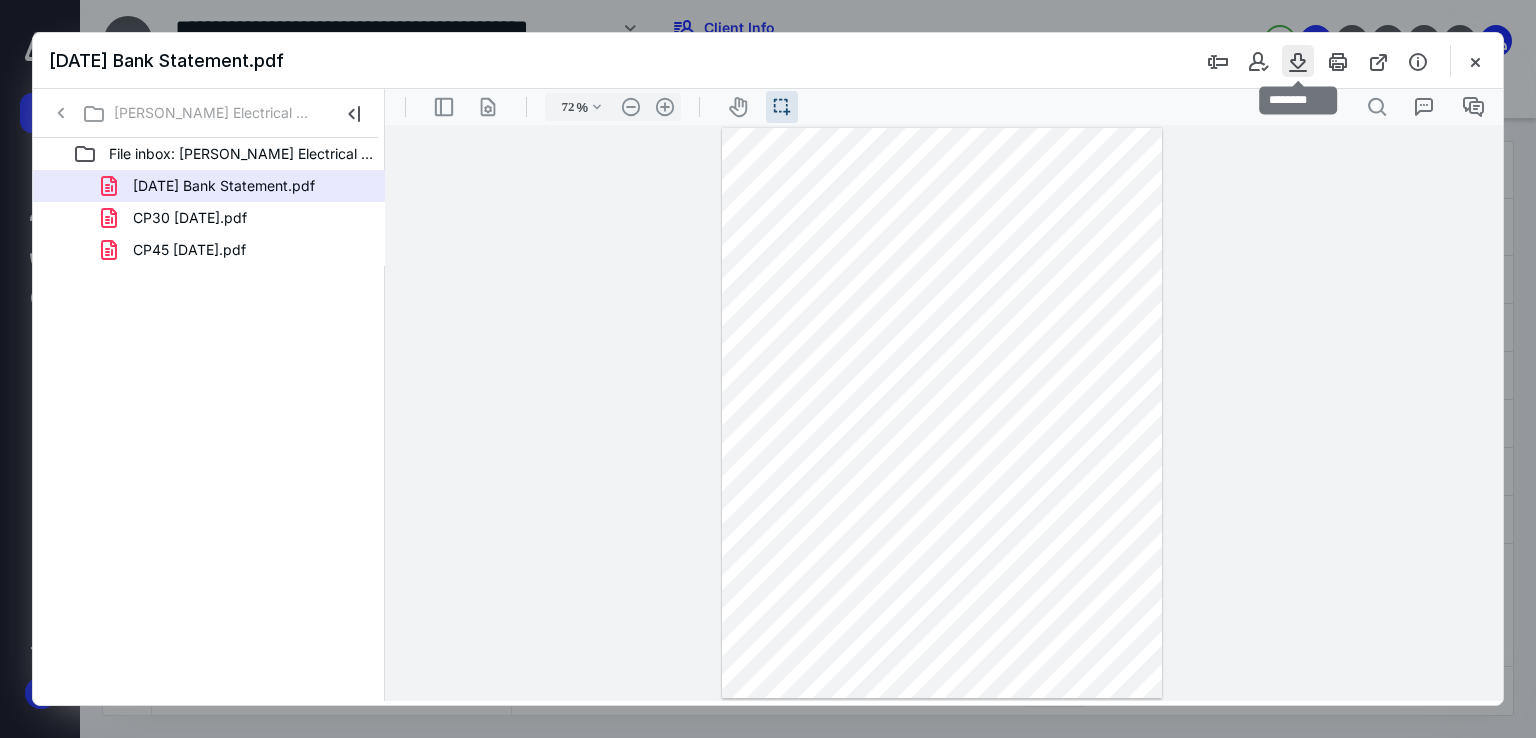 click at bounding box center [1298, 61] 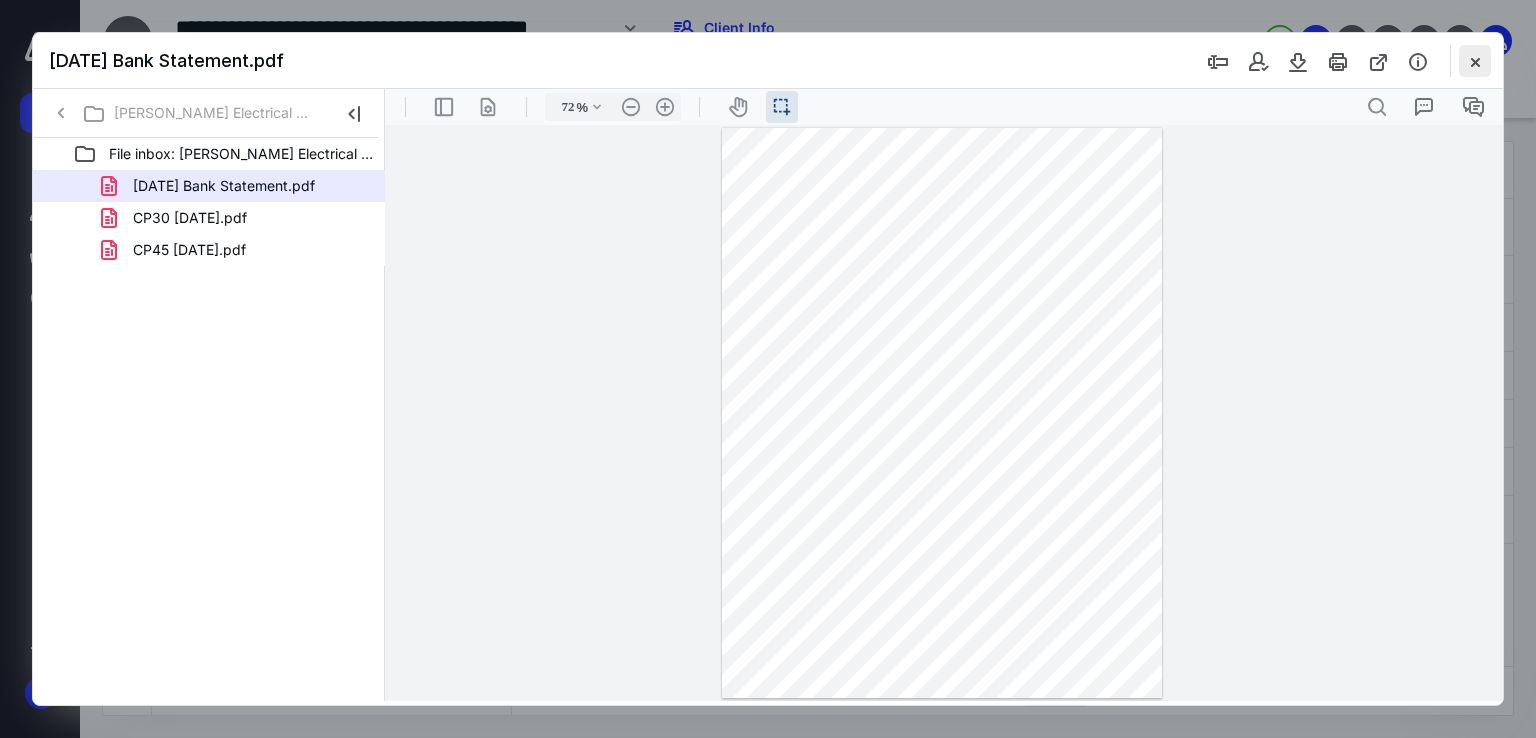 click at bounding box center [1475, 61] 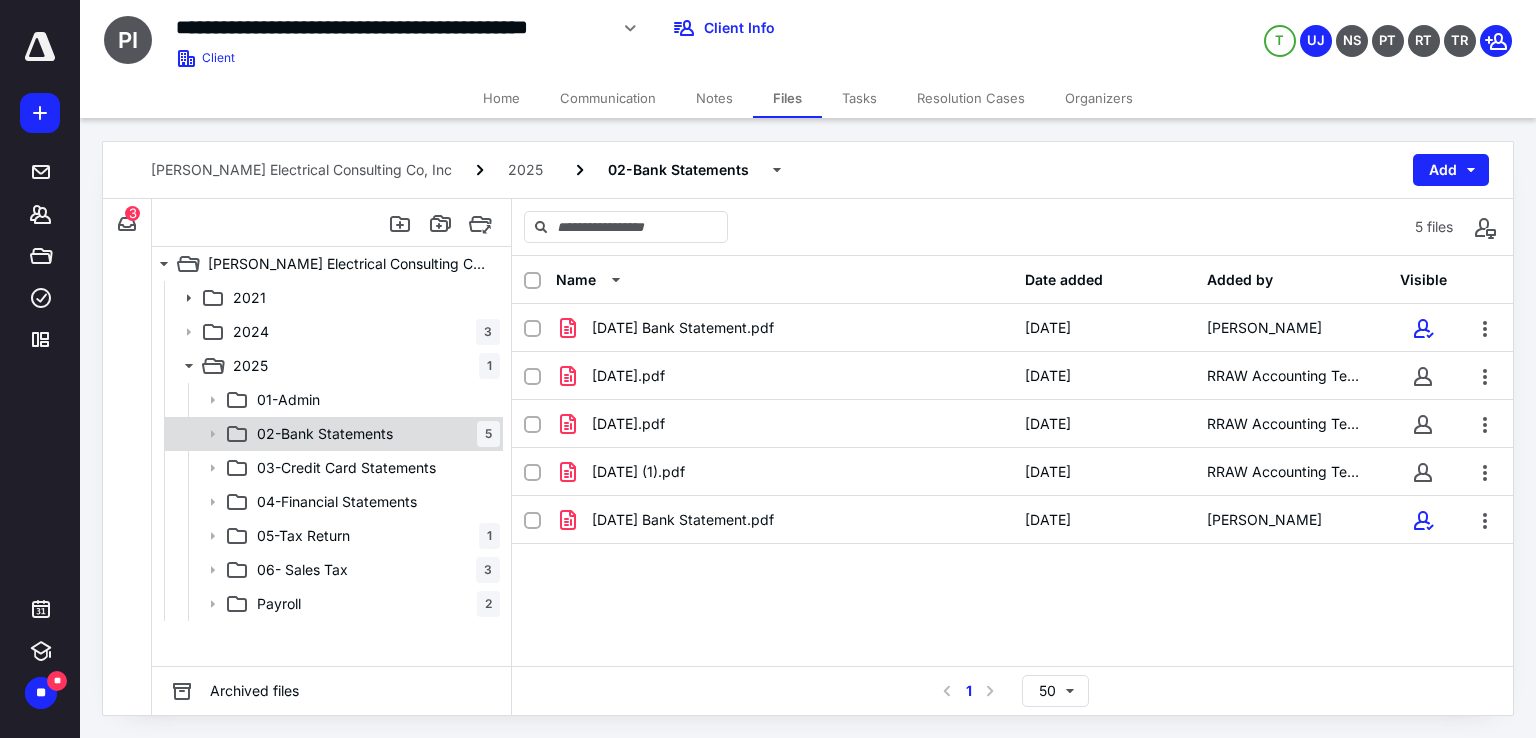 click 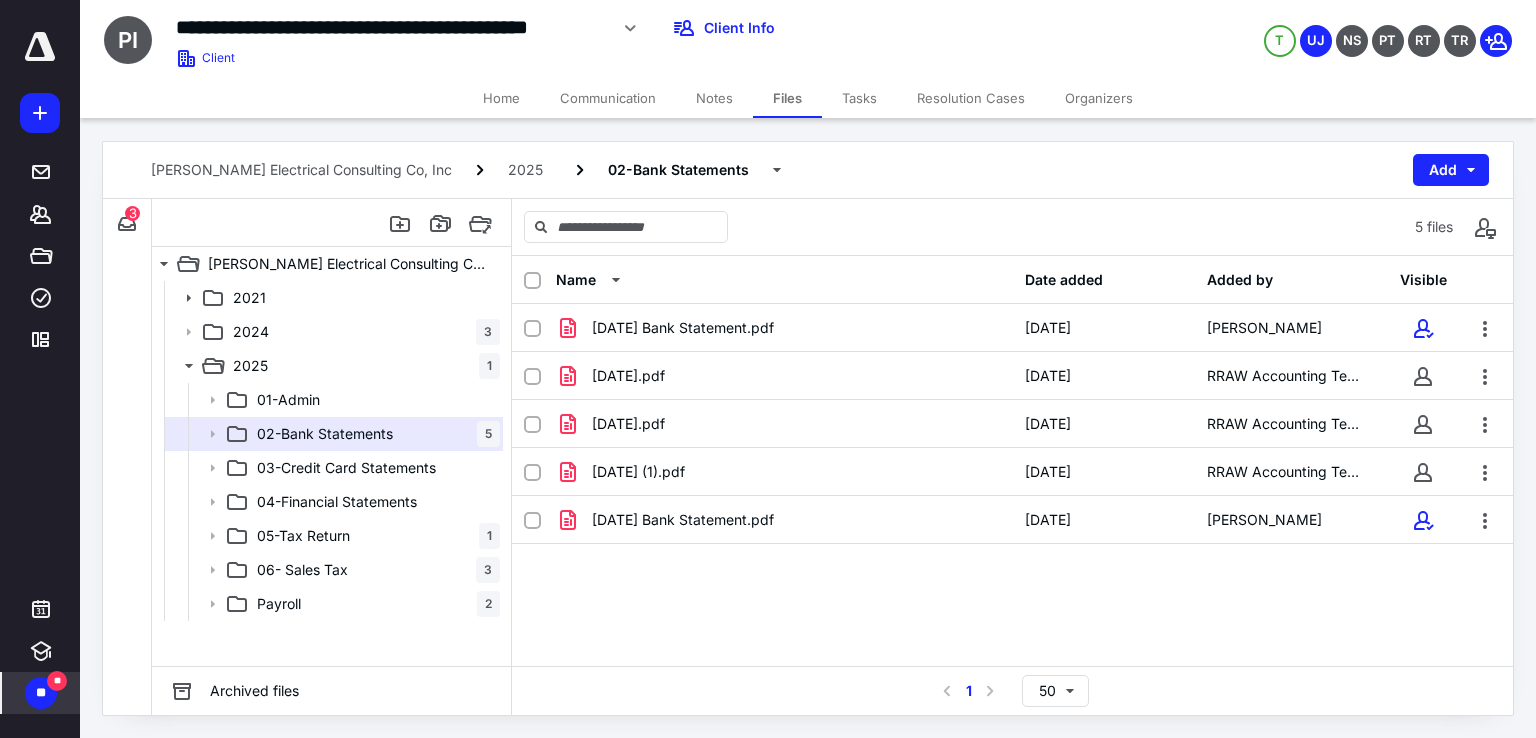 click on "** **" at bounding box center (41, 693) 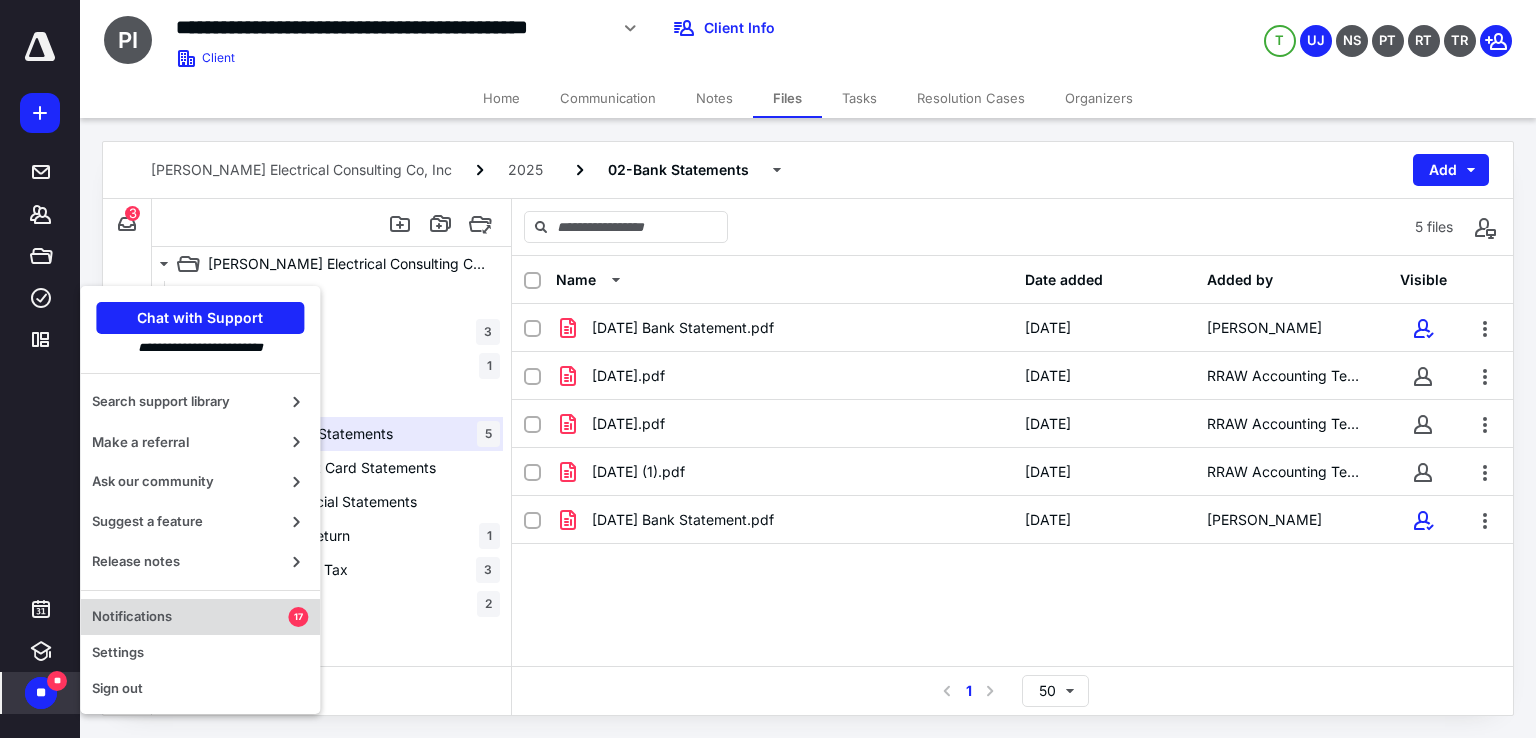 click on "Notifications" at bounding box center [190, 617] 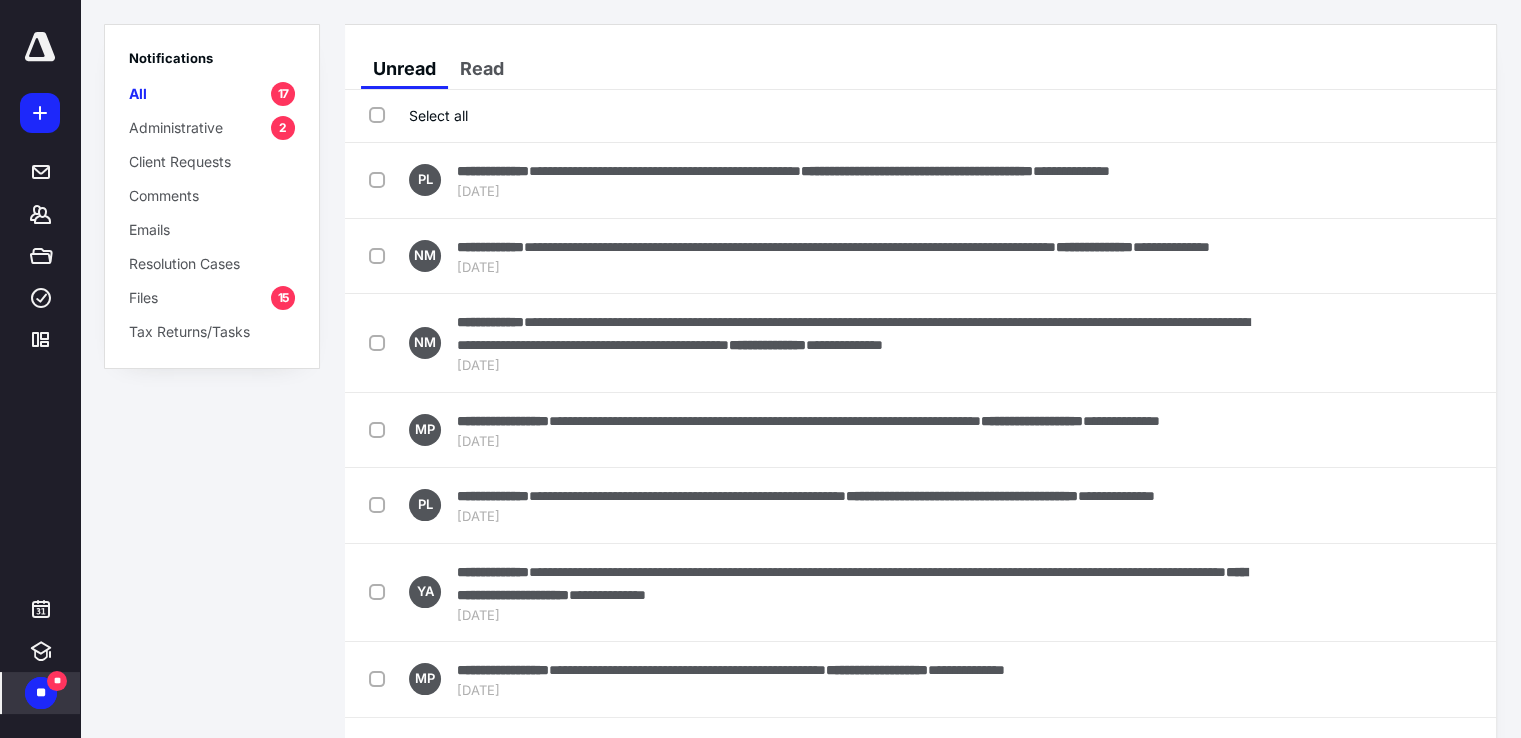 click on "Files 15" at bounding box center (212, 297) 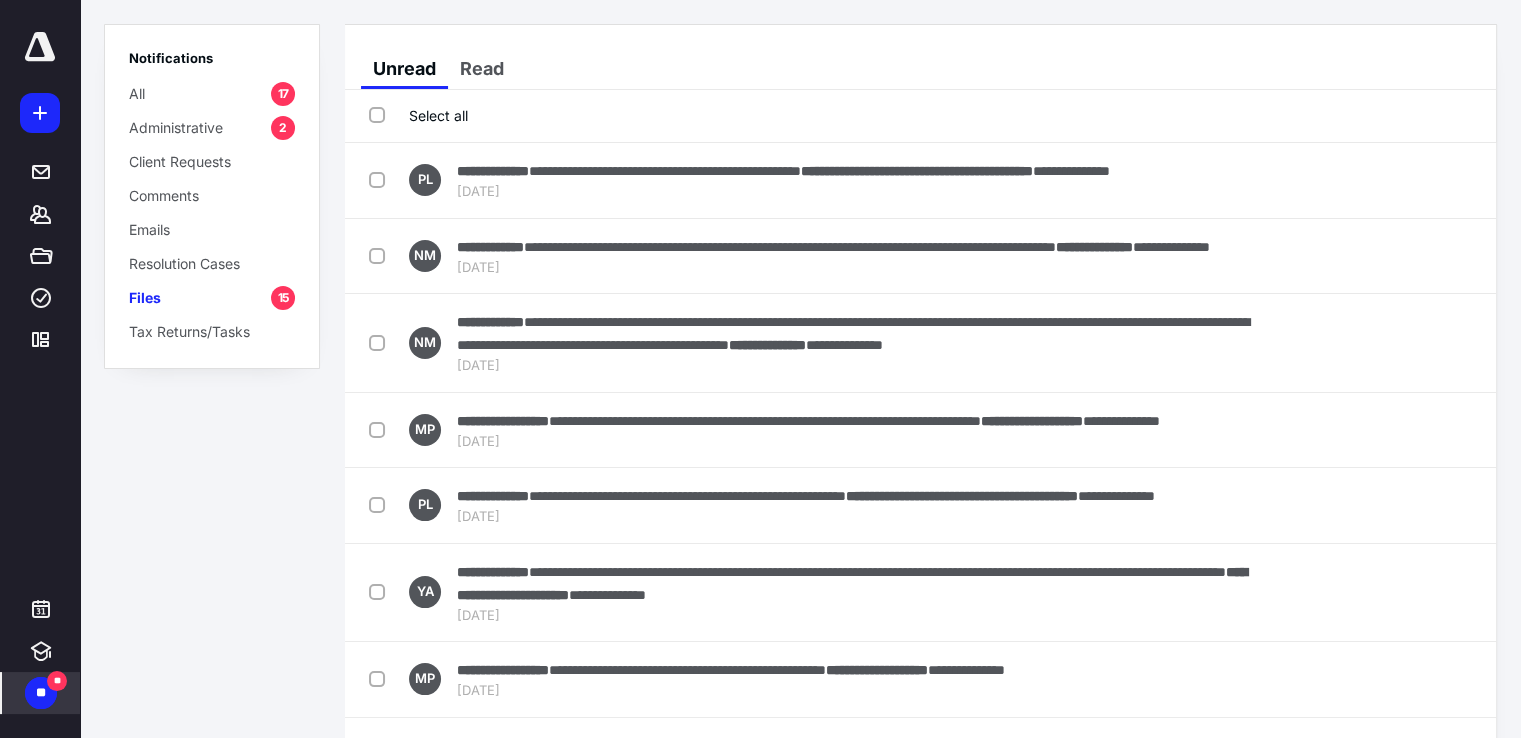 click on "All" at bounding box center (137, 93) 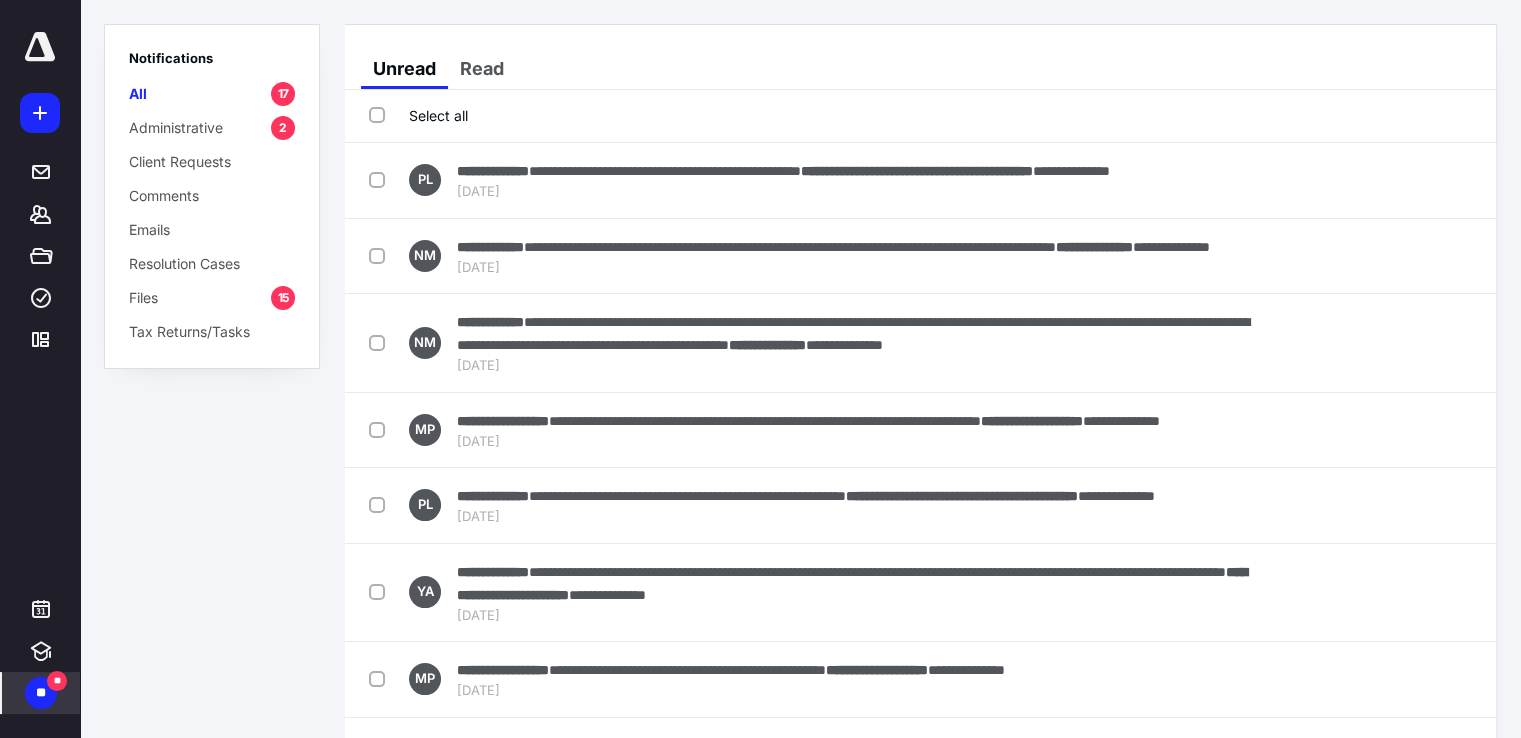 click on "Administrative" at bounding box center (176, 127) 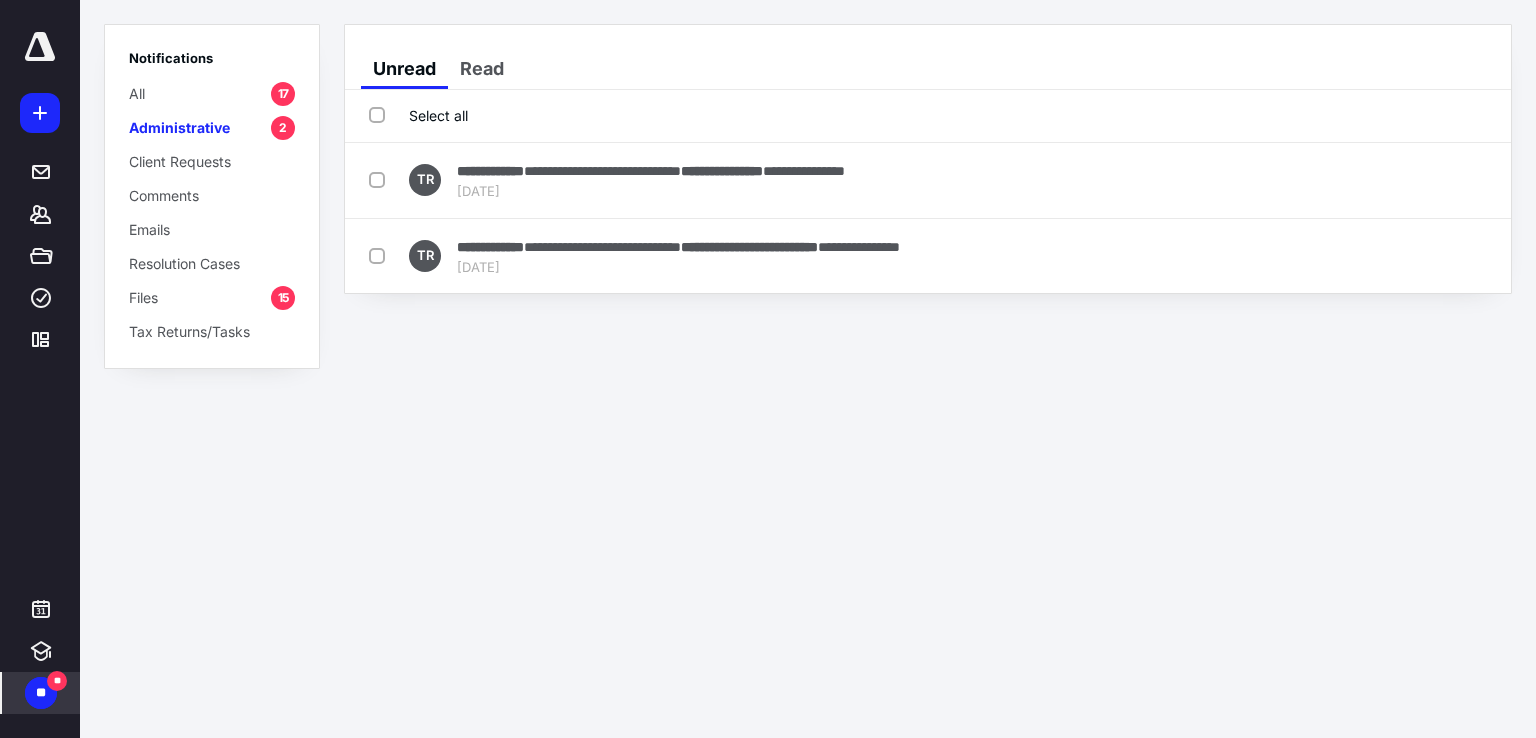 click on "Files" at bounding box center [143, 297] 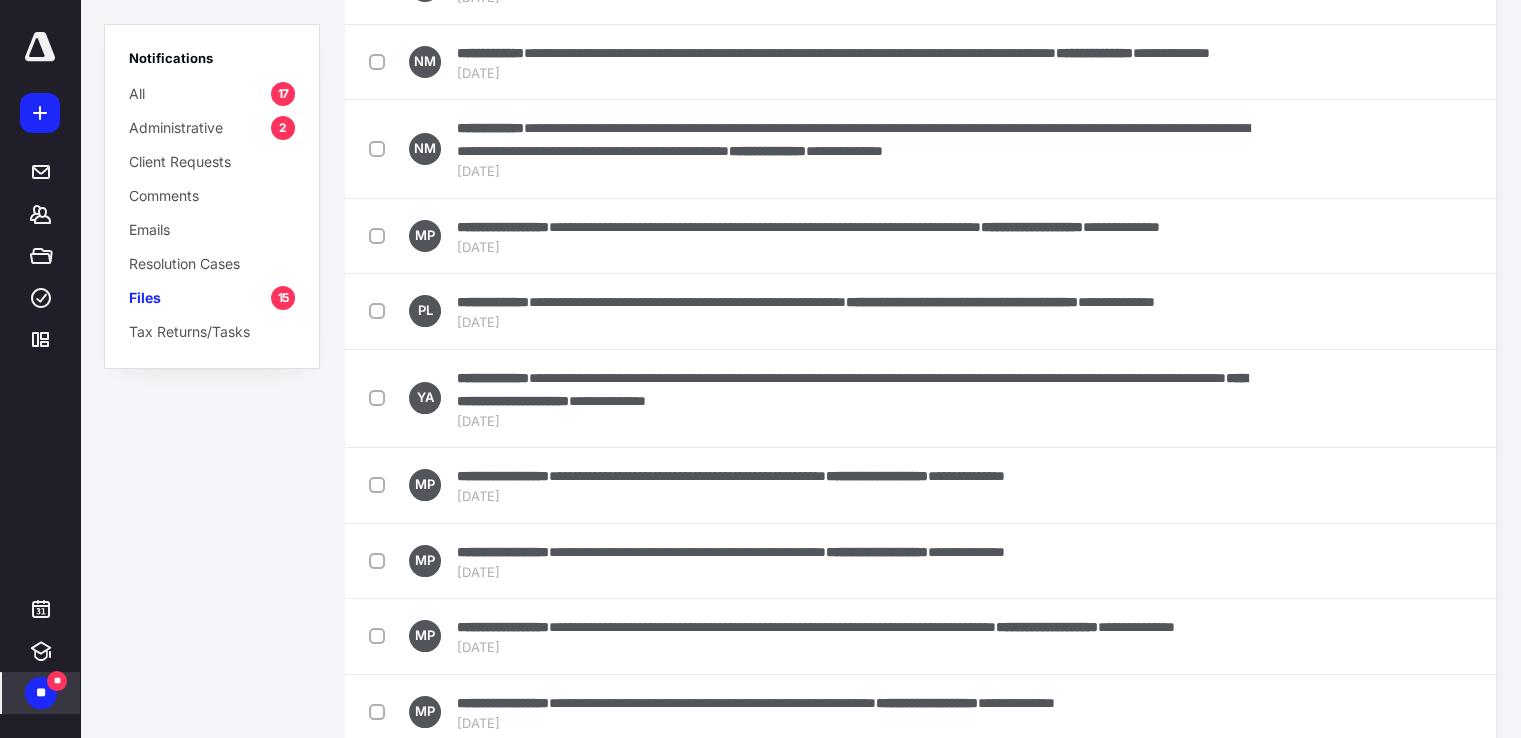 scroll, scrollTop: 0, scrollLeft: 0, axis: both 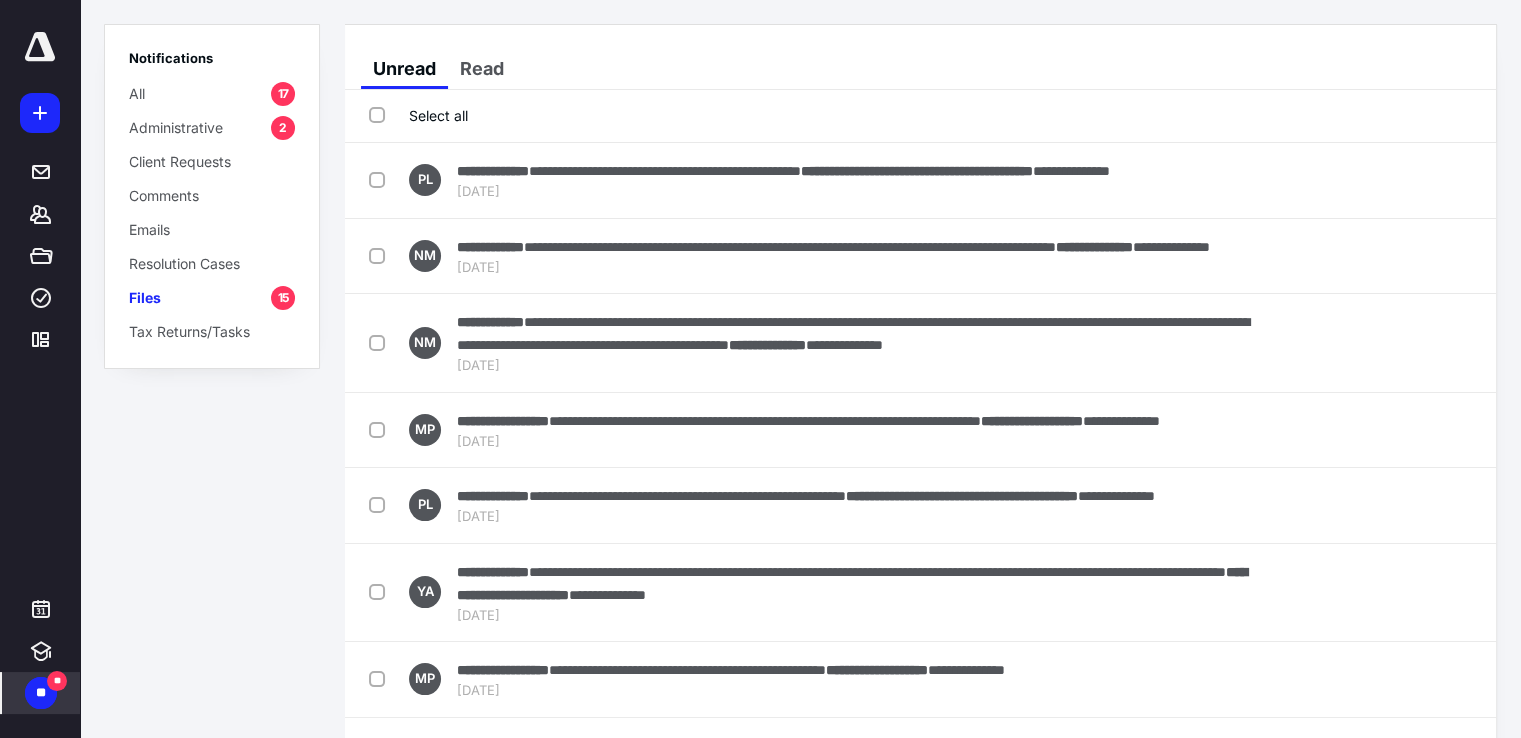 click on "Administrative" at bounding box center [176, 127] 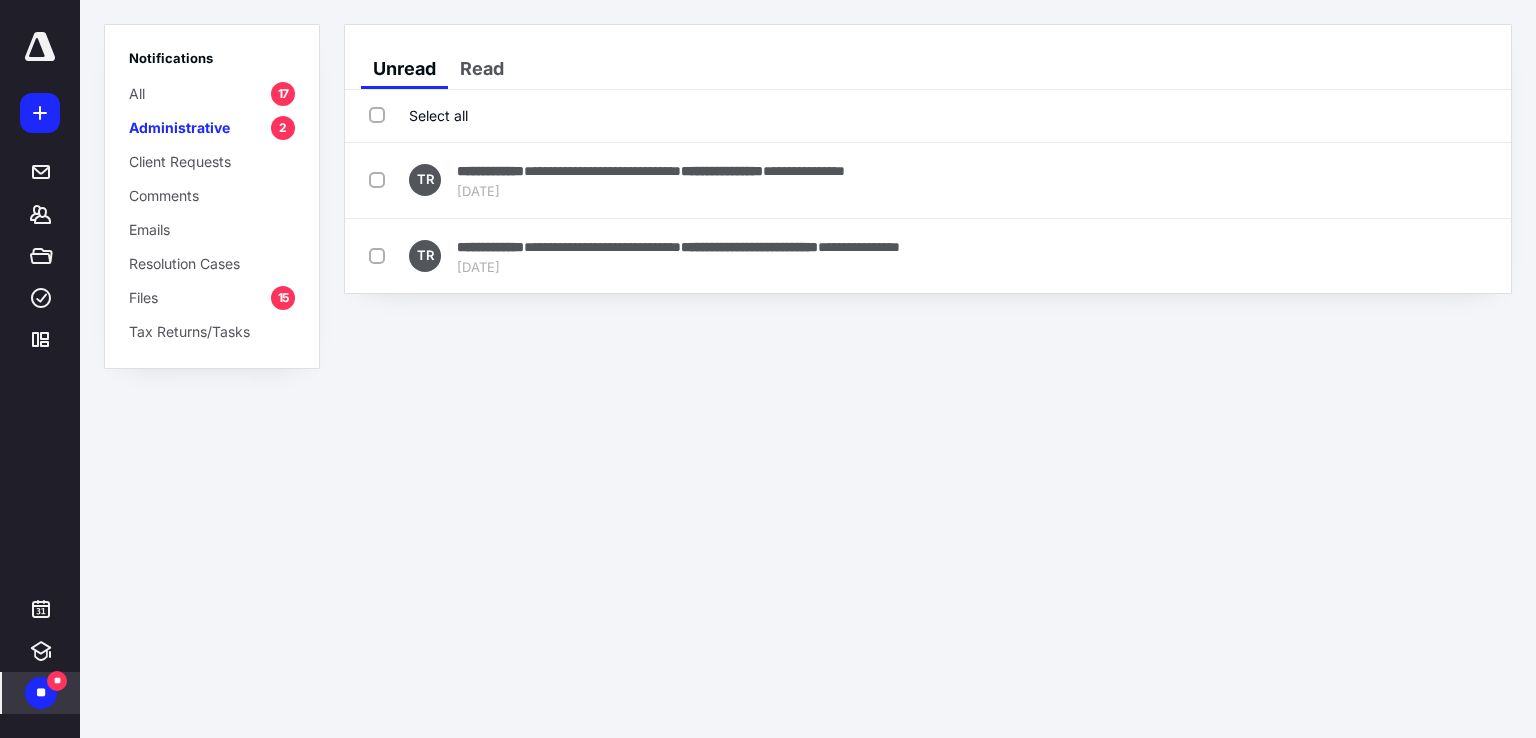 click on "Files 15" at bounding box center (212, 297) 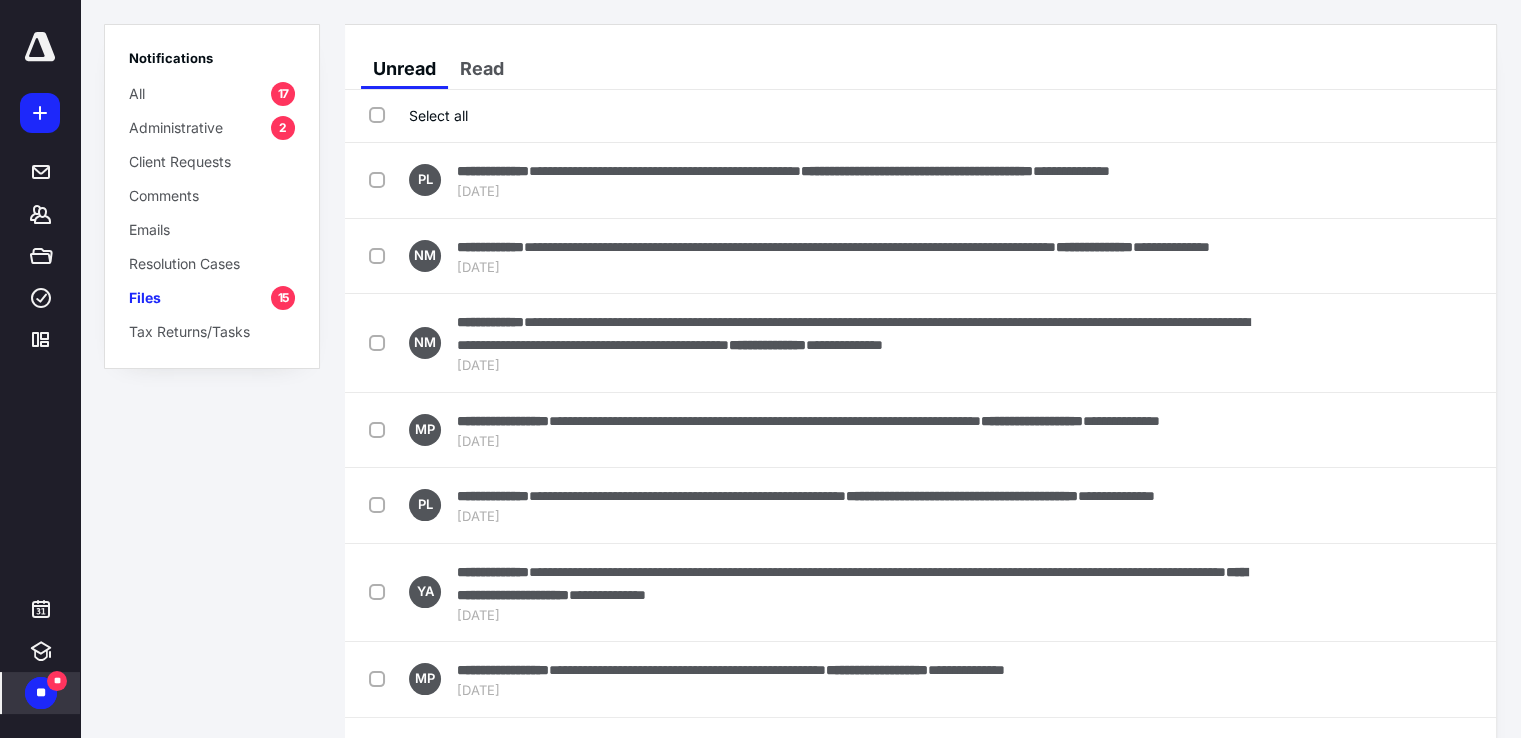 click on "All 17" at bounding box center (212, 93) 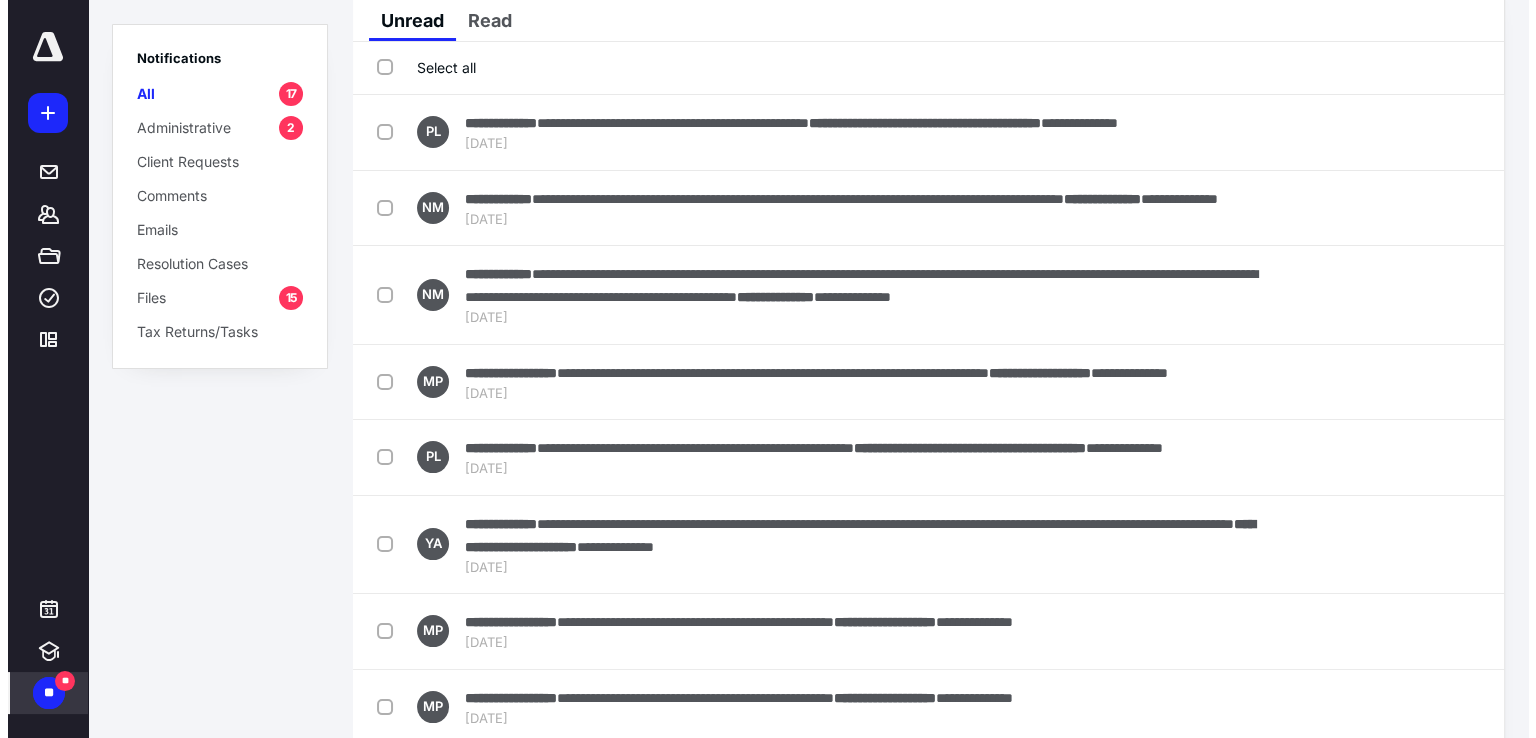 scroll, scrollTop: 0, scrollLeft: 0, axis: both 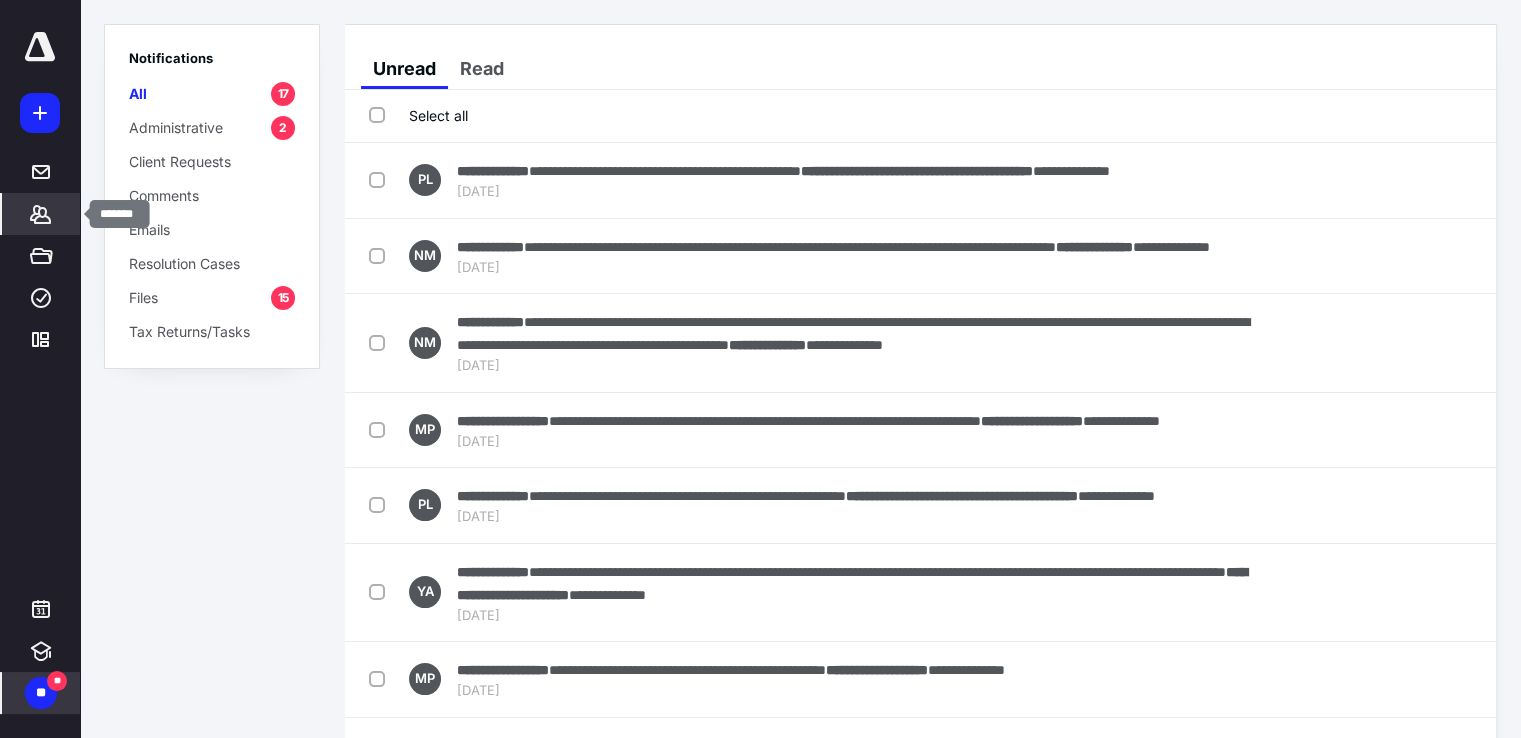 click on "*******" at bounding box center [41, 214] 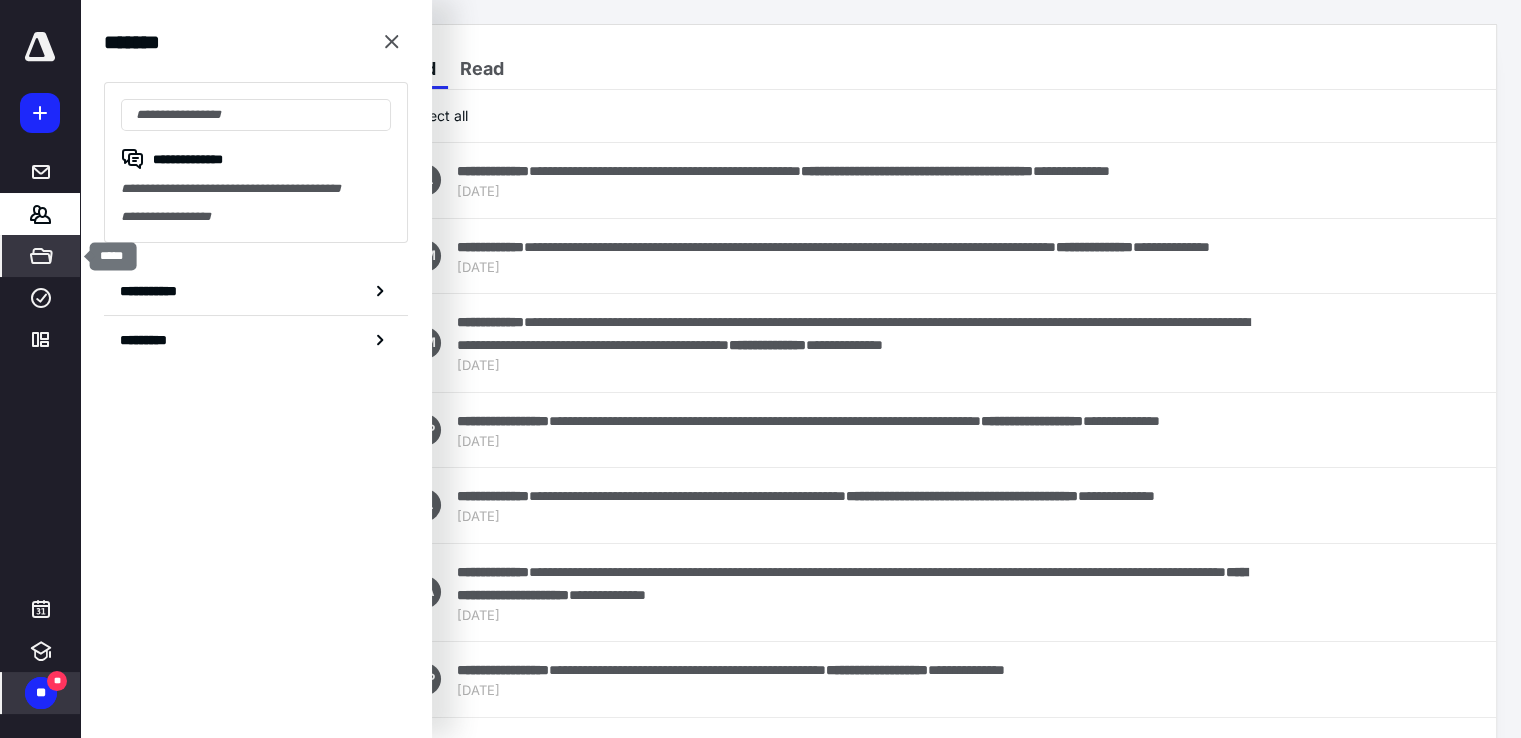click 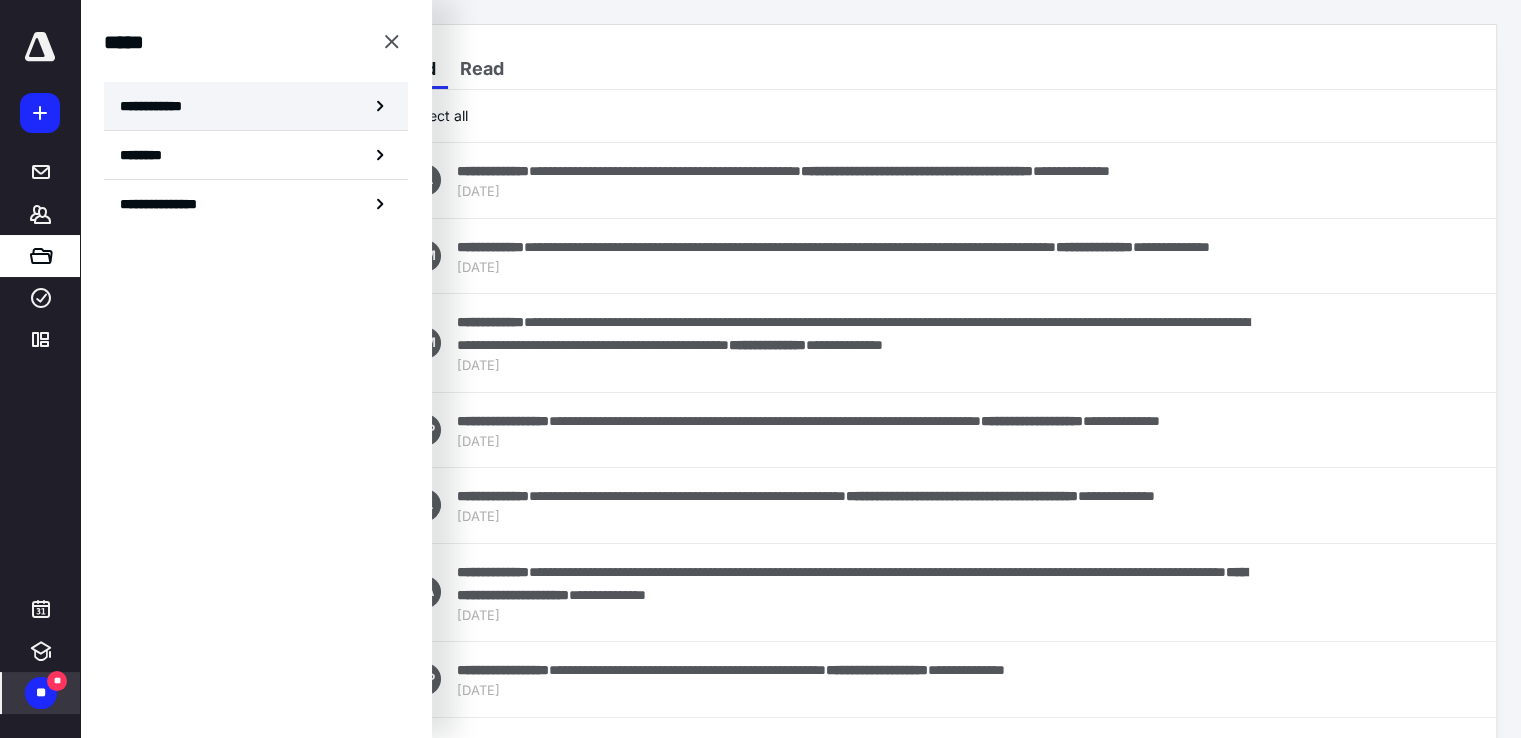 click on "**********" at bounding box center [157, 106] 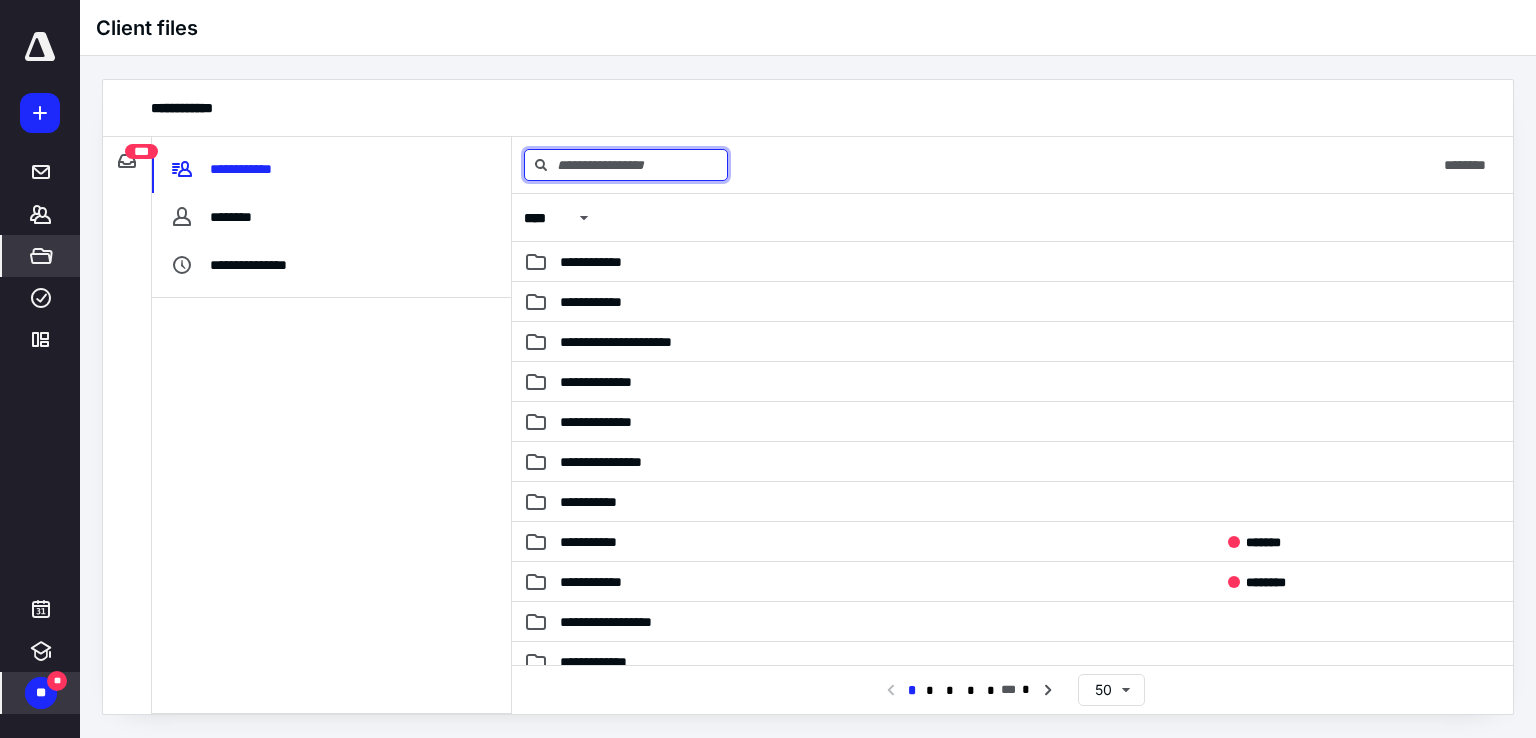 click at bounding box center [626, 165] 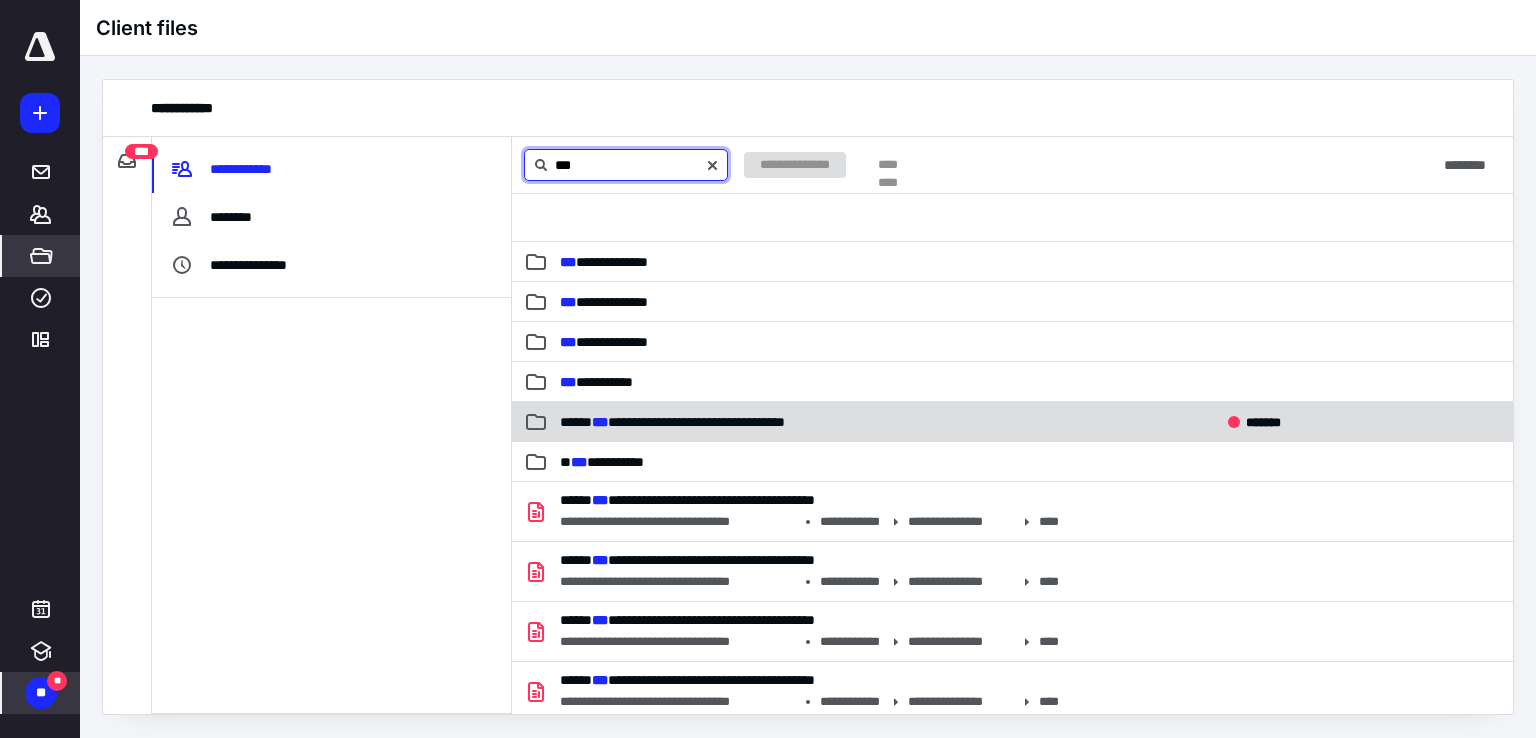 type on "***" 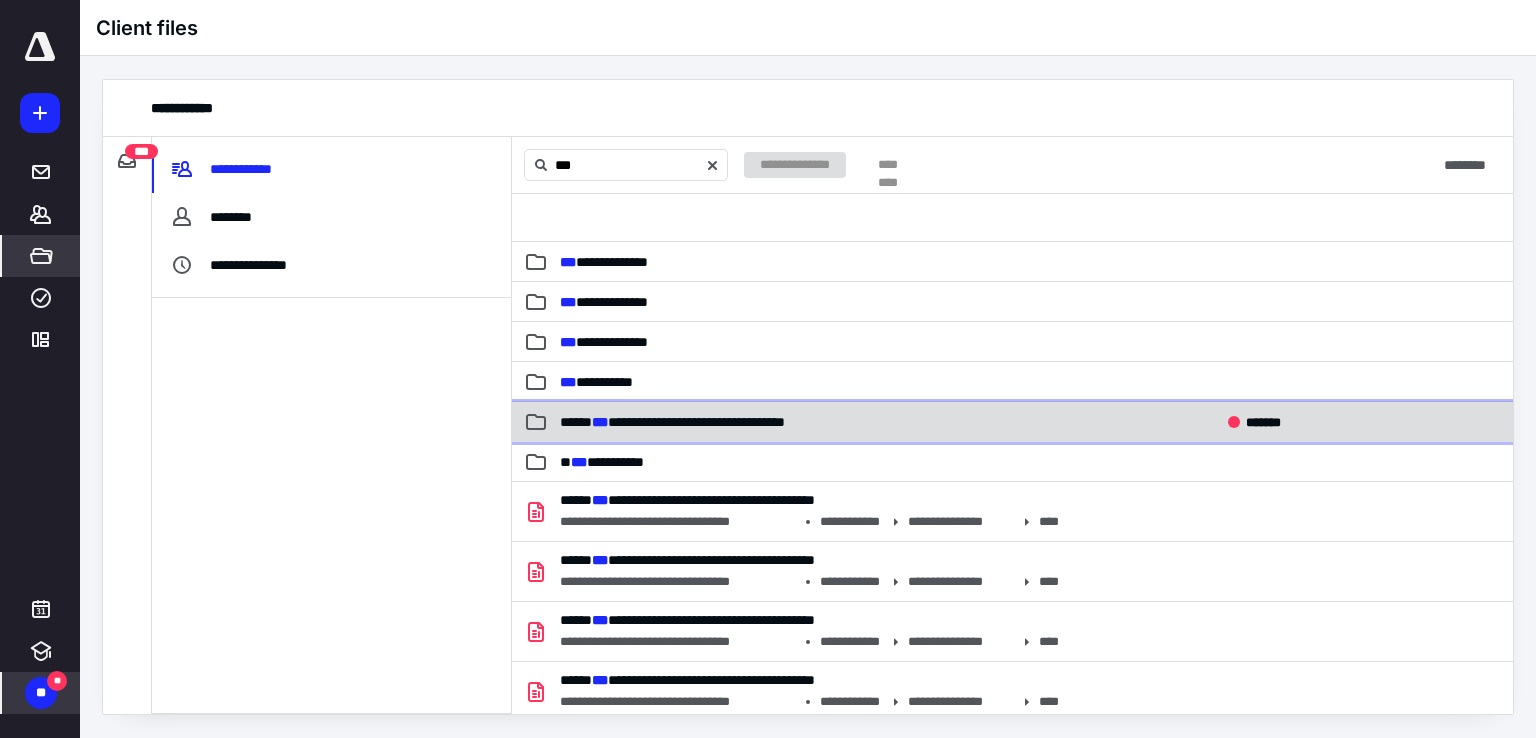 click 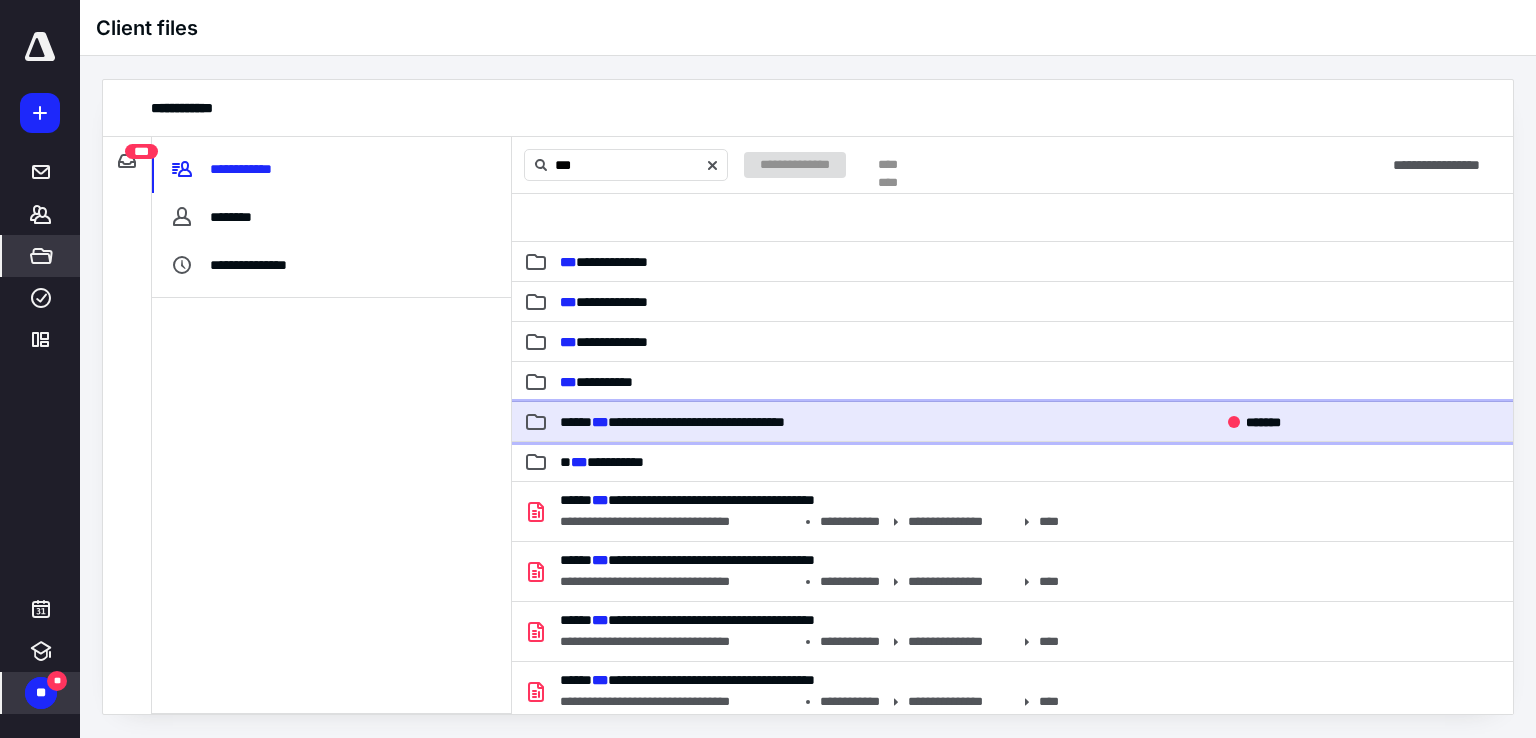 click 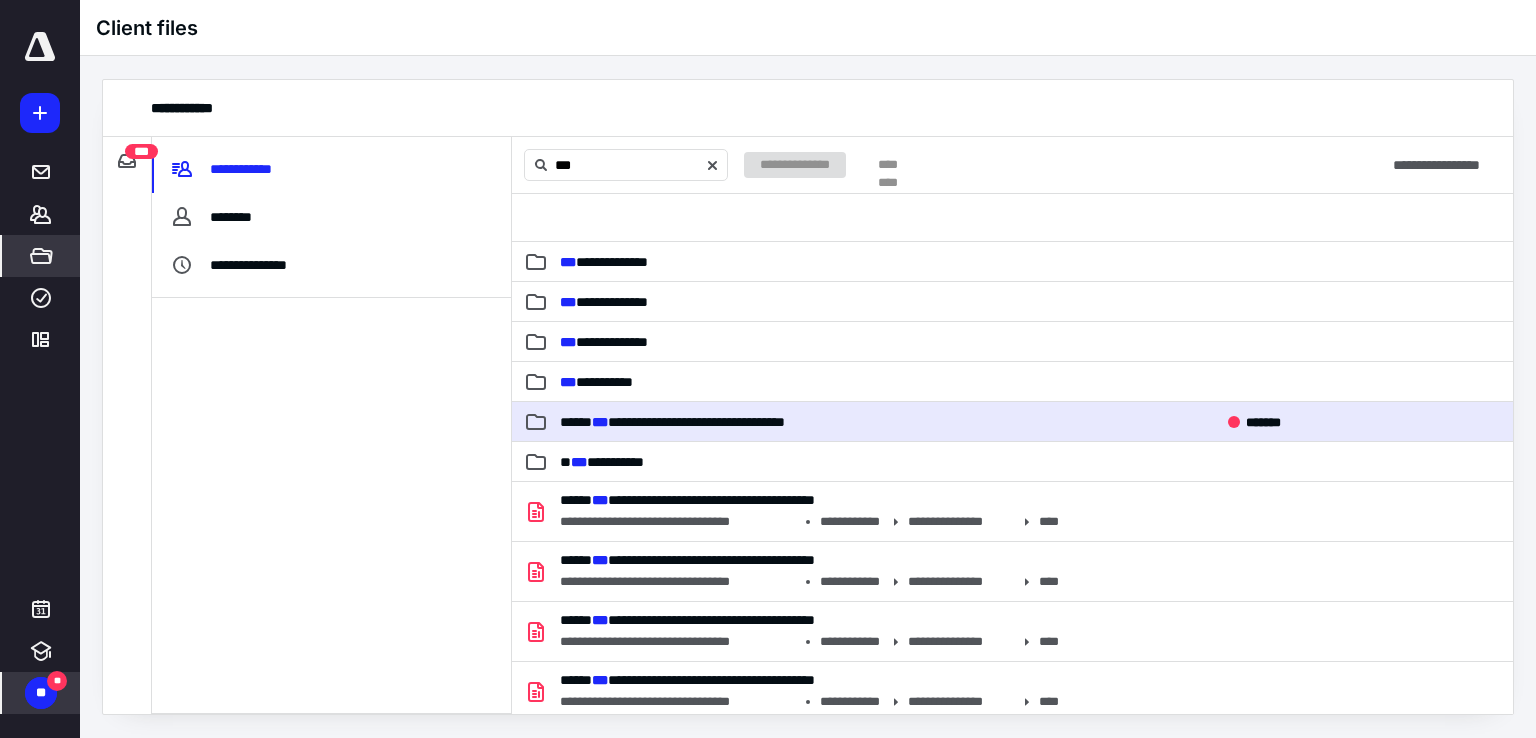 type 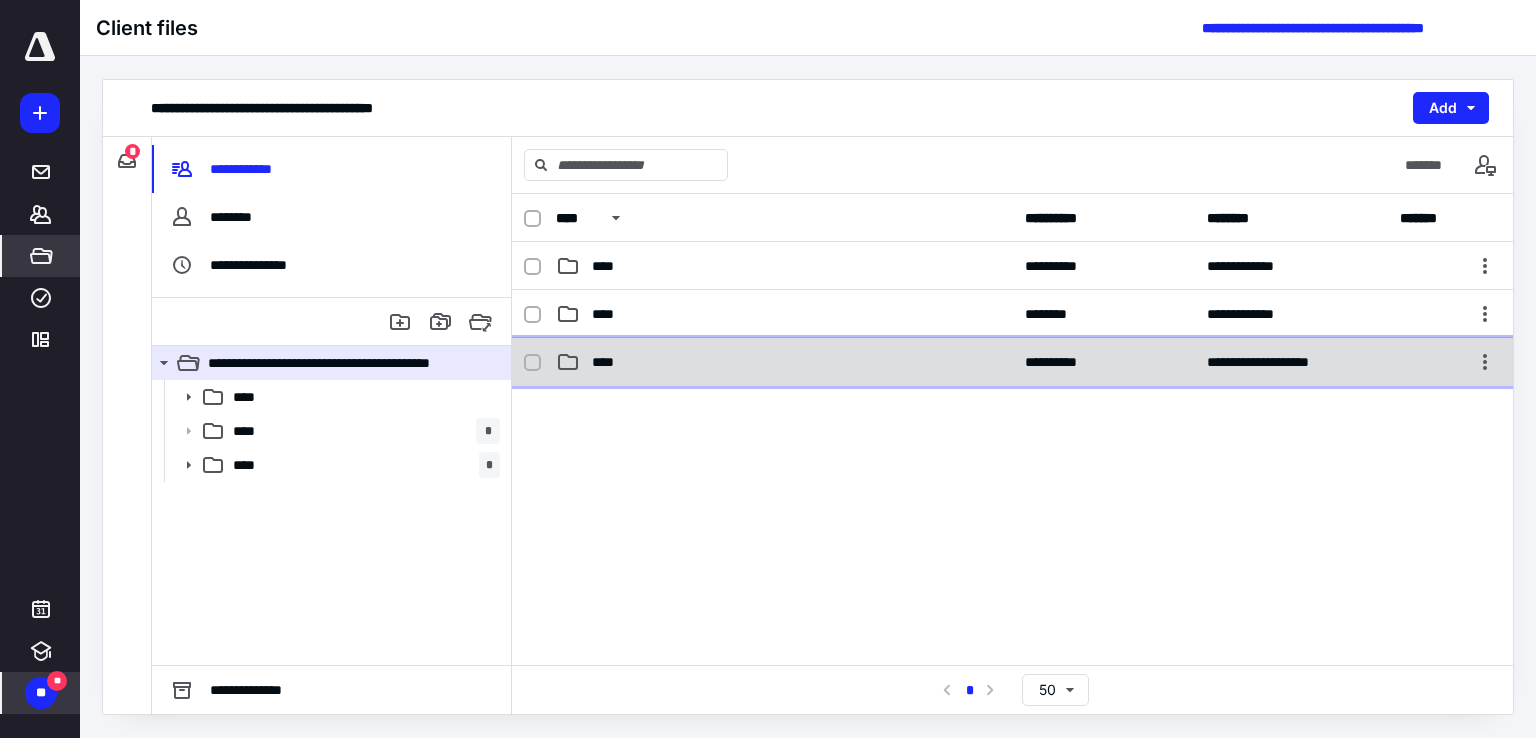 click 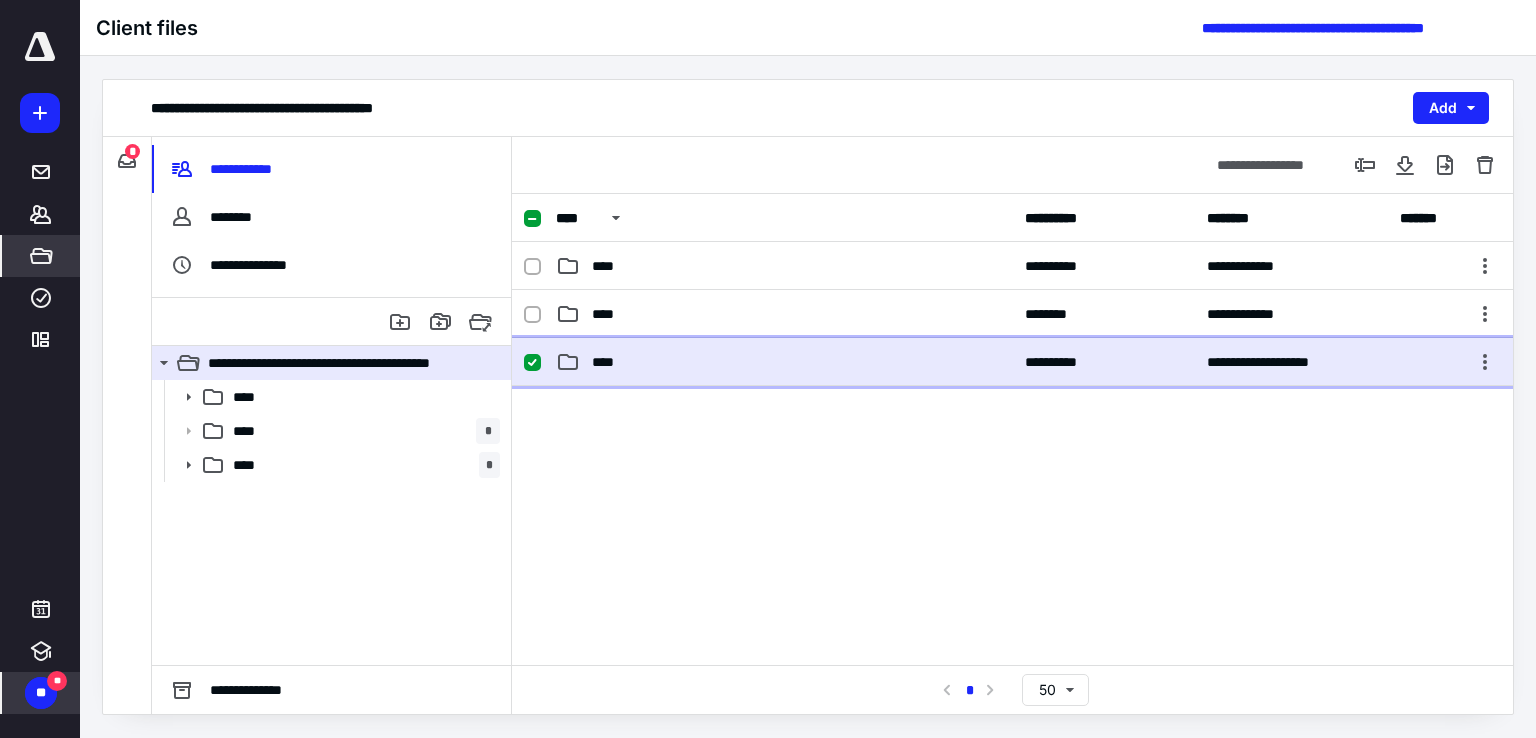 click 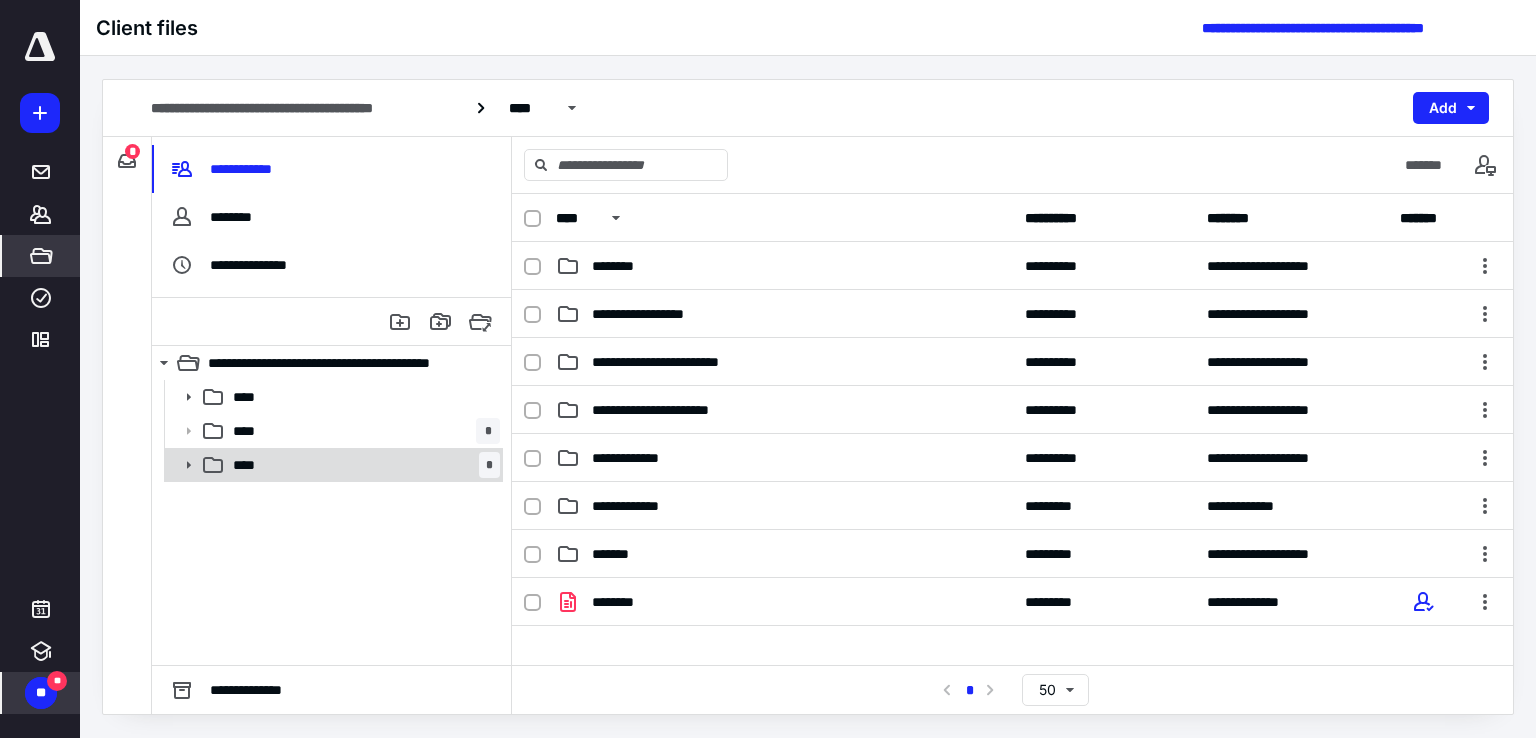 click 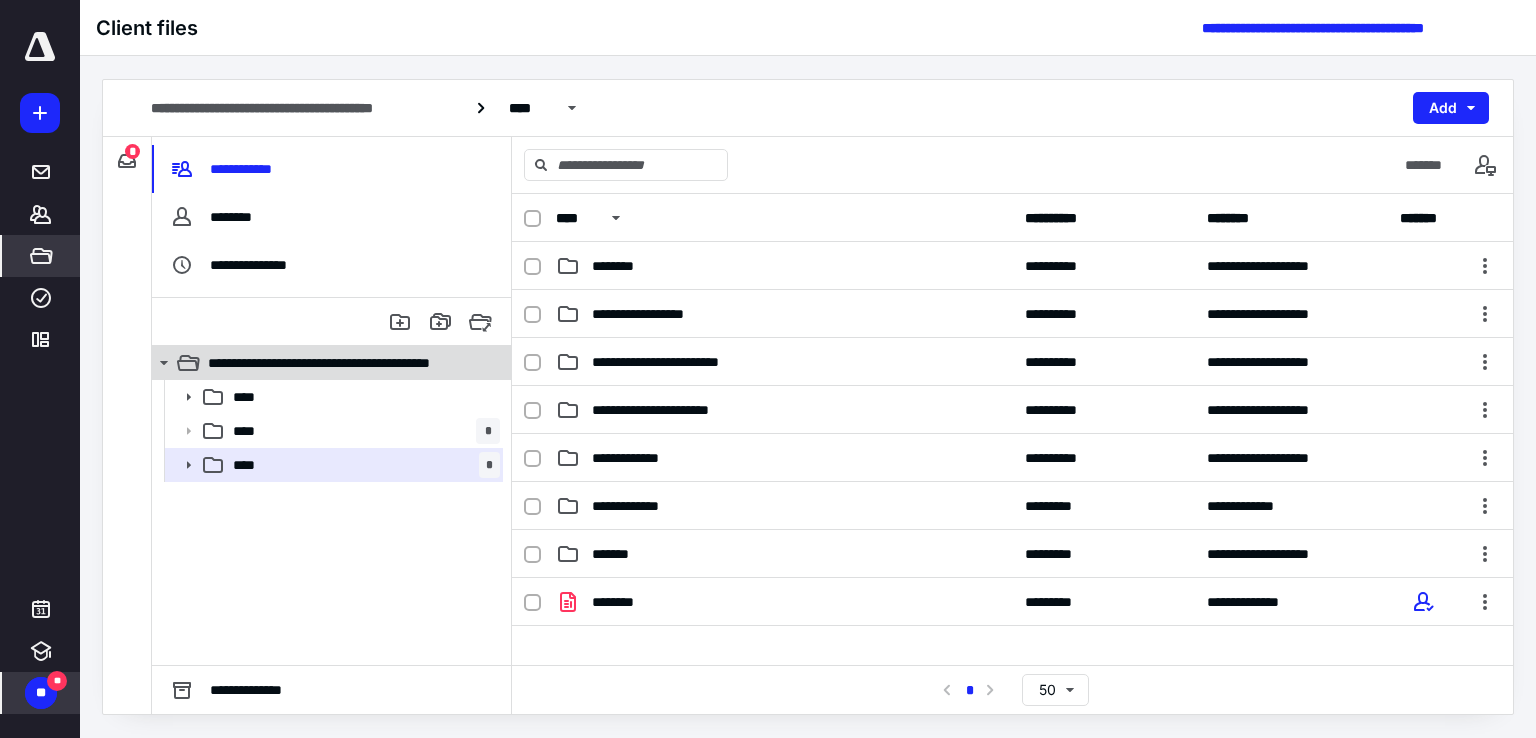 click 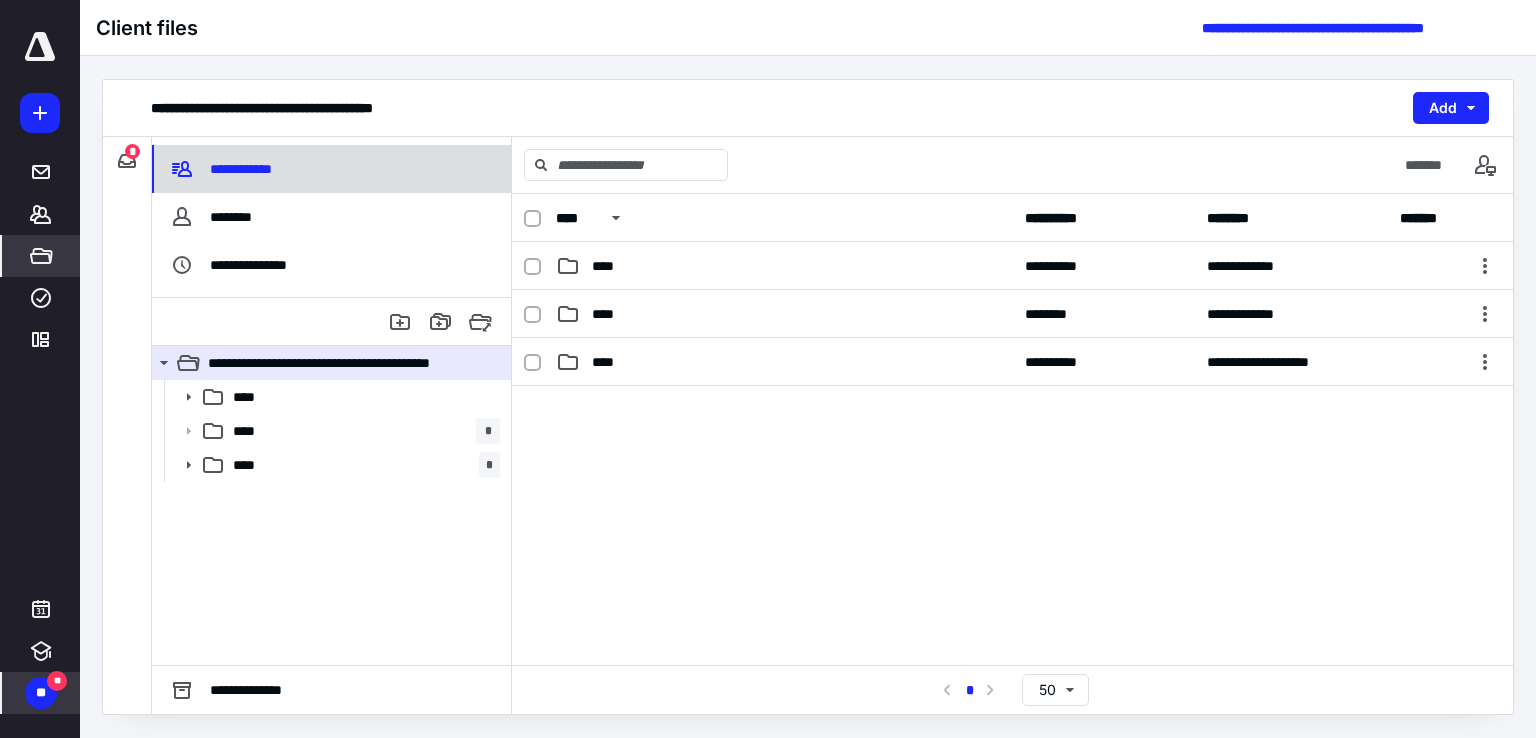 click 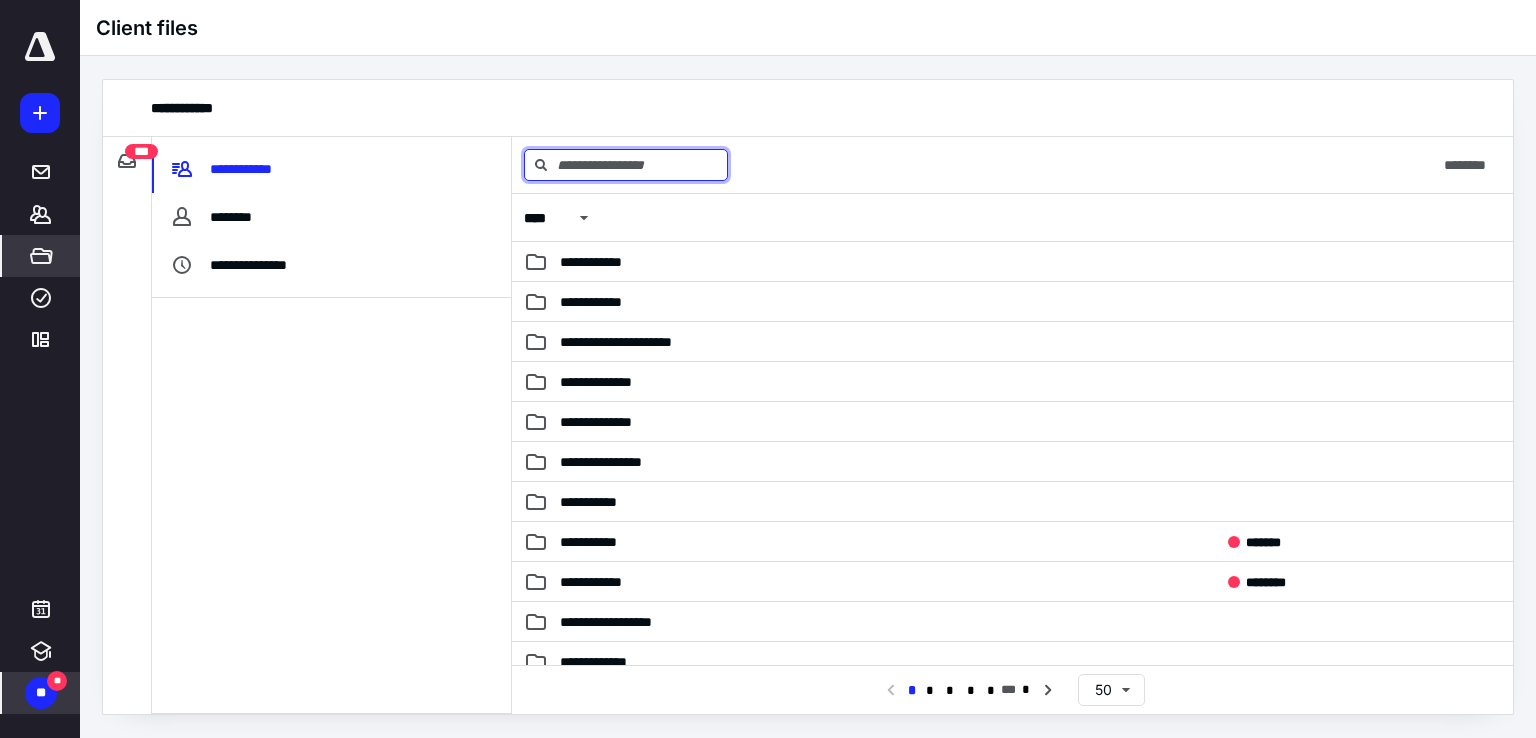 click at bounding box center [626, 165] 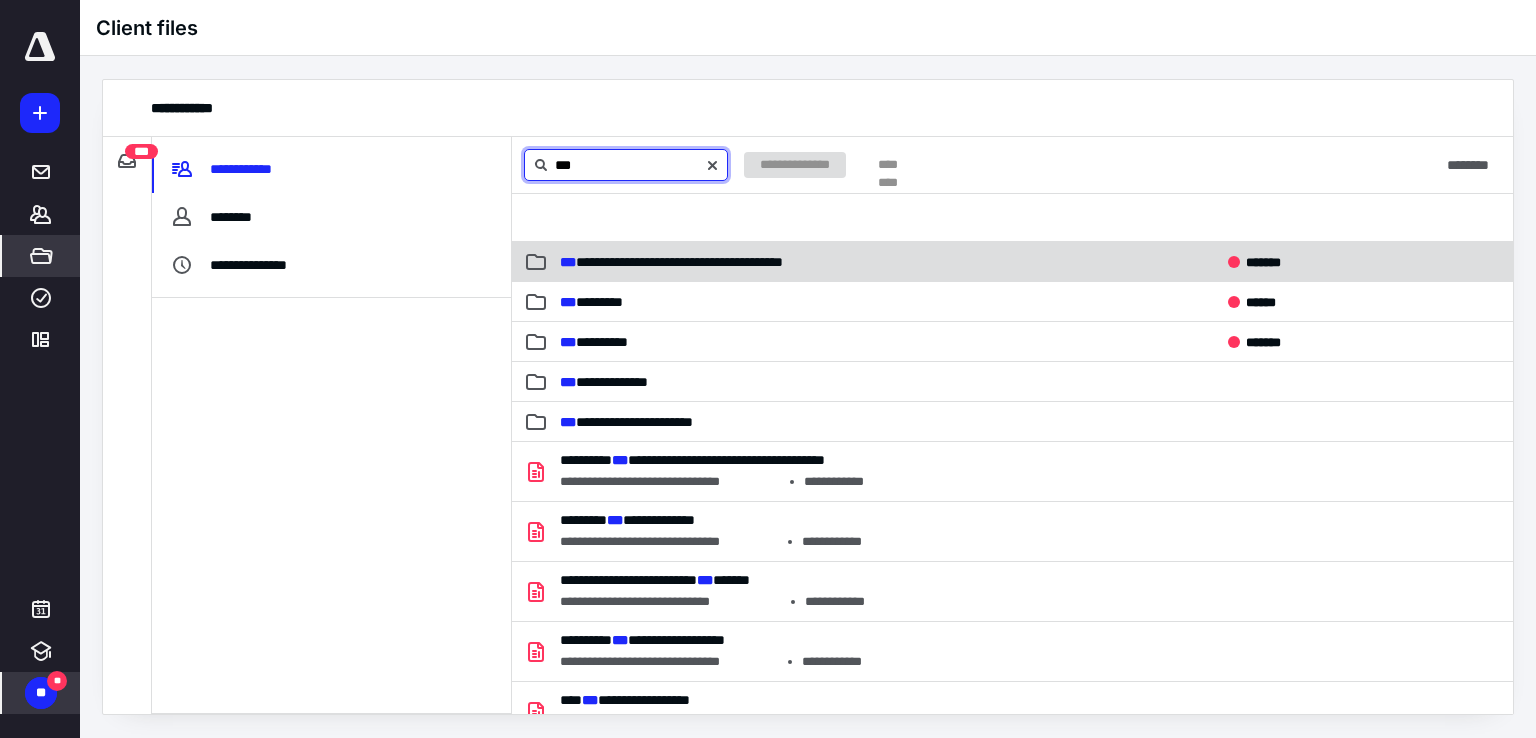 type on "***" 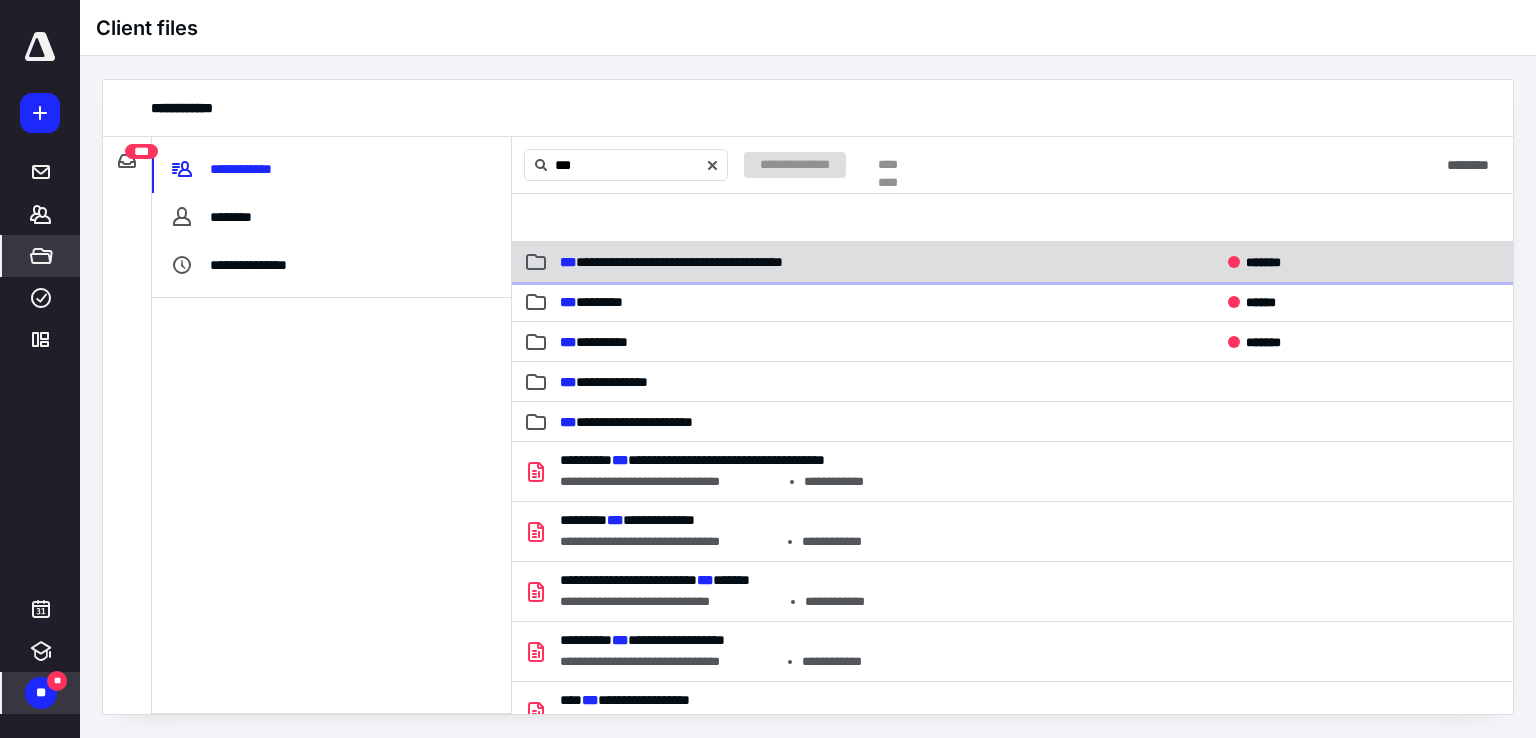 click 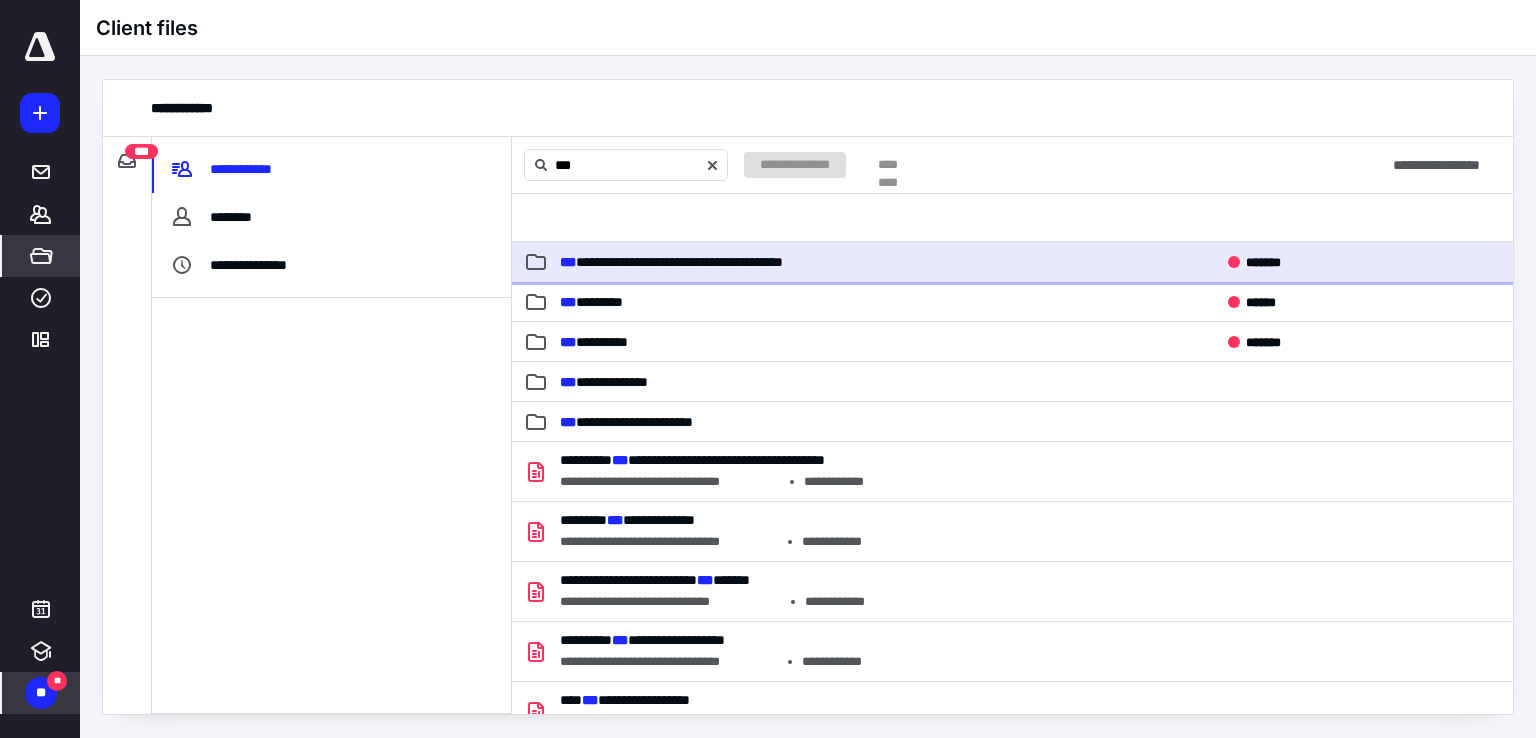 click 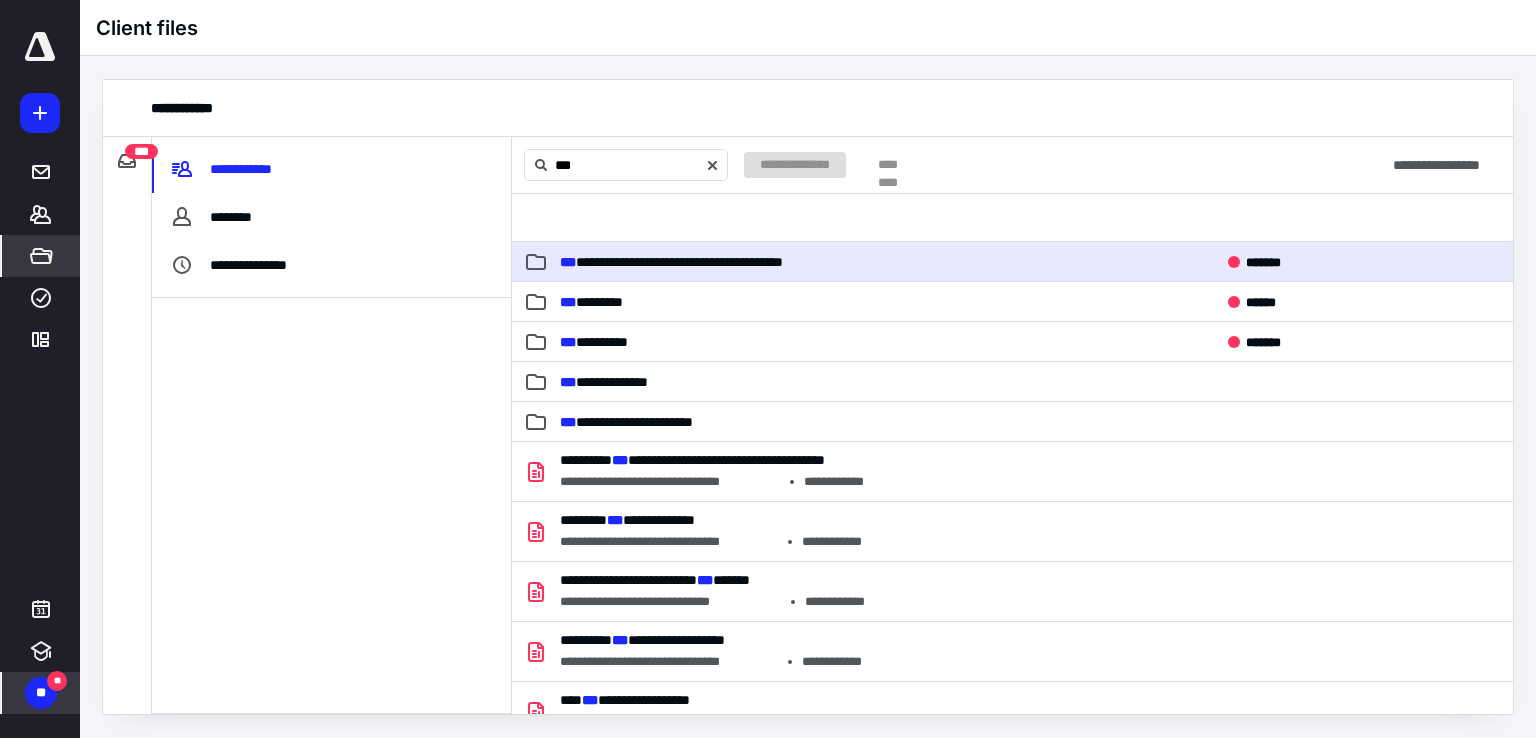 type 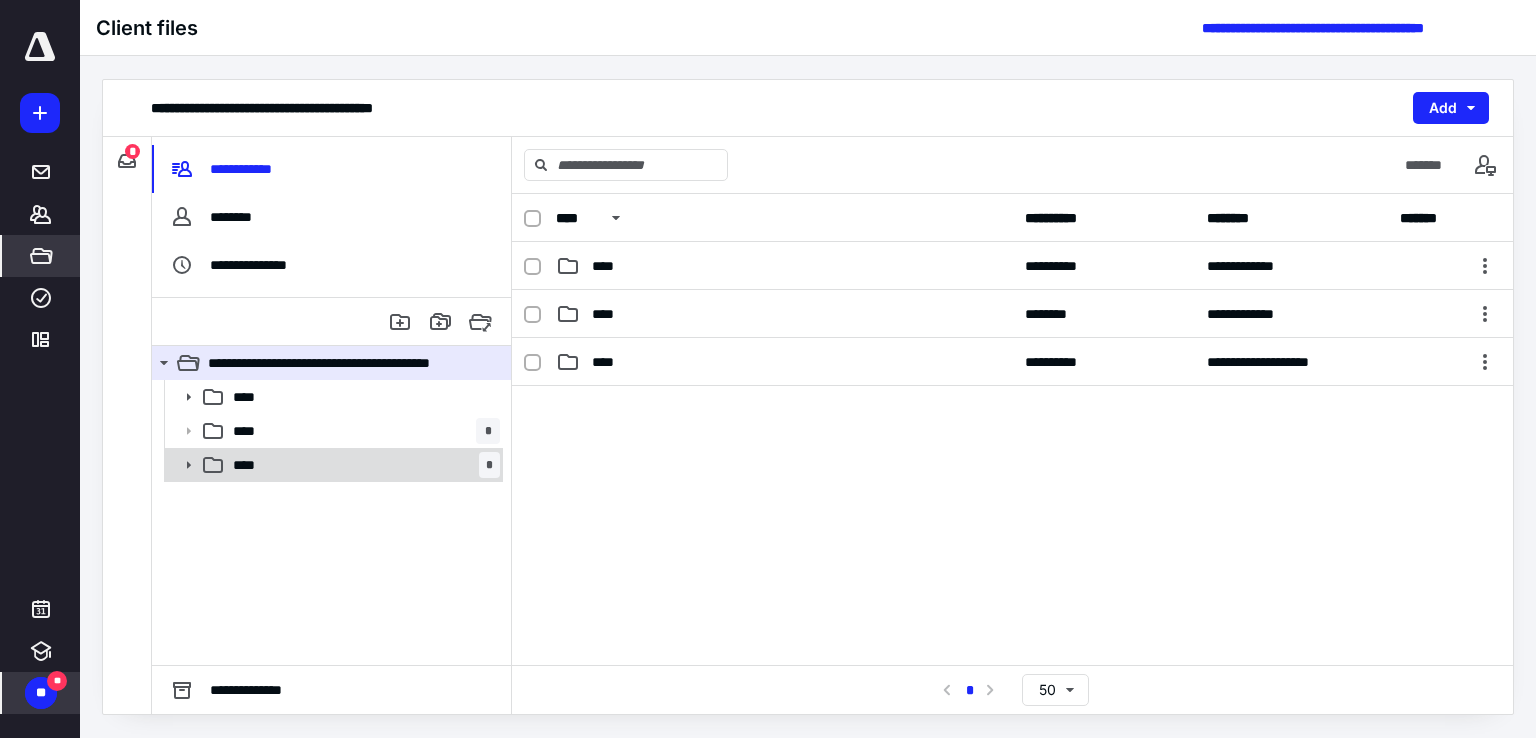 click 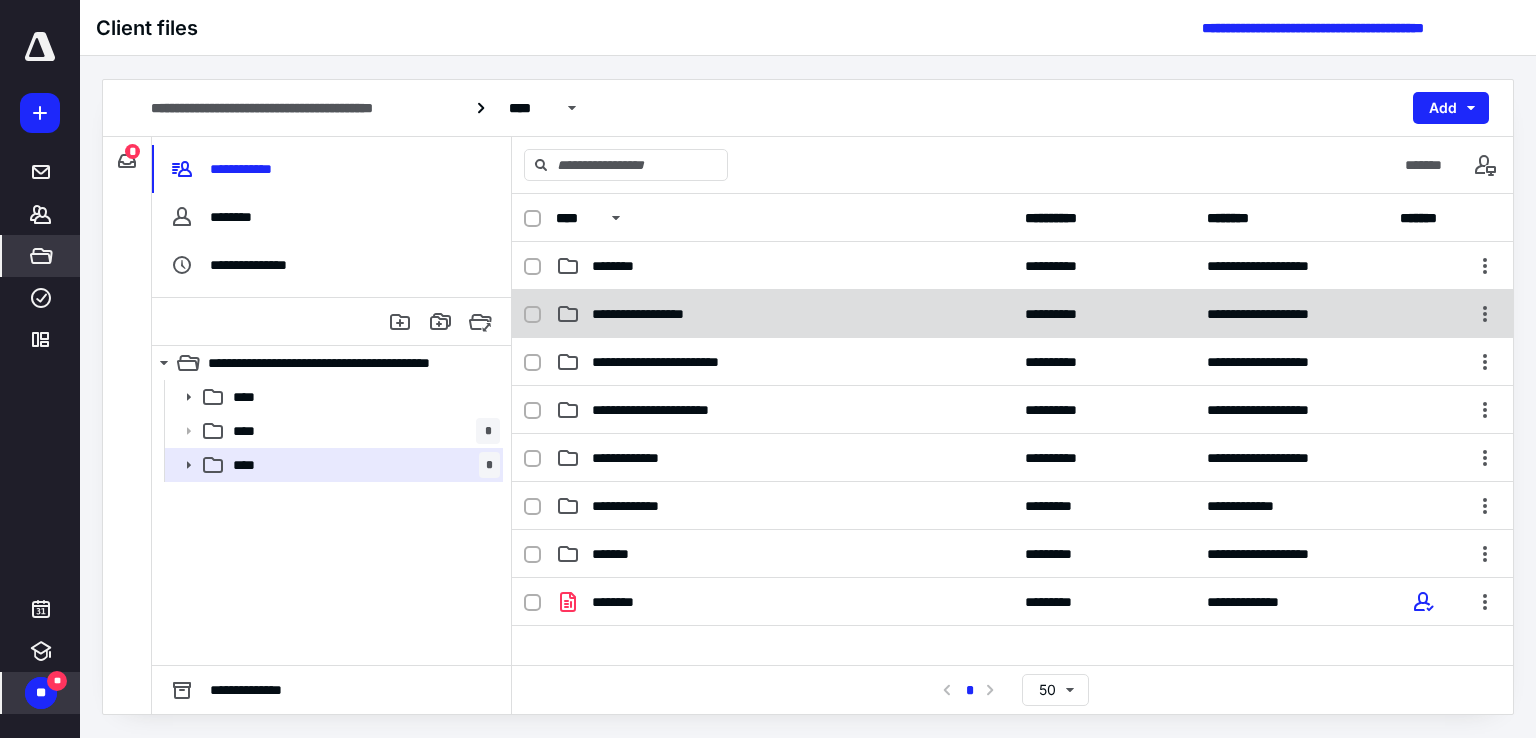 click 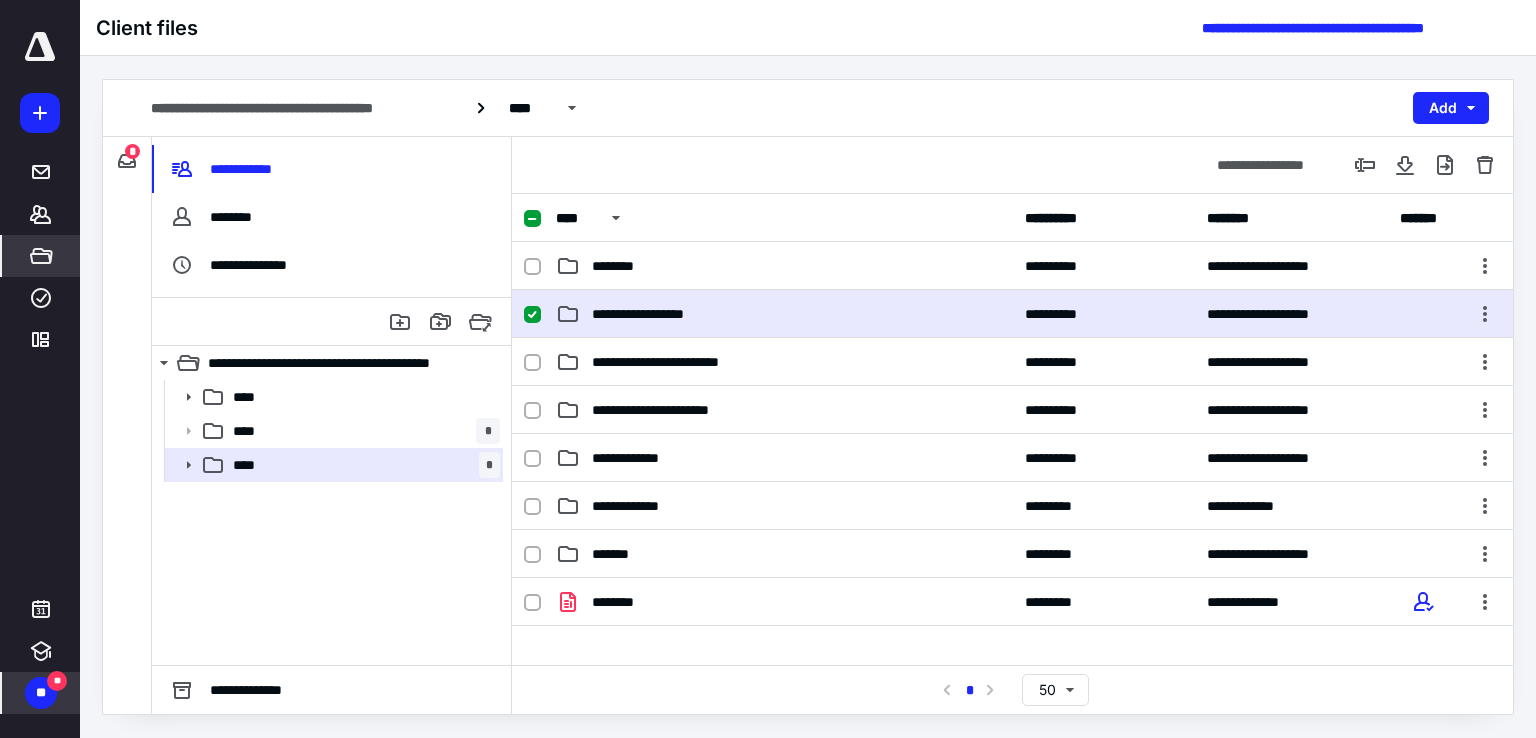 click 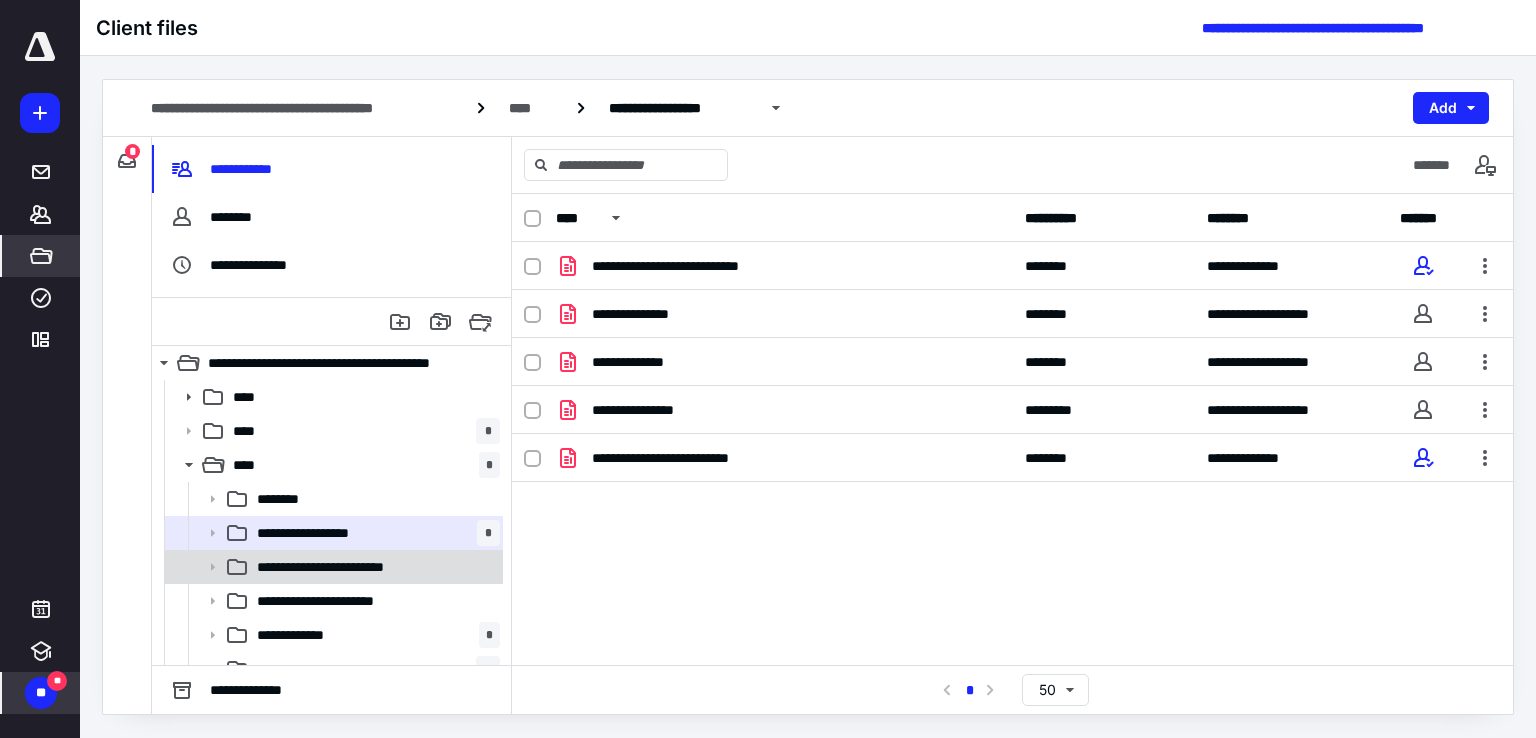 click 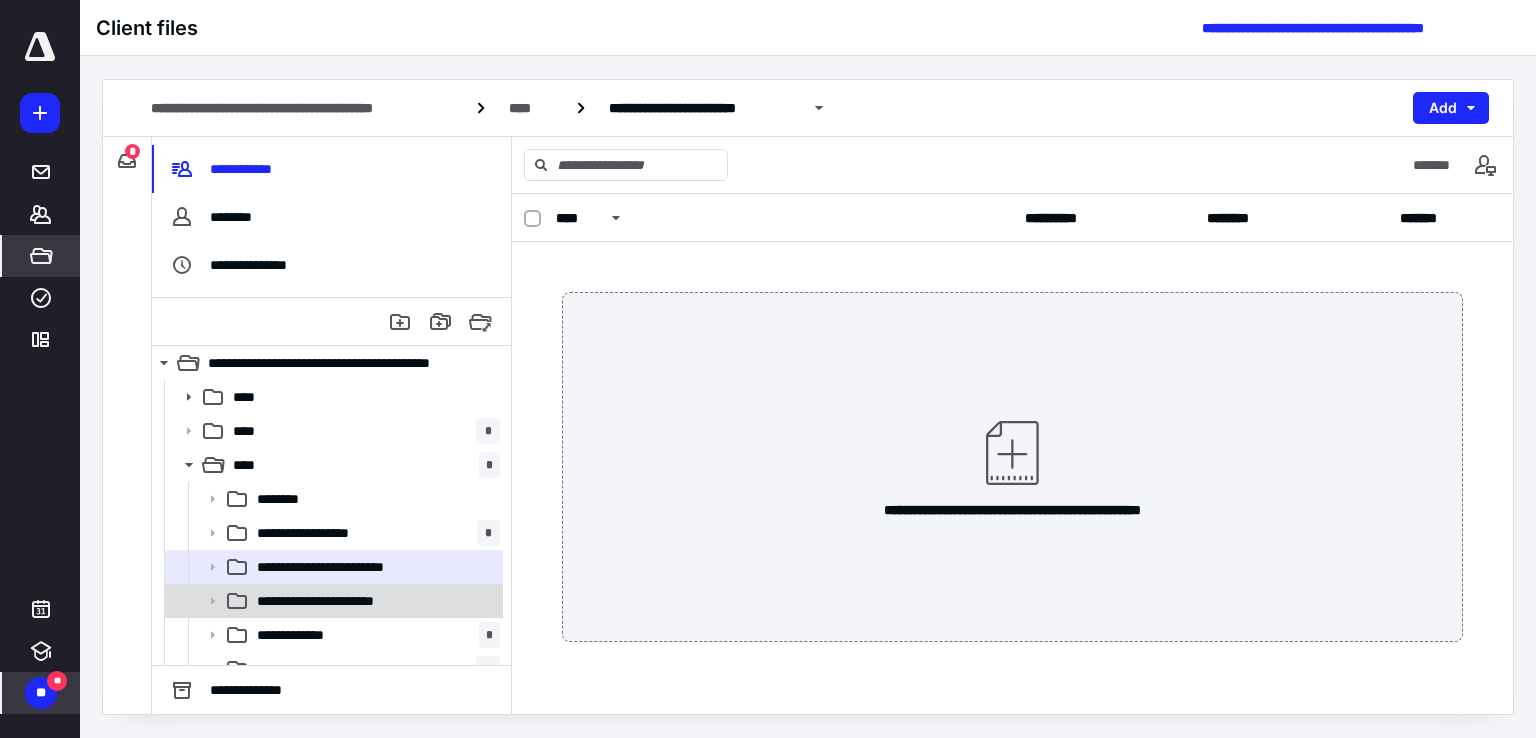 click on "**********" at bounding box center (374, 601) 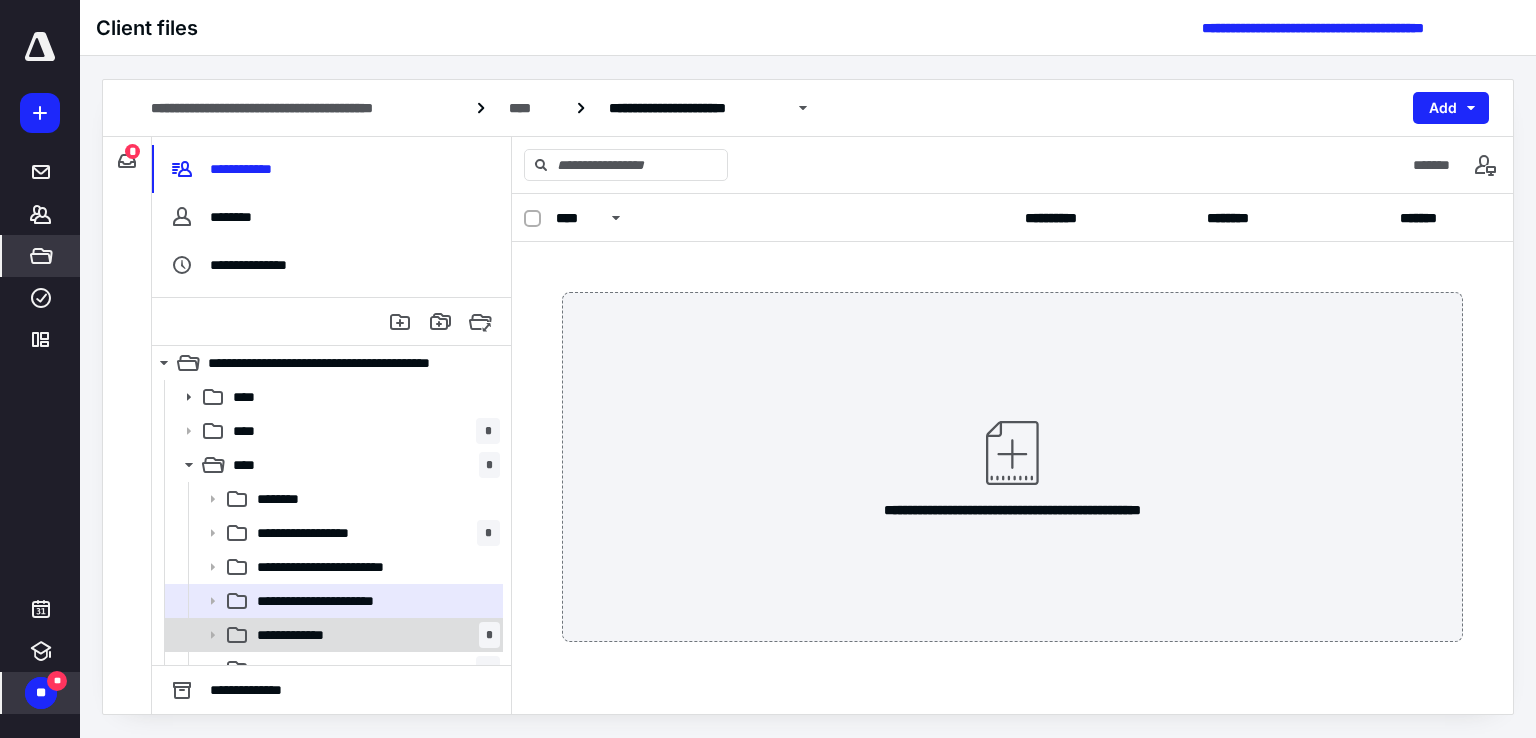 click 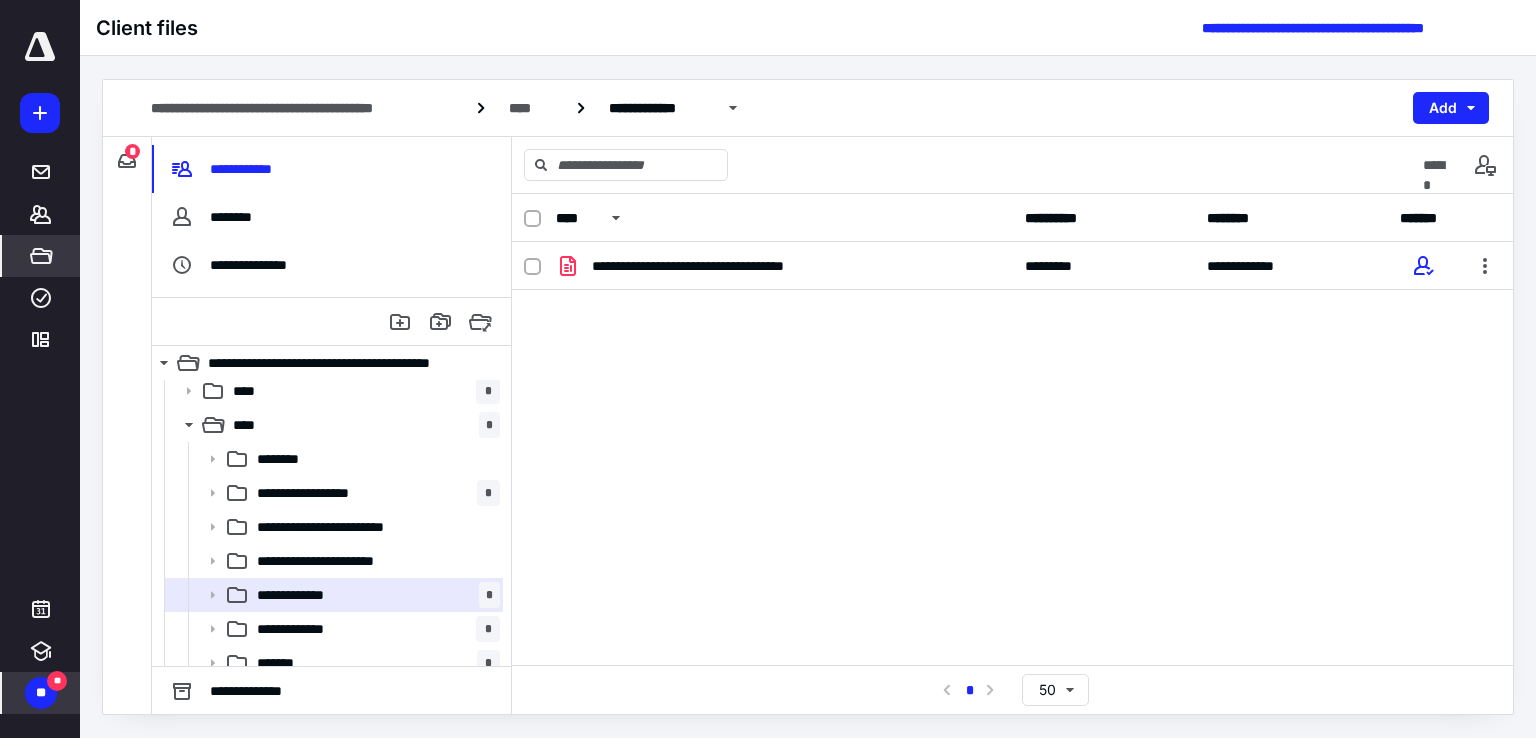 scroll, scrollTop: 54, scrollLeft: 0, axis: vertical 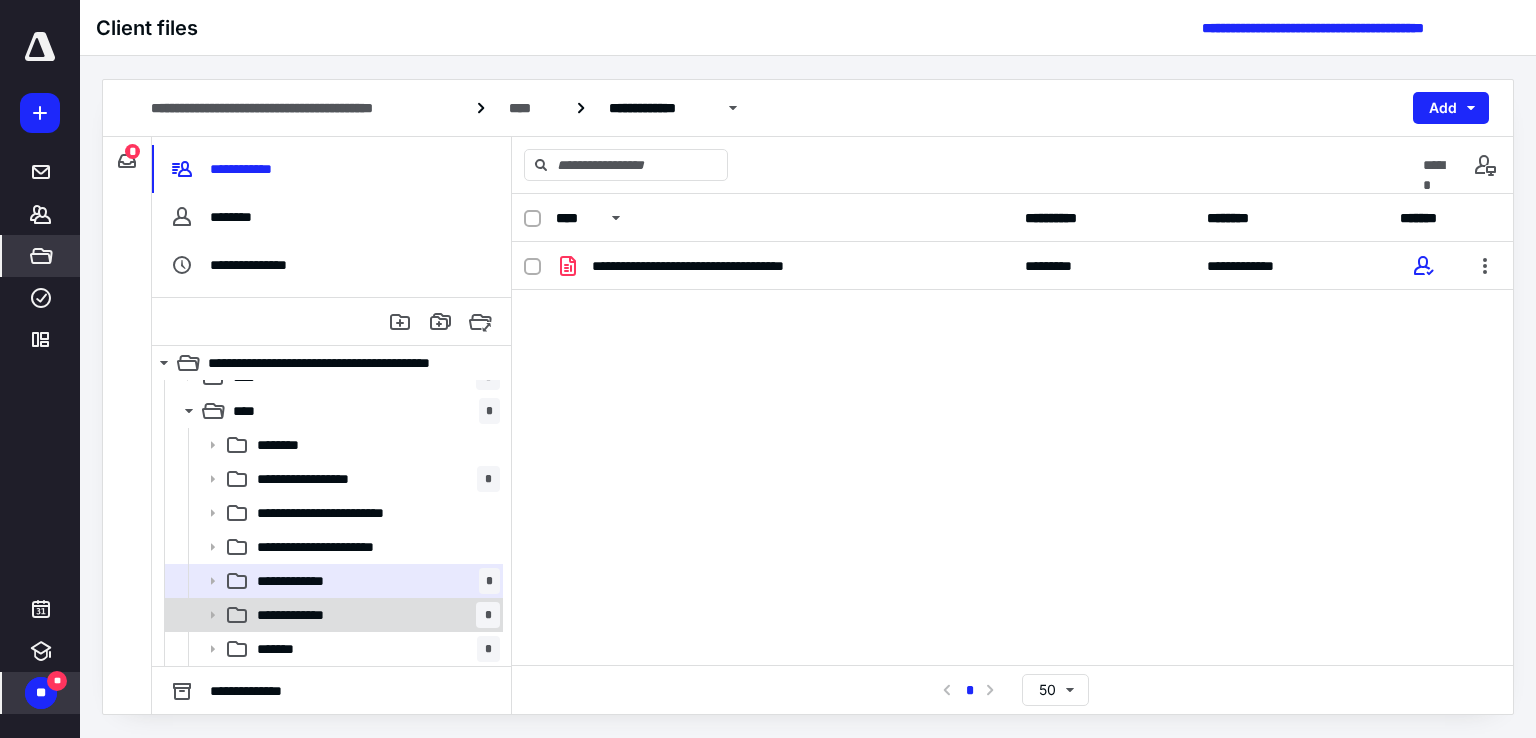 click 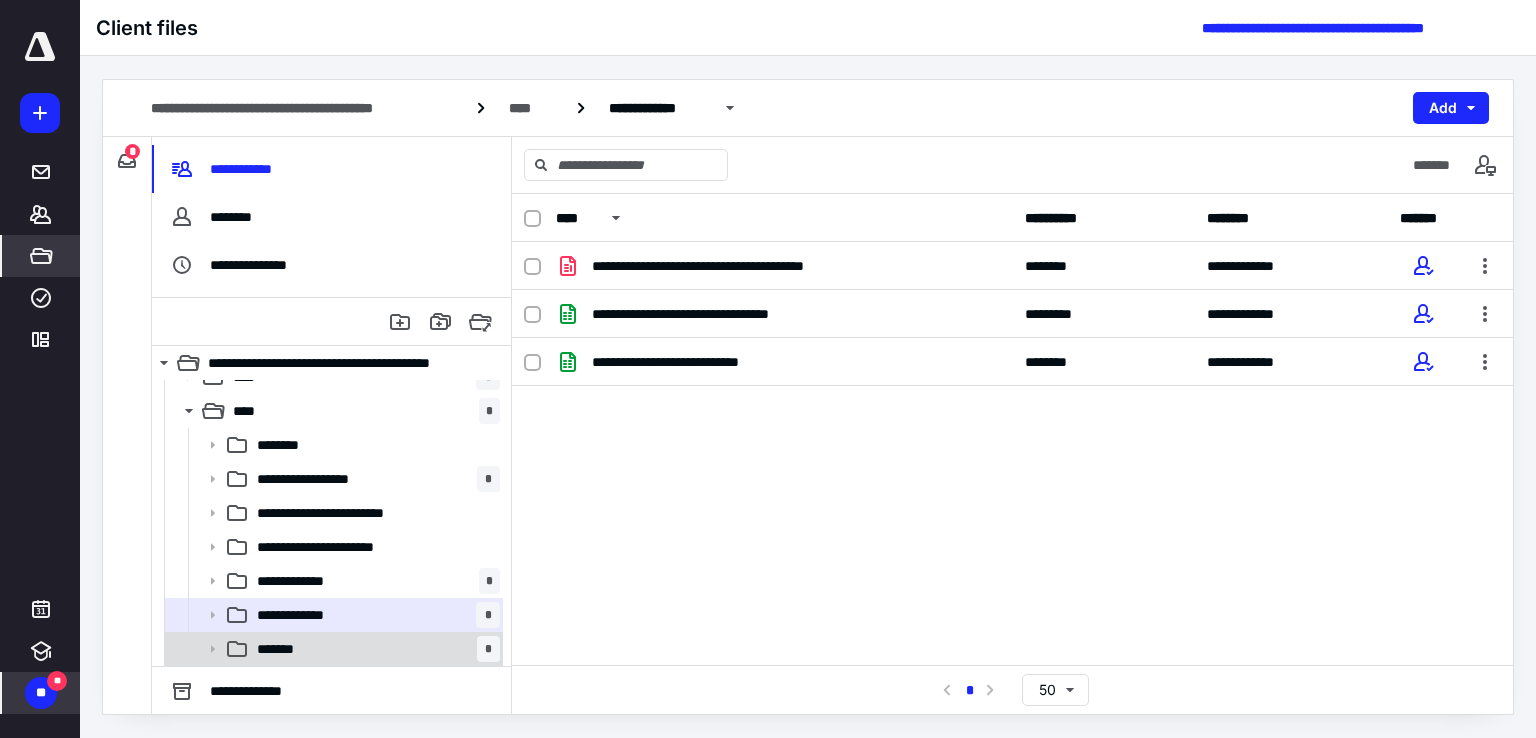 click 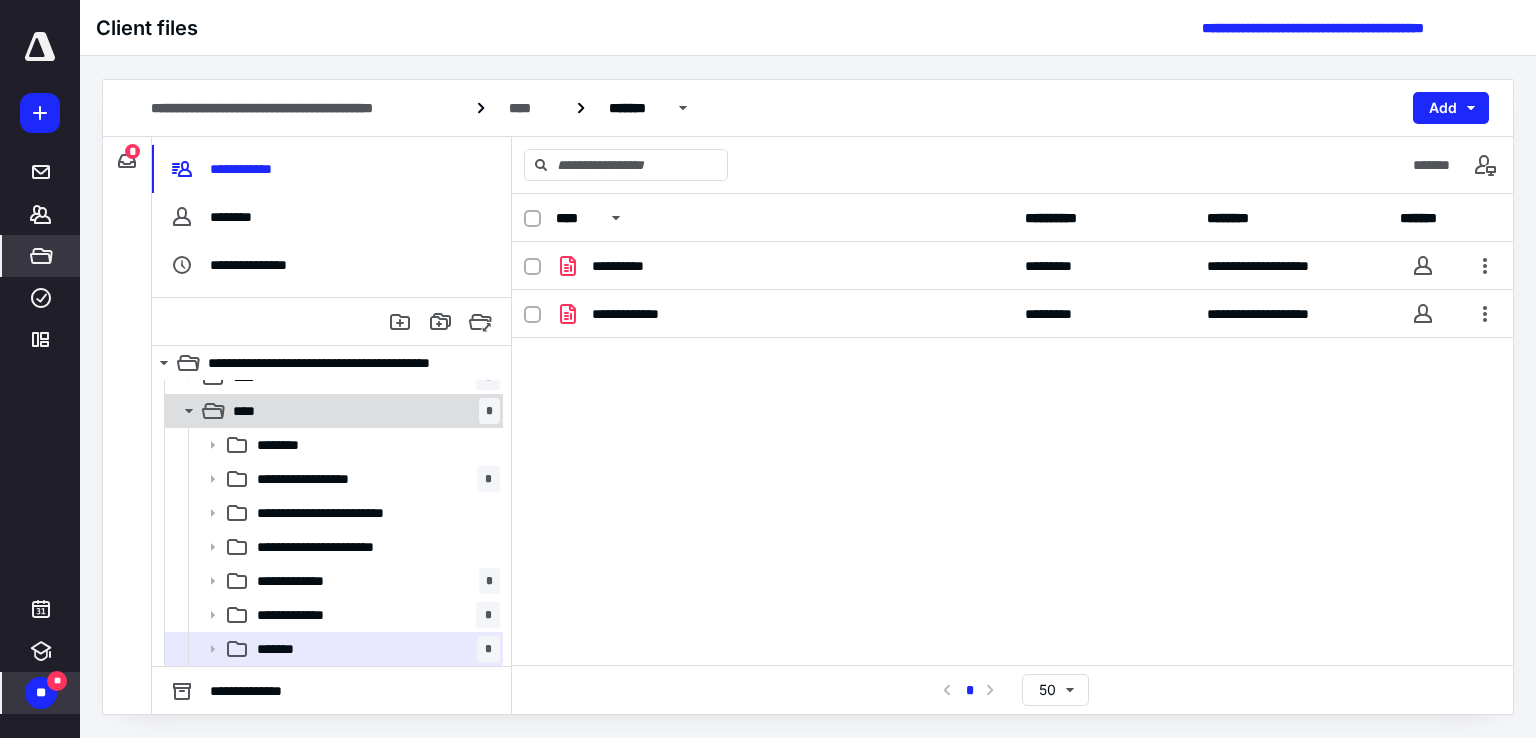 click 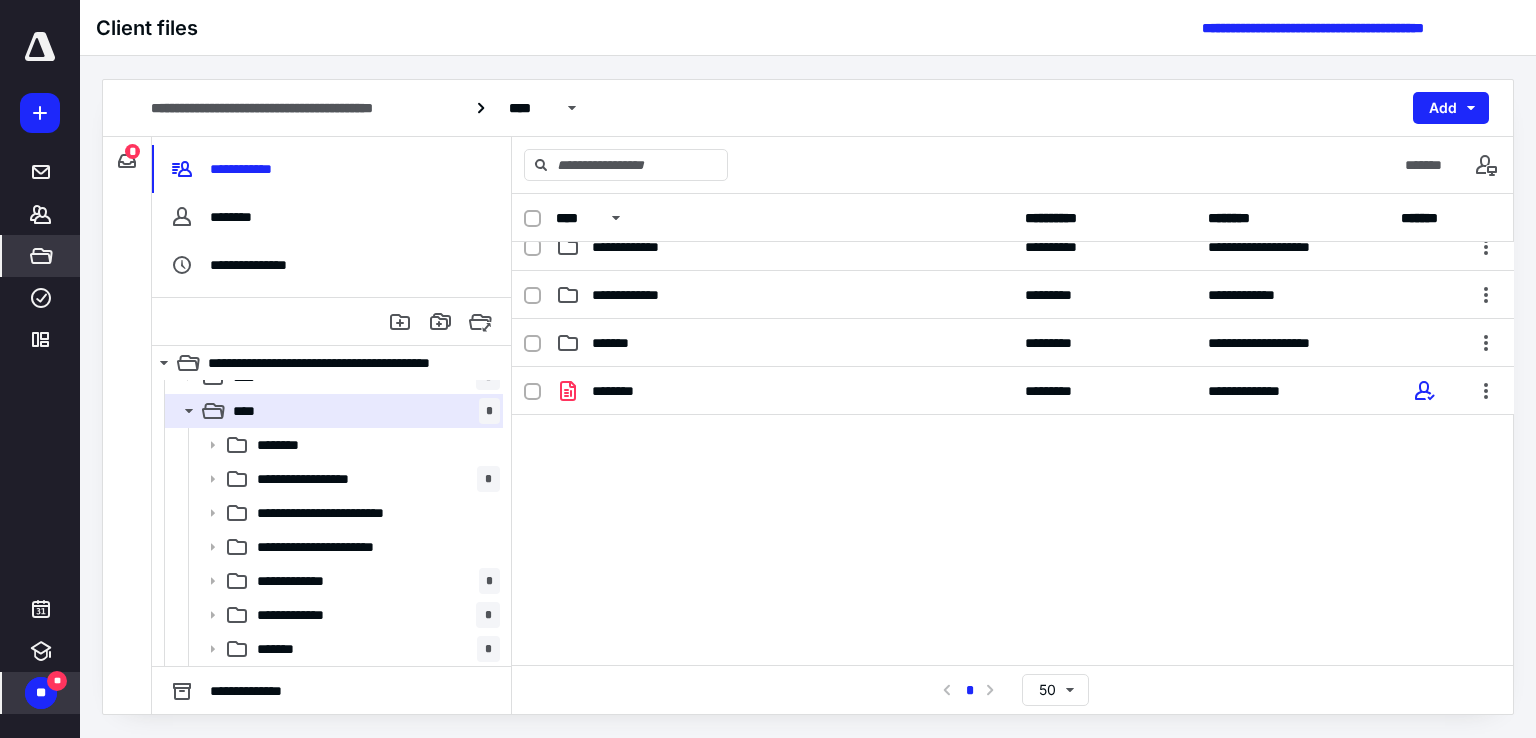 scroll, scrollTop: 0, scrollLeft: 0, axis: both 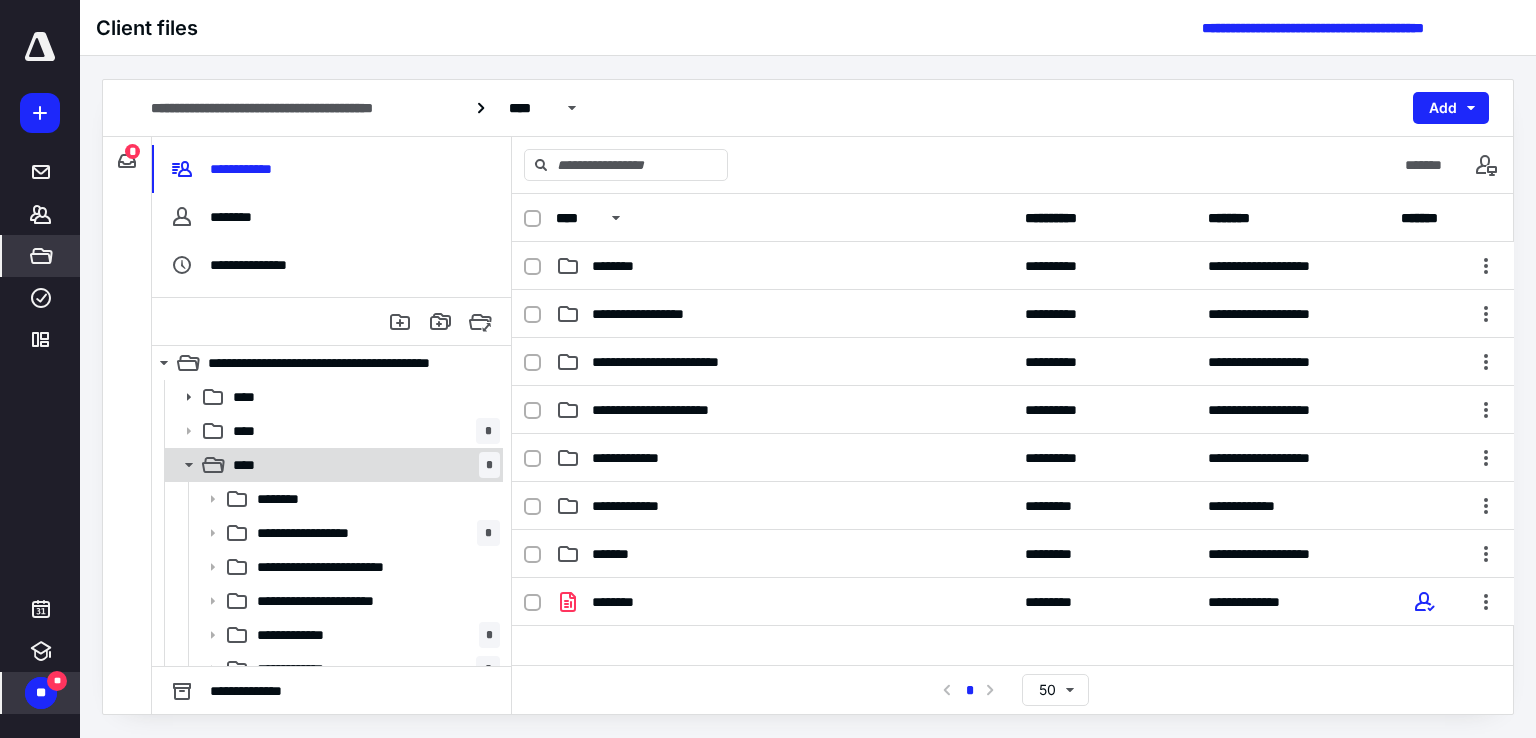 click 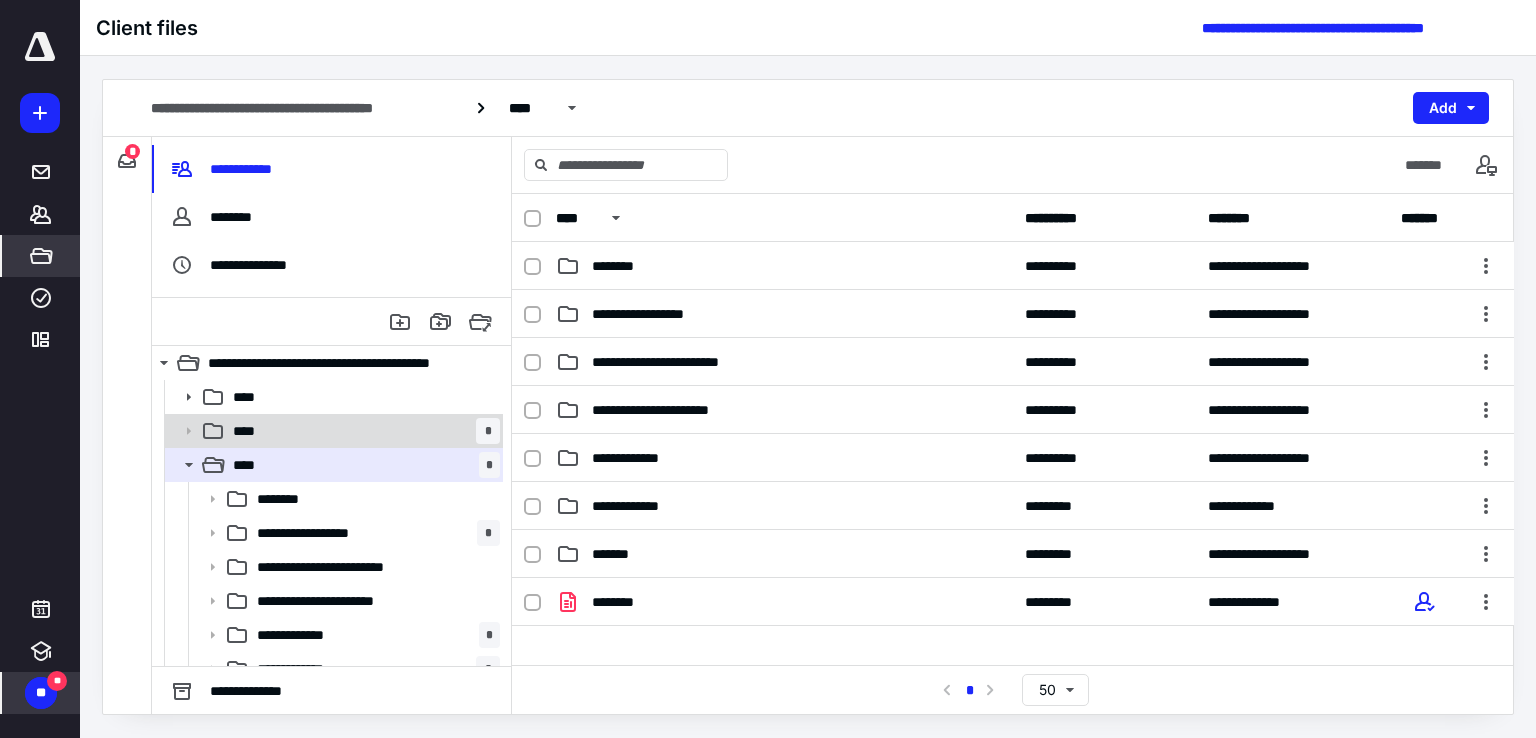 click 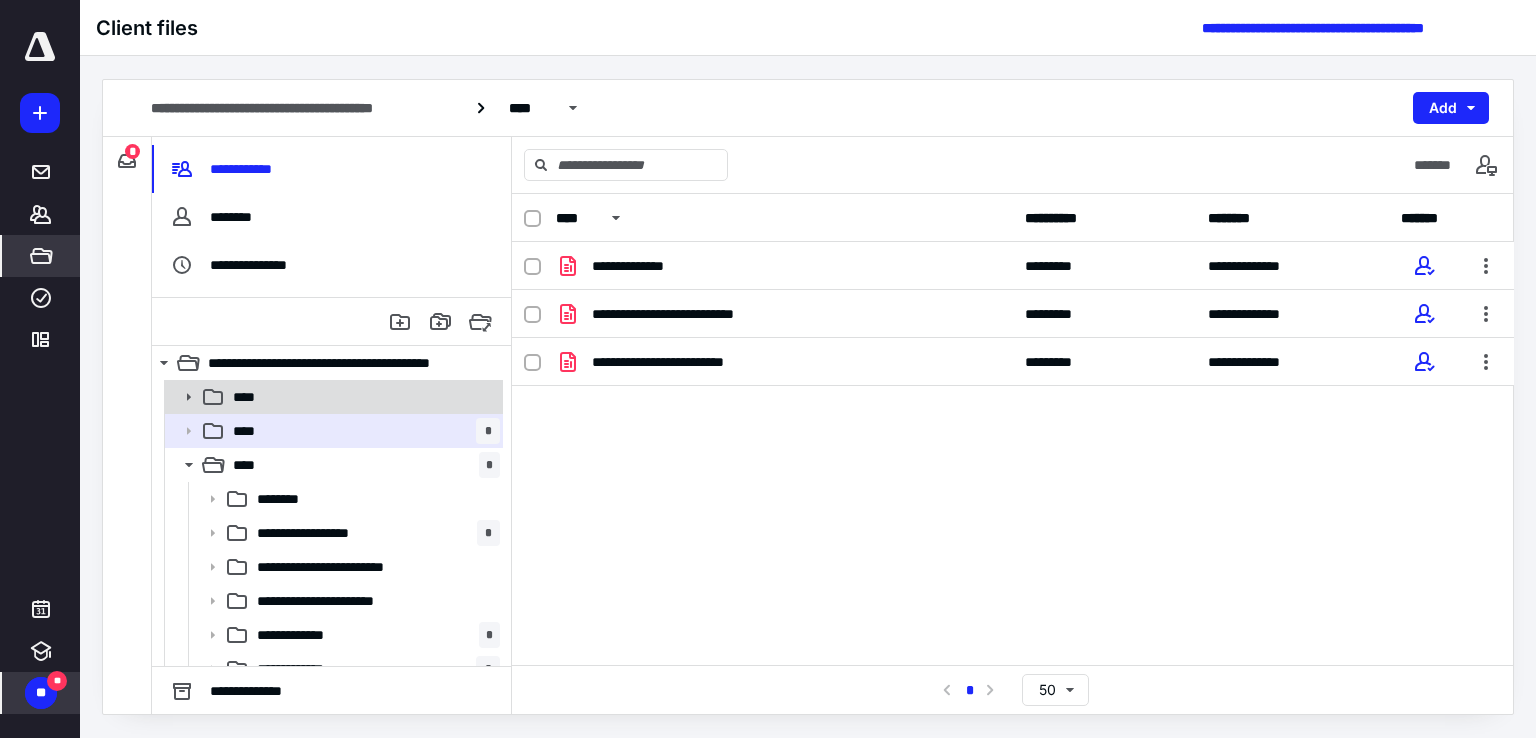 click 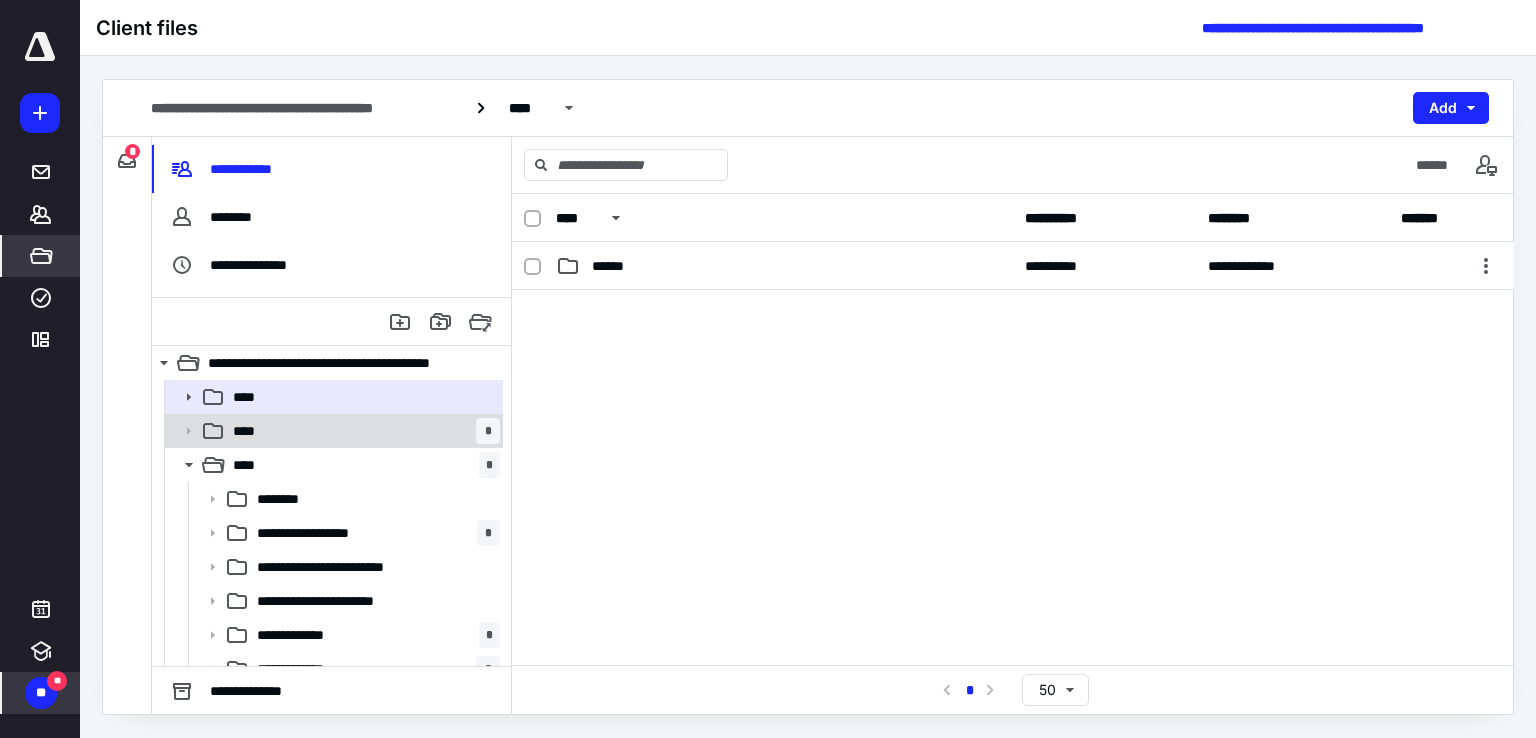 click 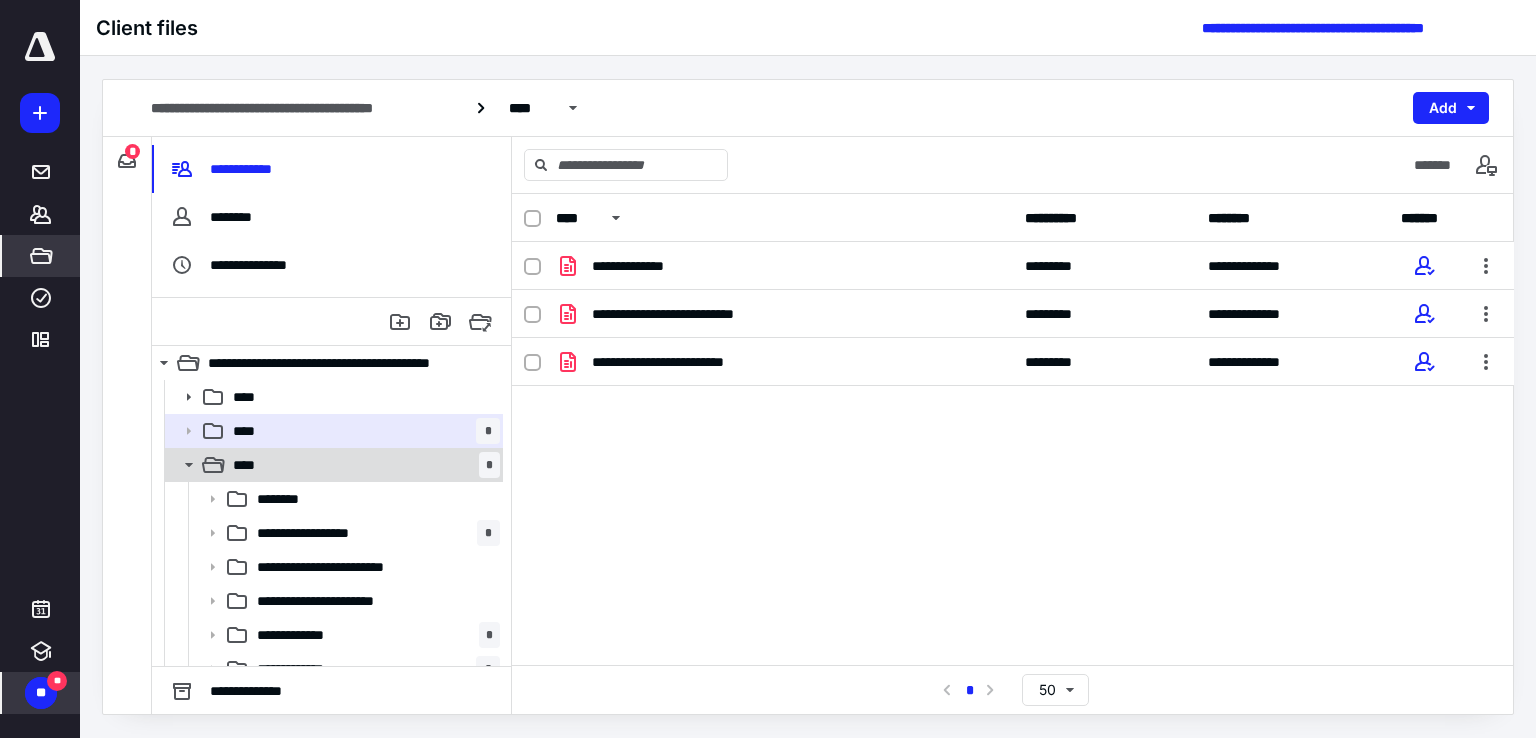 click on "**** *" at bounding box center [332, 465] 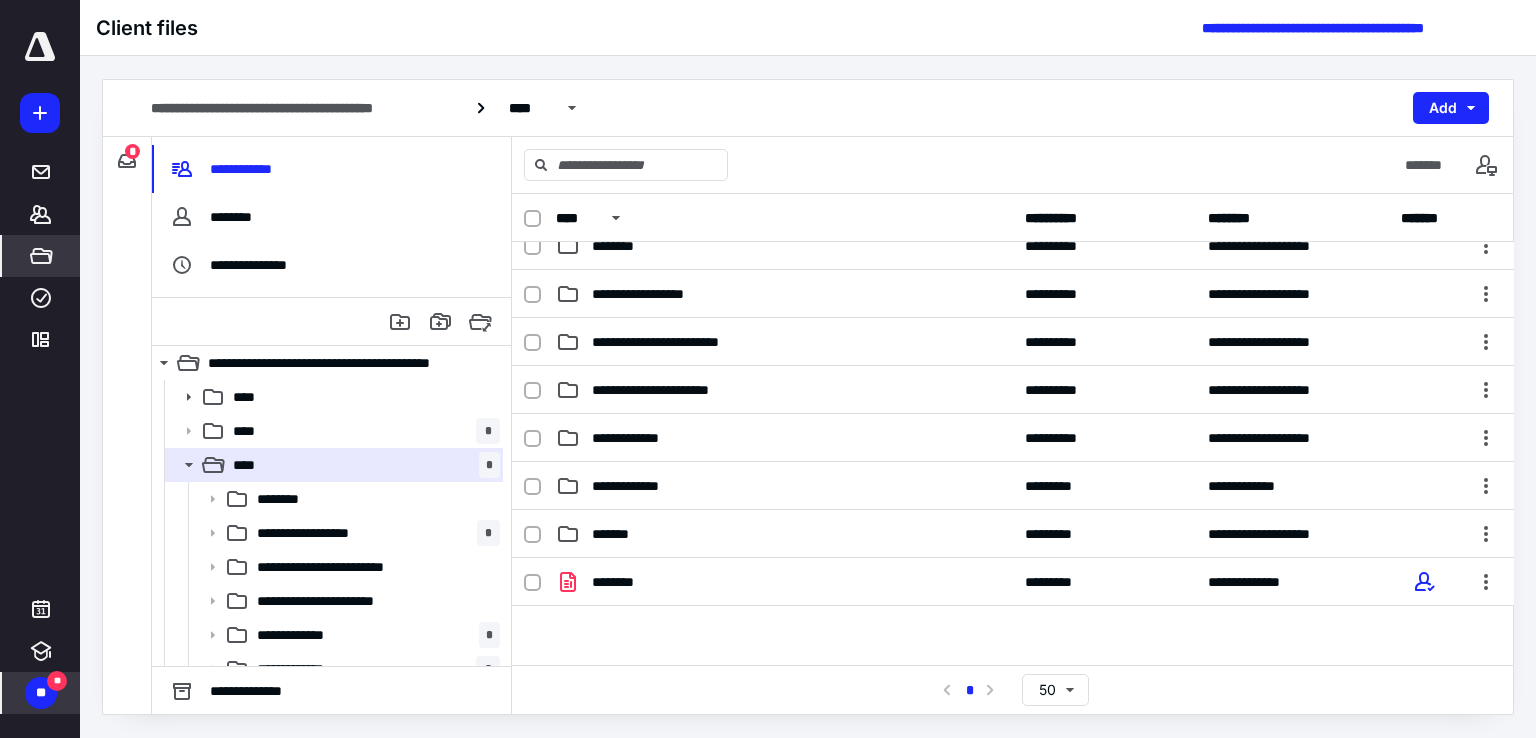 scroll, scrollTop: 0, scrollLeft: 0, axis: both 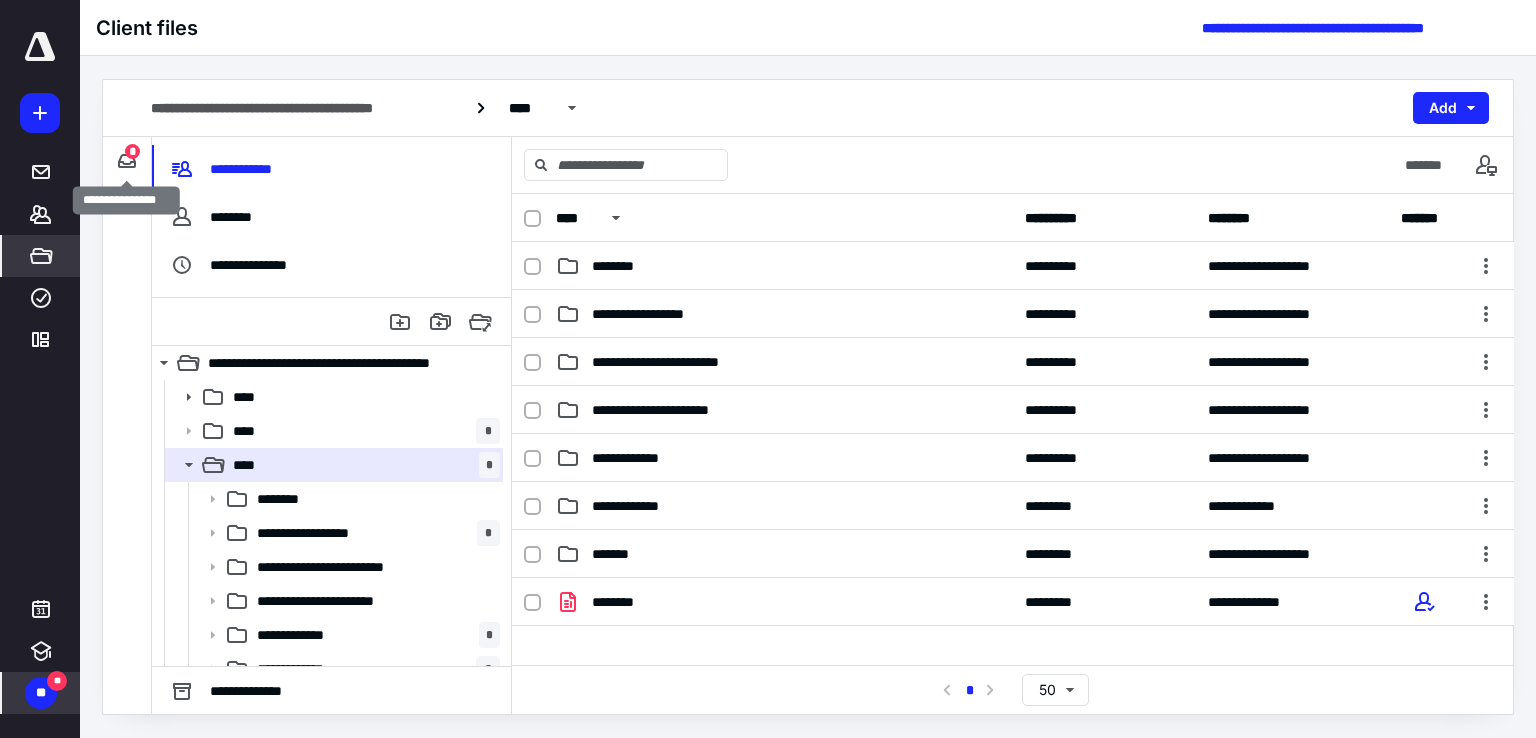 click on "*" at bounding box center (132, 151) 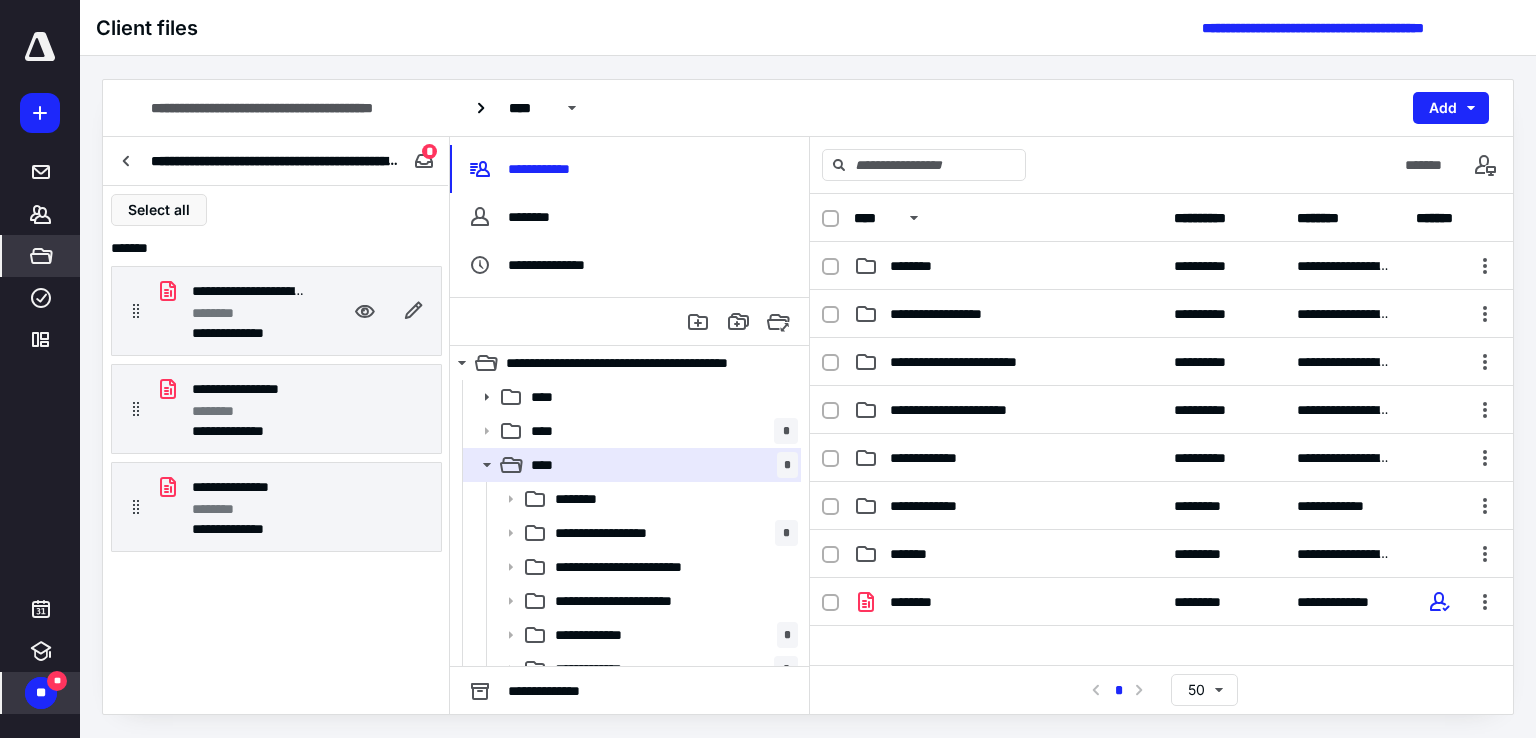 click on "********" at bounding box center (222, 313) 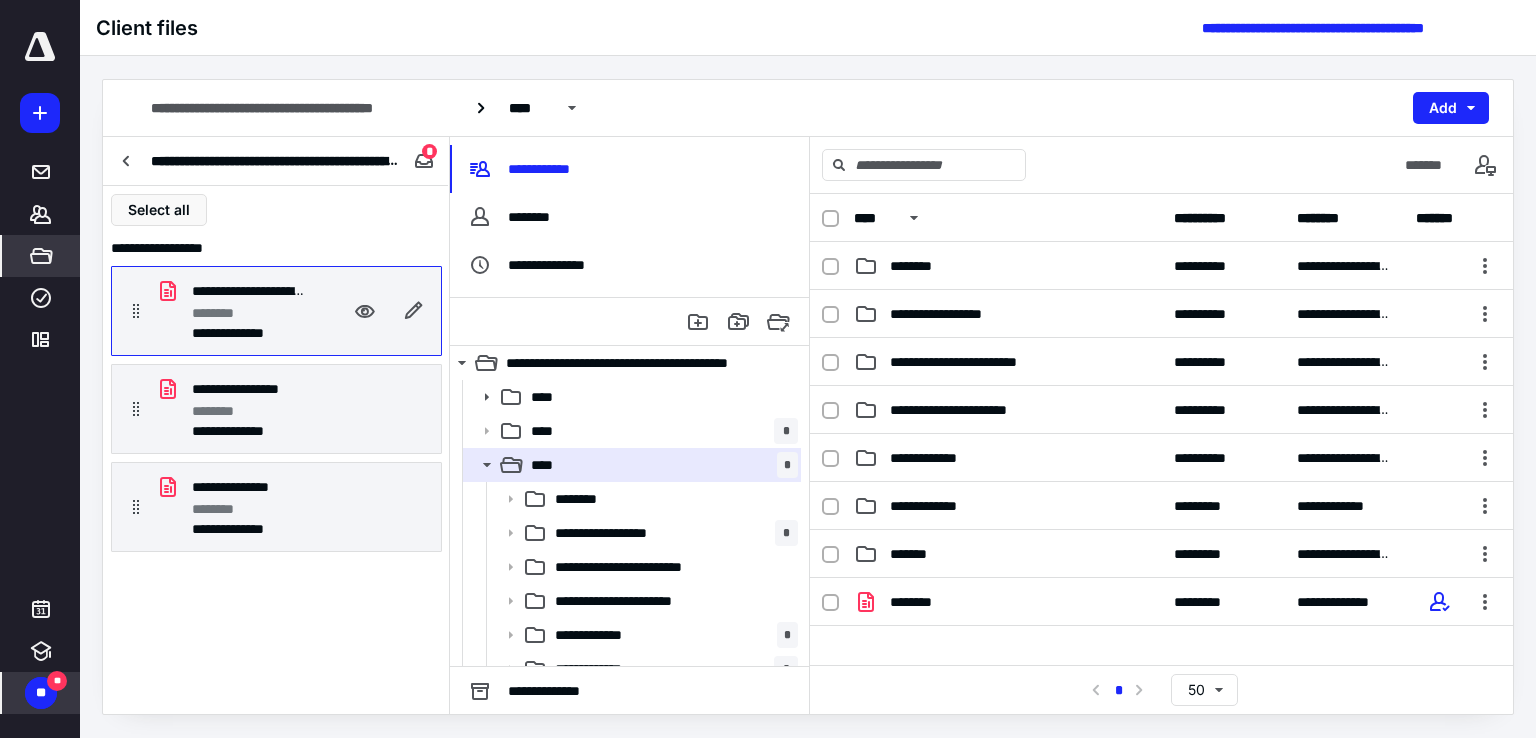 click on "**********" at bounding box center (248, 291) 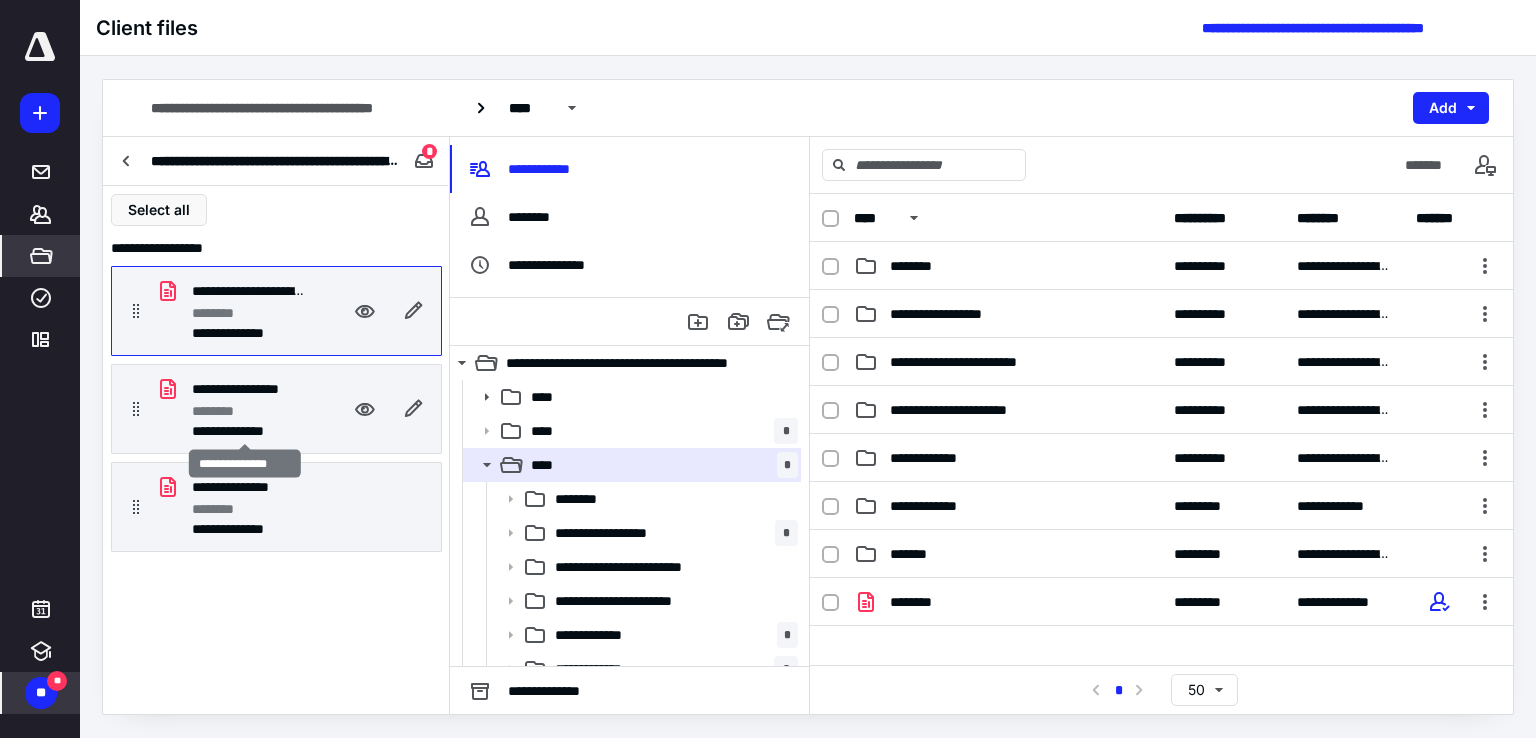 click on "**********" at bounding box center (245, 431) 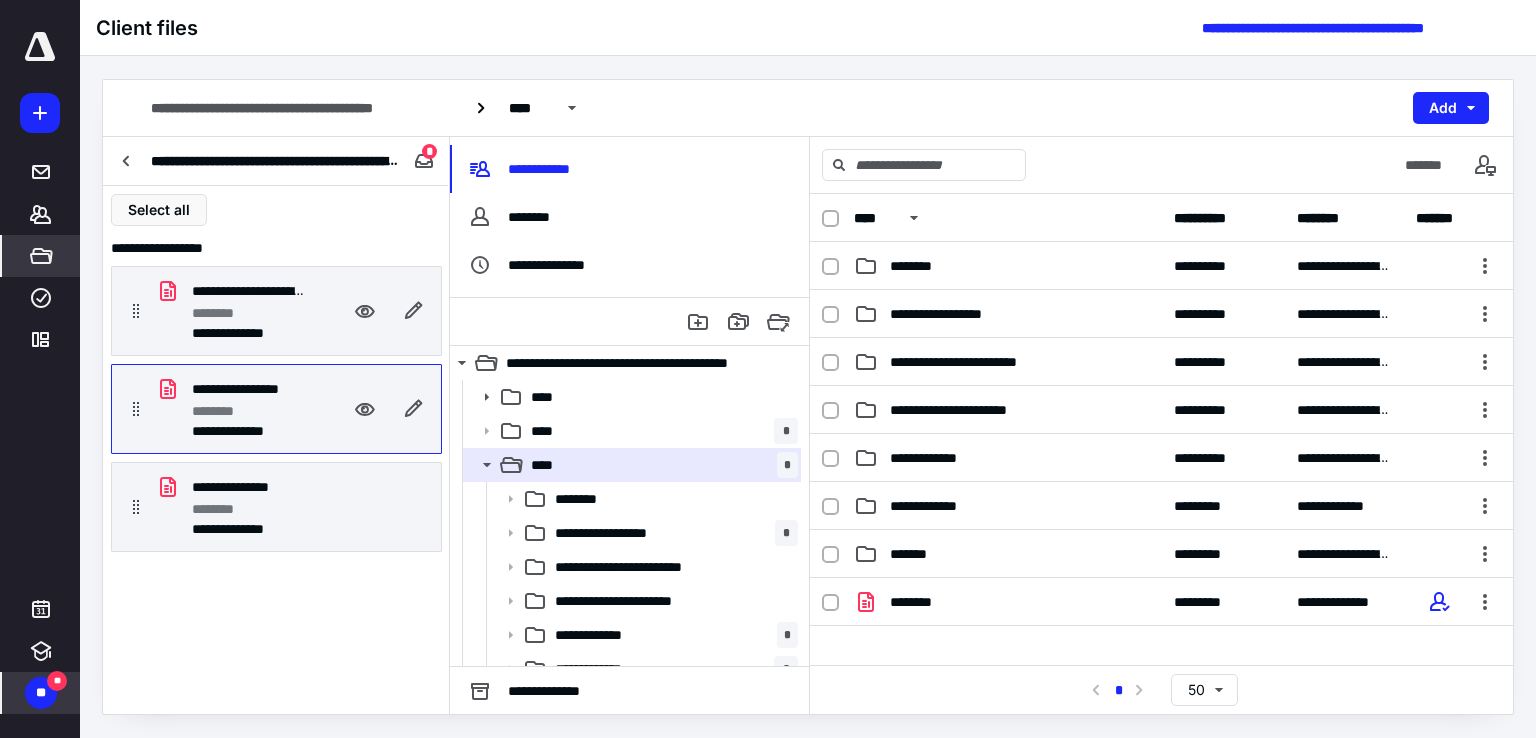 click on "********" at bounding box center (222, 313) 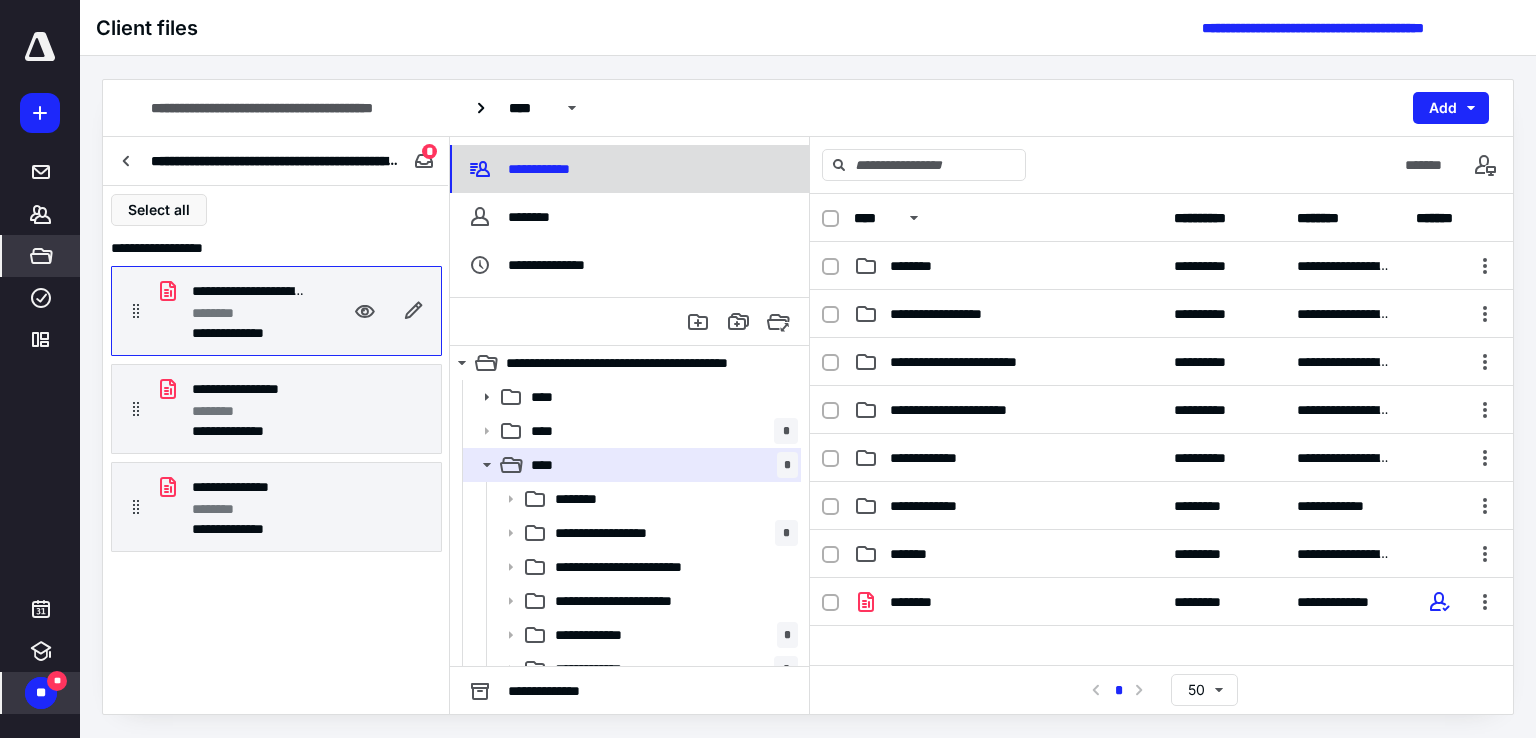 drag, startPoint x: 802, startPoint y: 537, endPoint x: 712, endPoint y: 162, distance: 385.6488 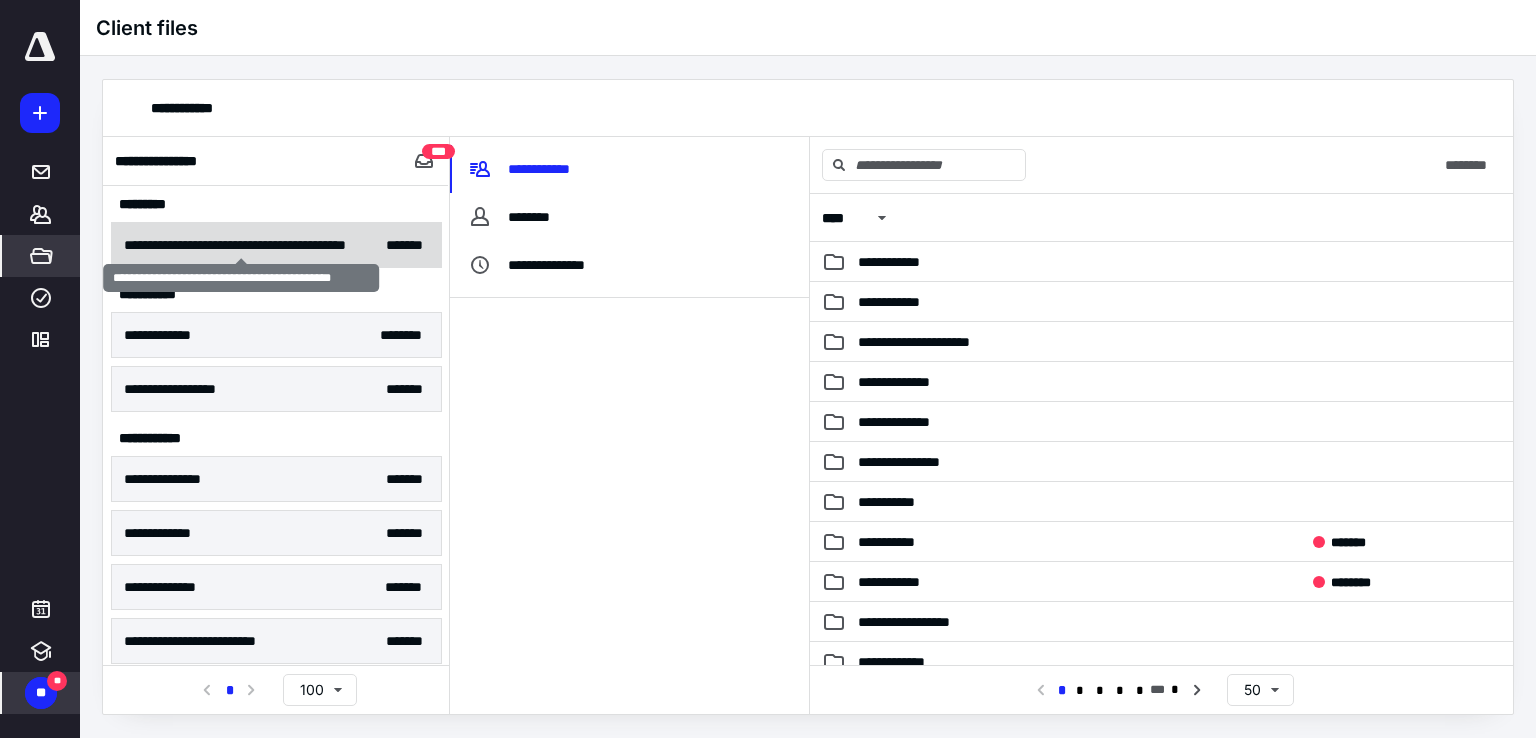 click on "**********" at bounding box center (241, 245) 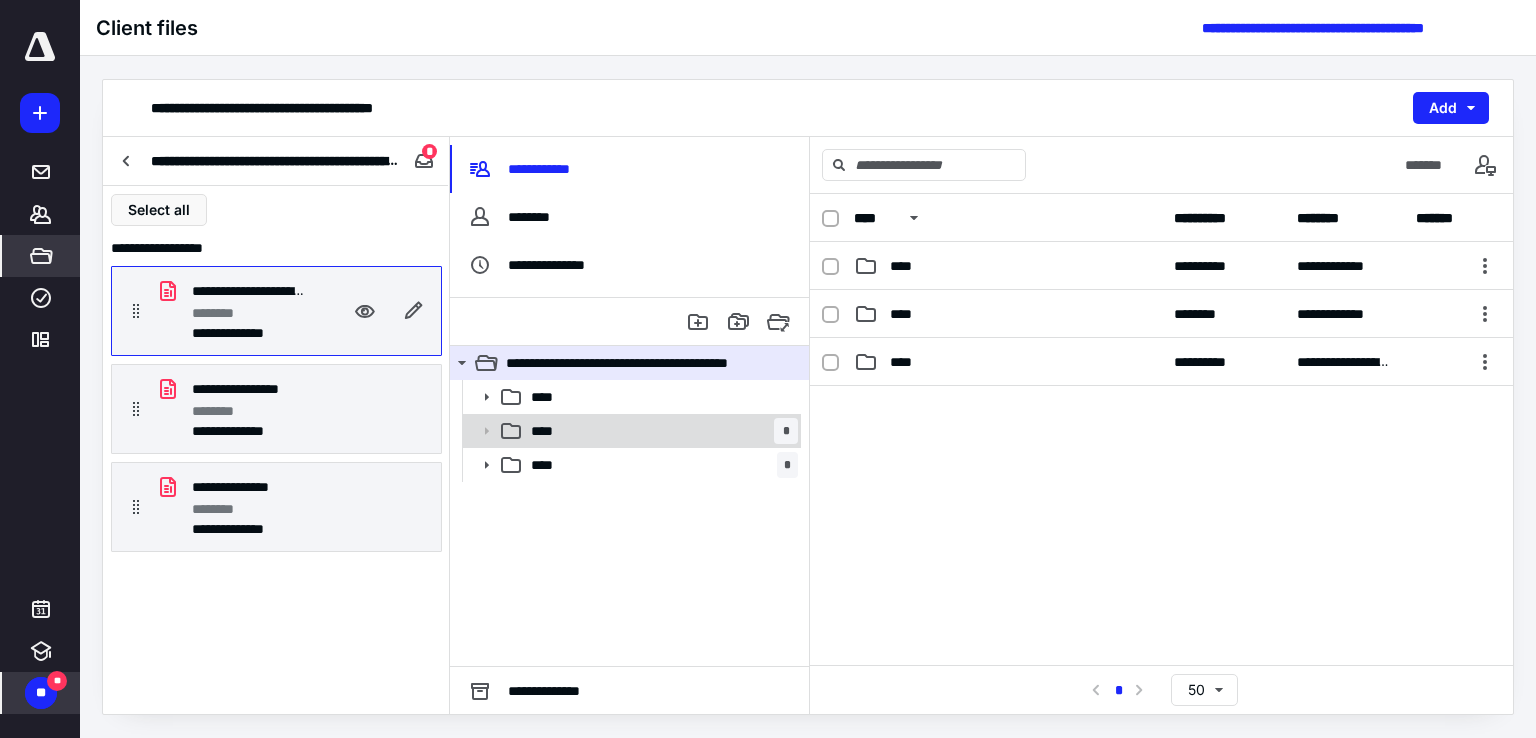 click 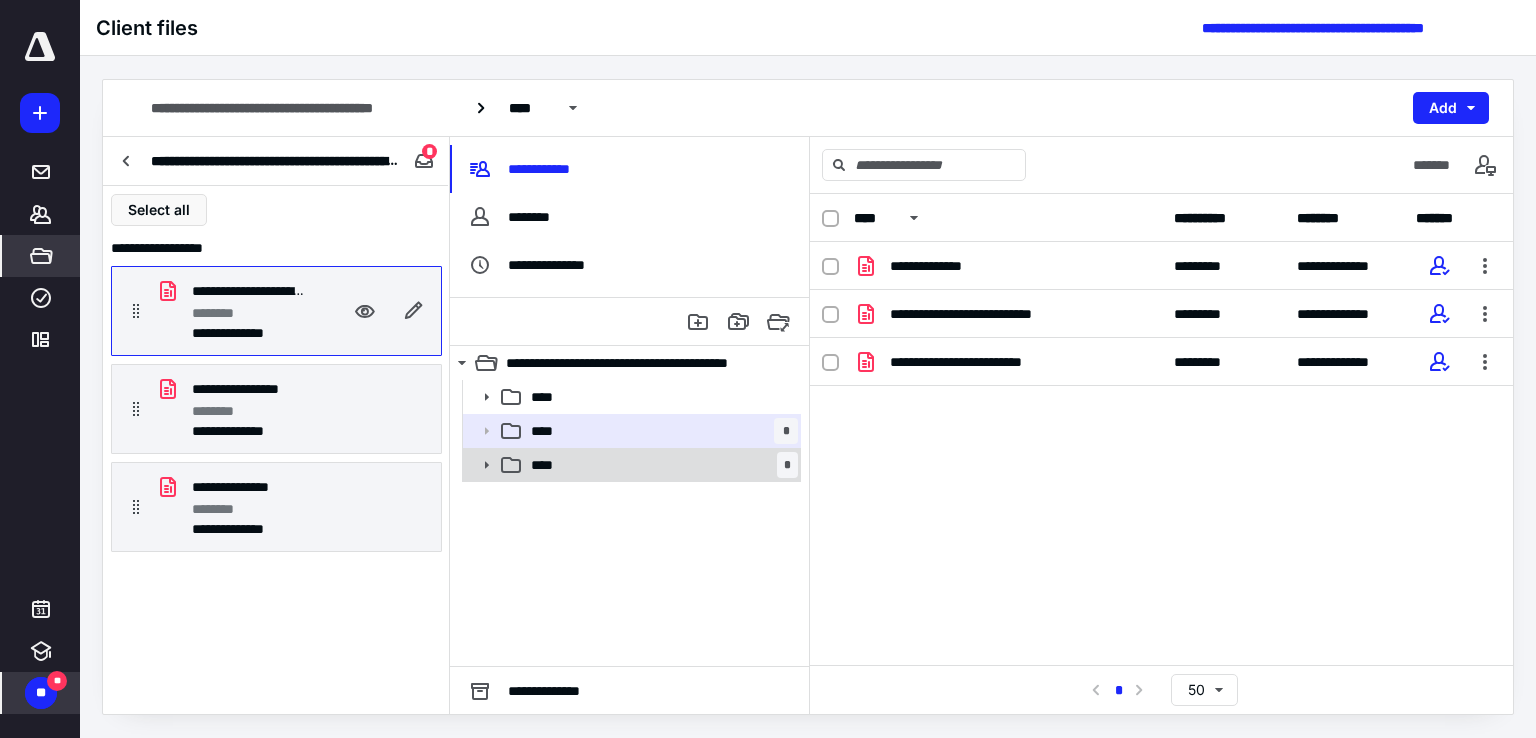 click 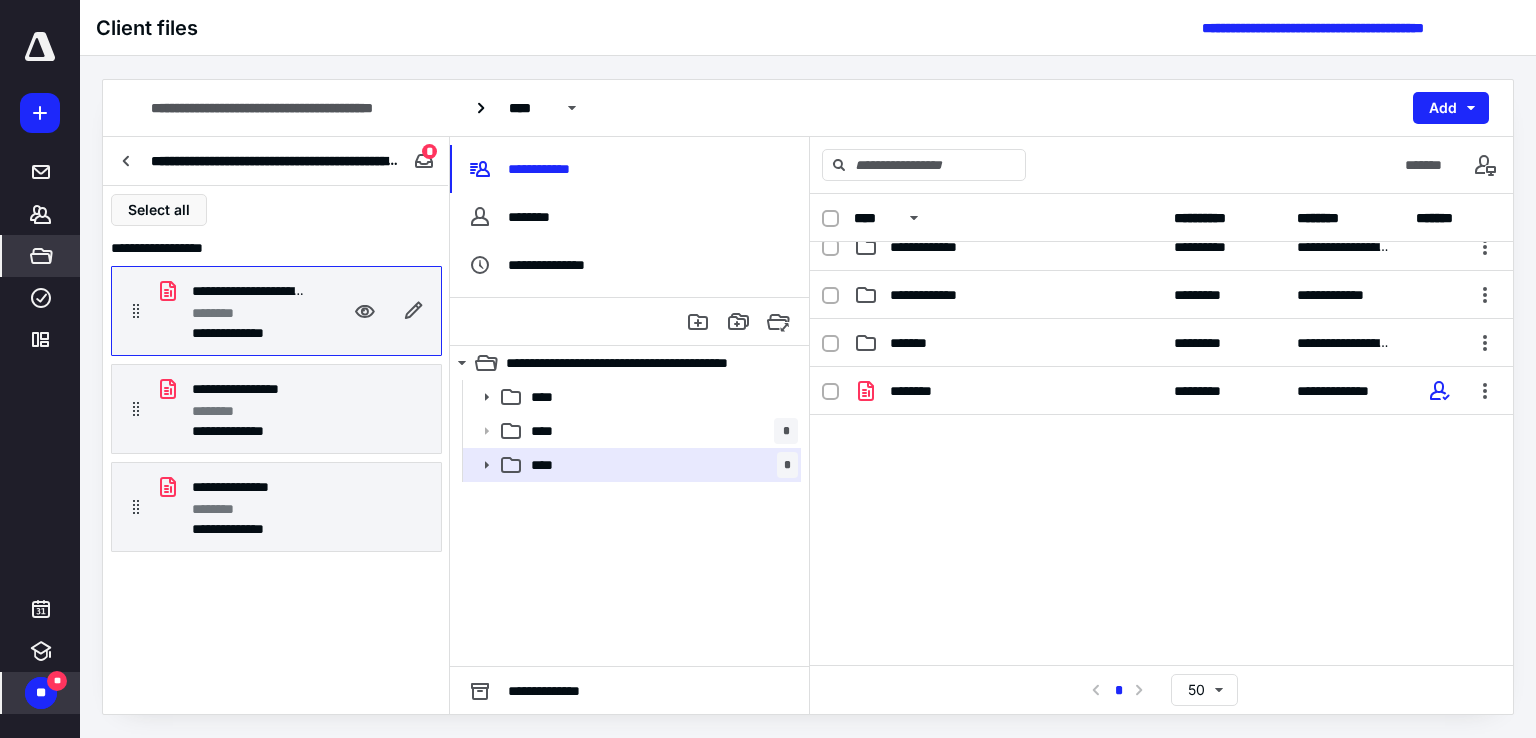 scroll, scrollTop: 0, scrollLeft: 0, axis: both 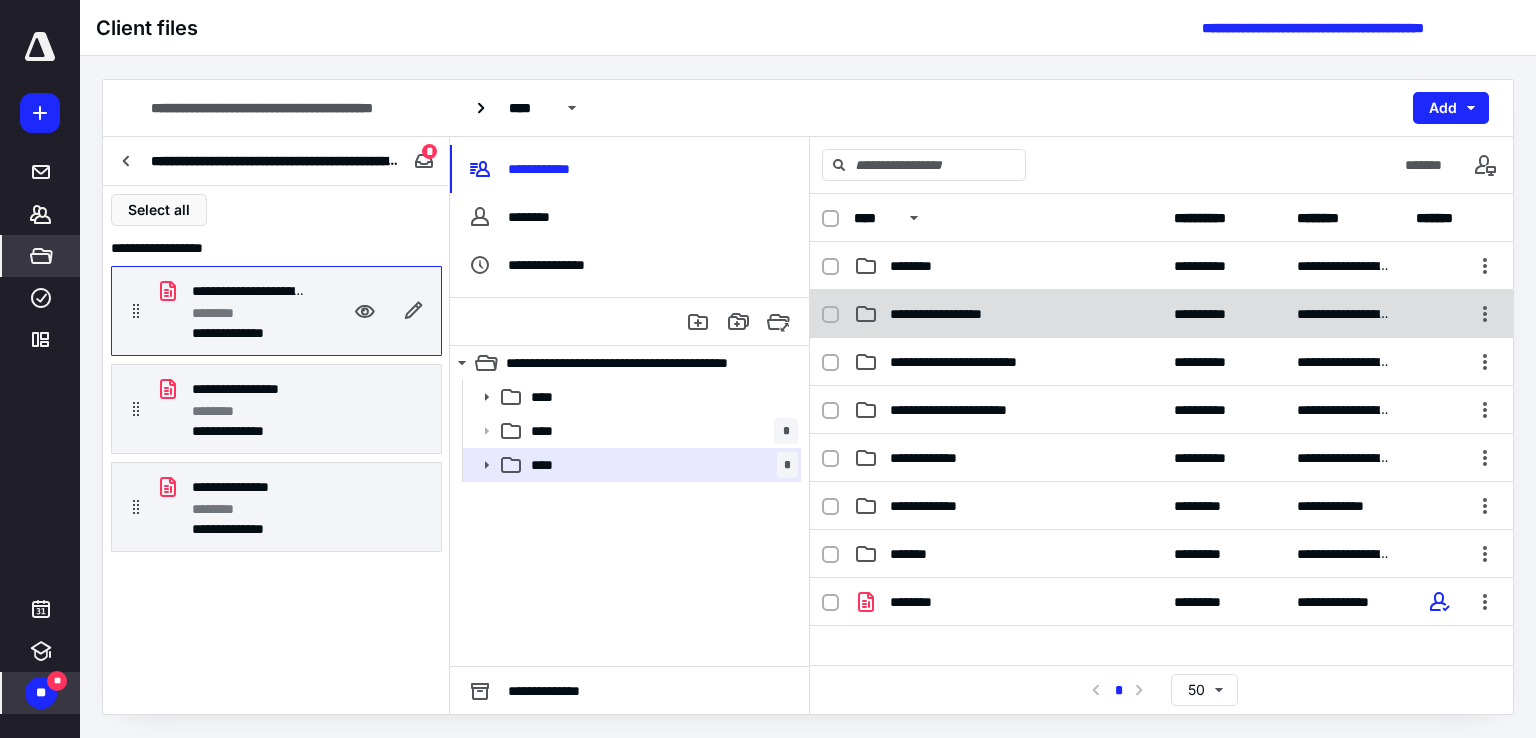 click 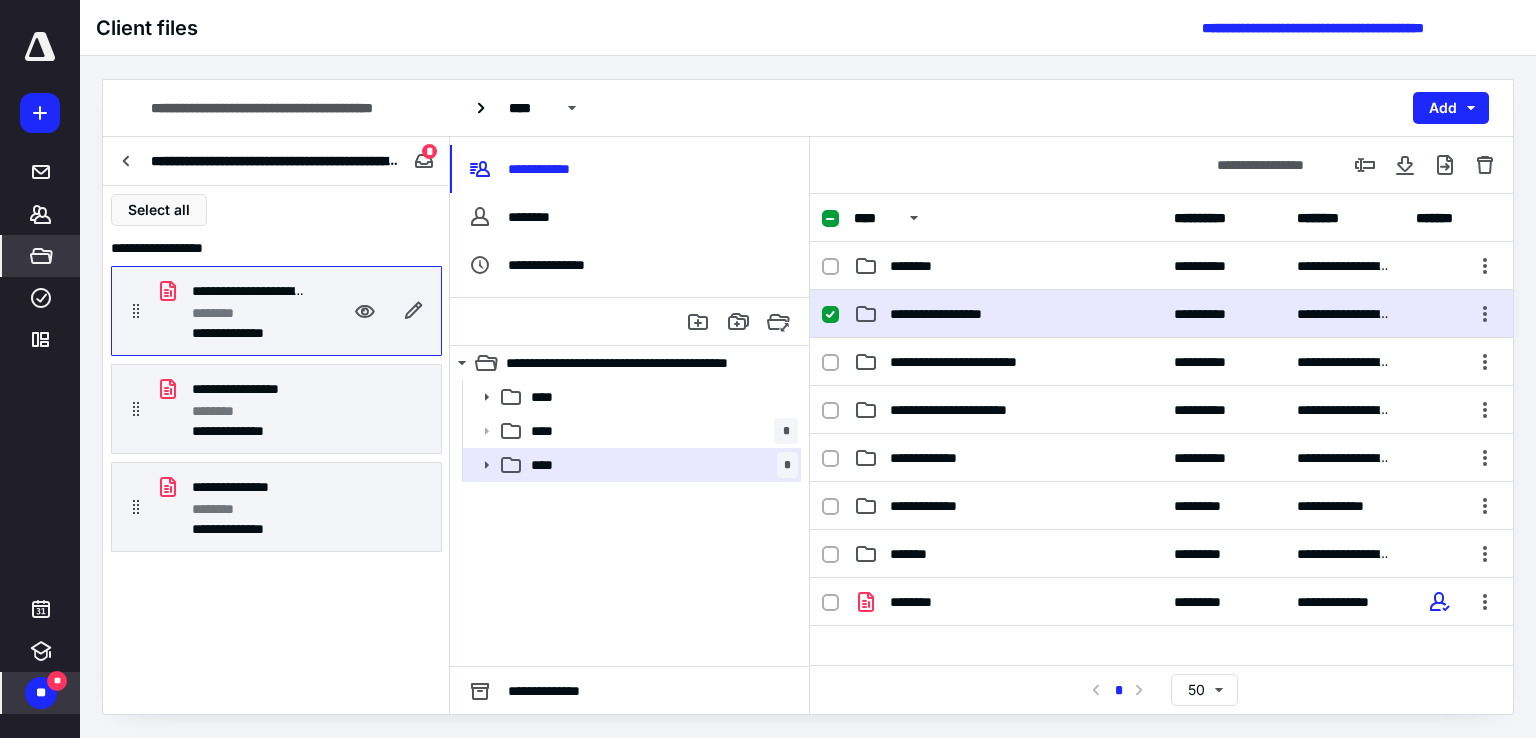 click 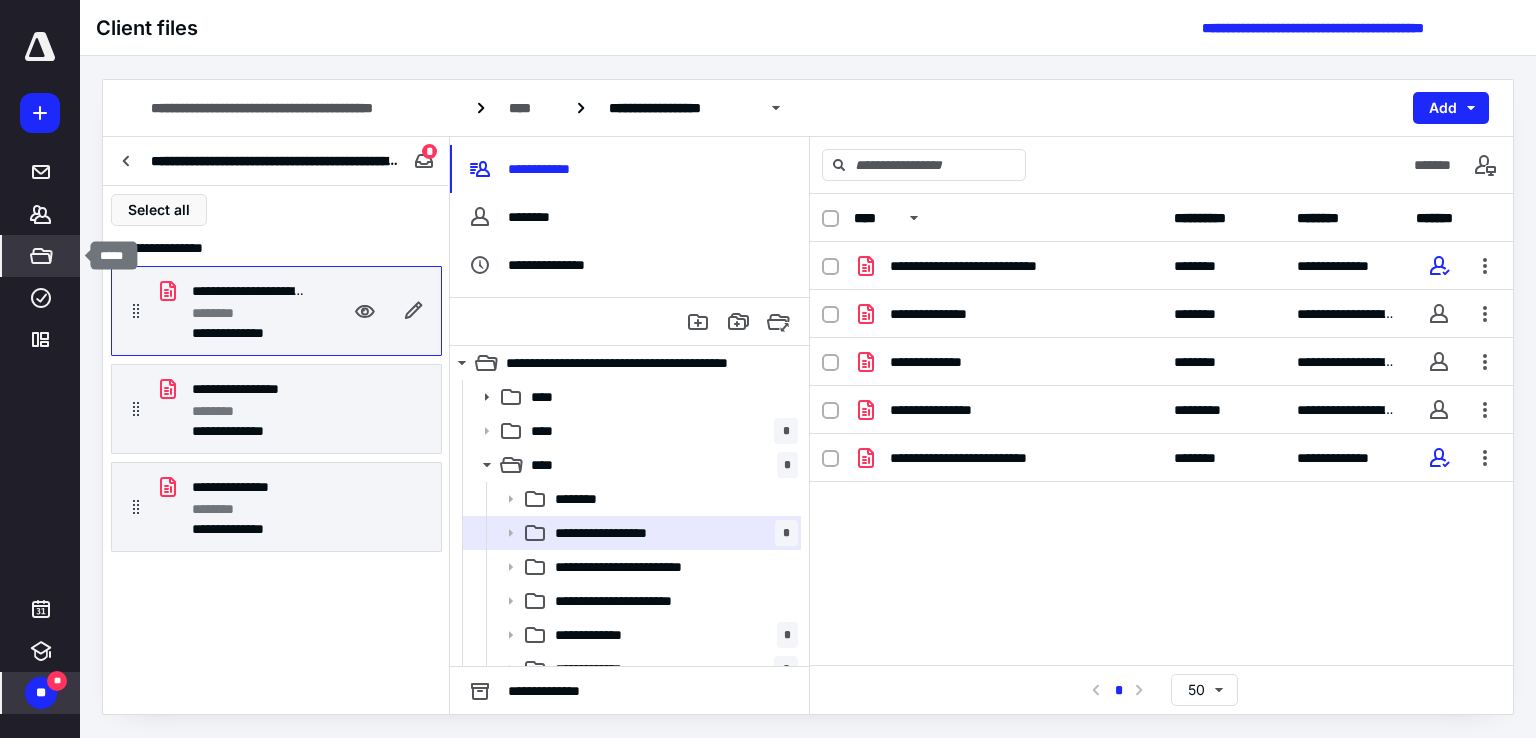 click 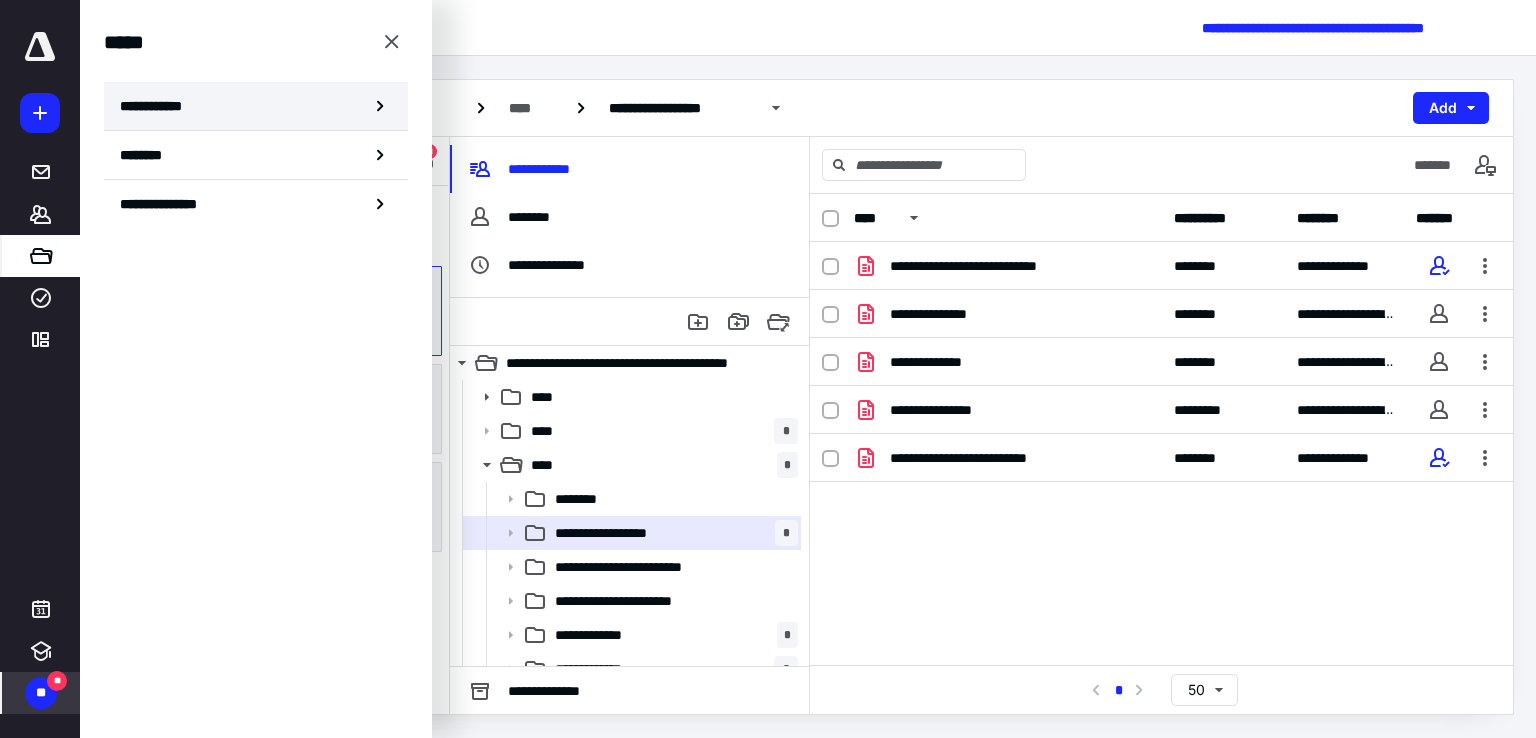 click on "**********" at bounding box center [256, 106] 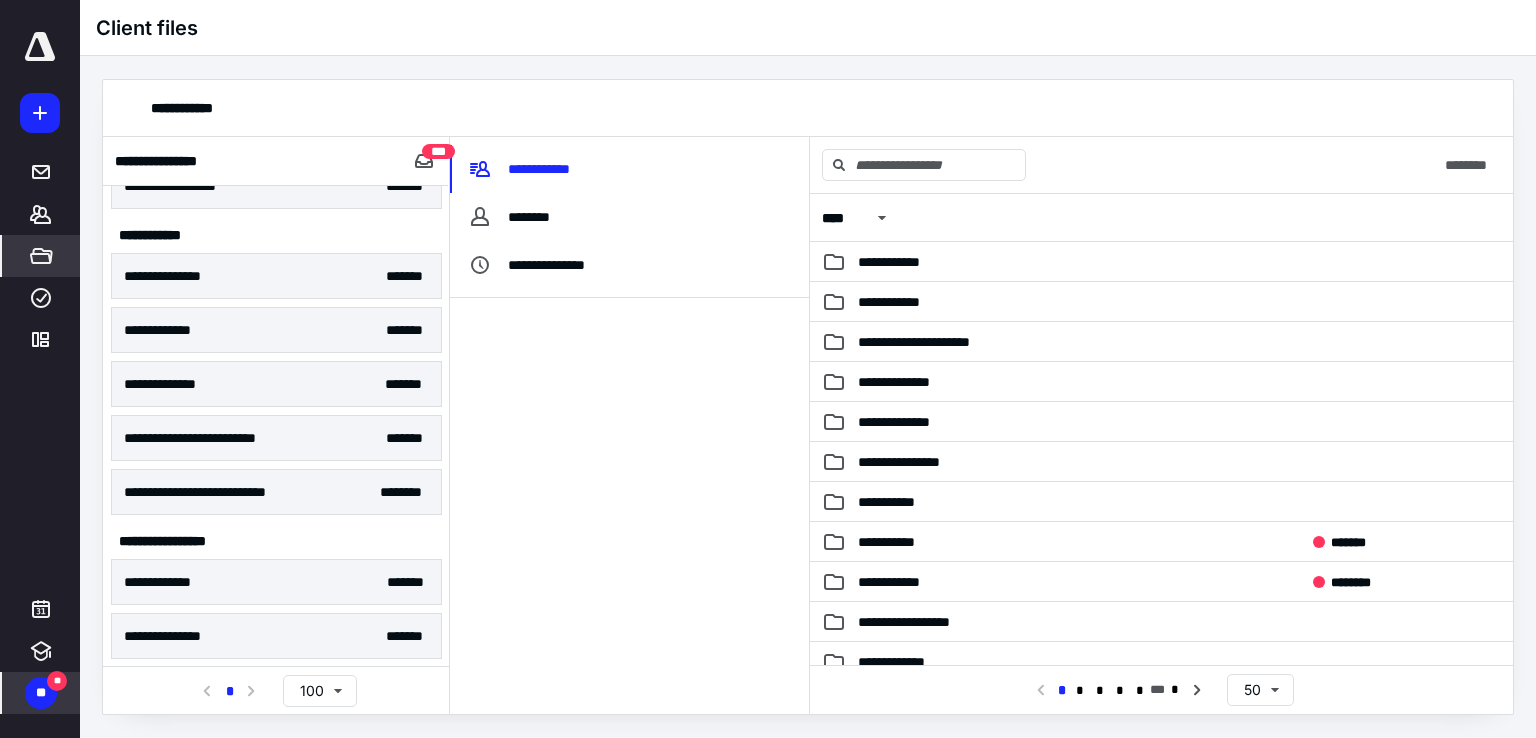 scroll, scrollTop: 0, scrollLeft: 0, axis: both 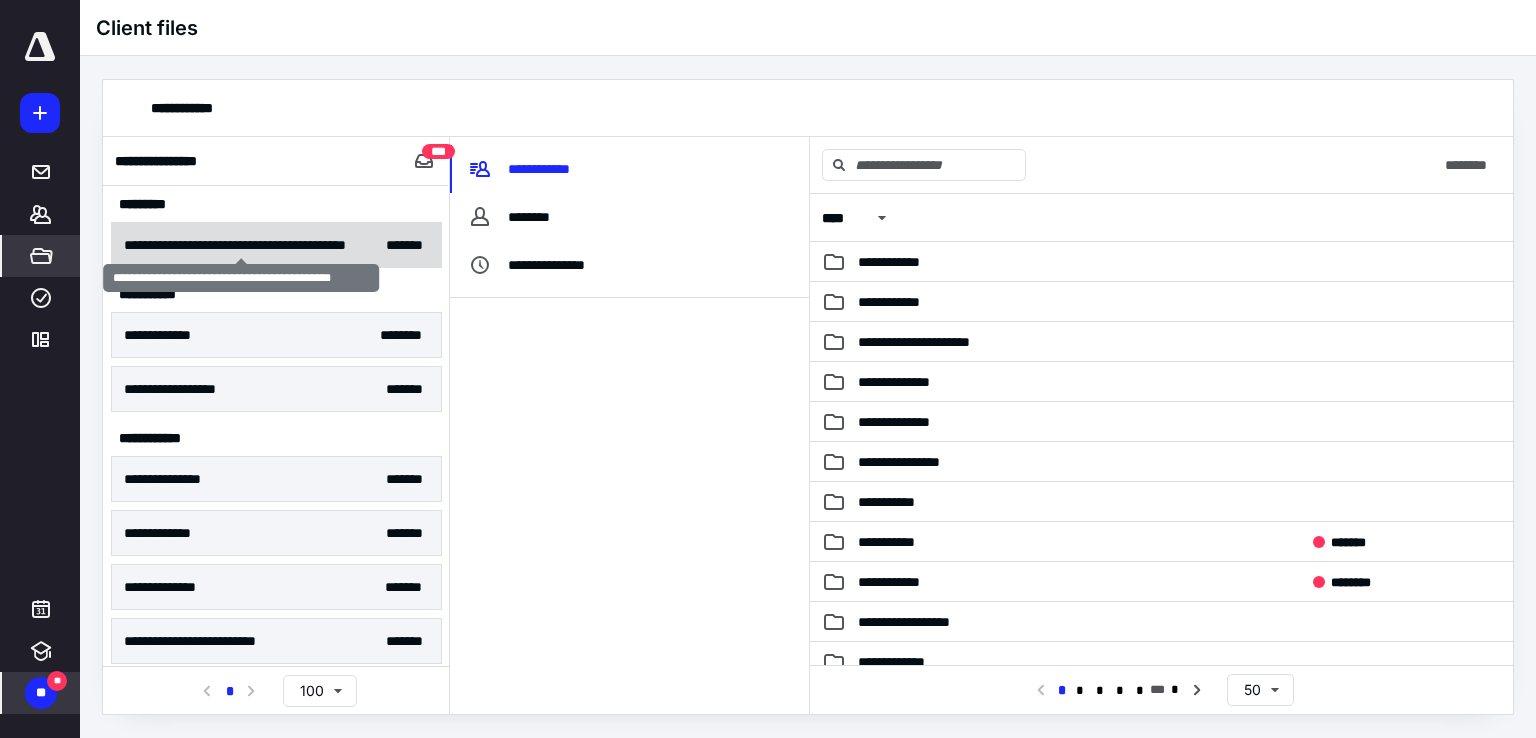 click on "**********" at bounding box center (241, 245) 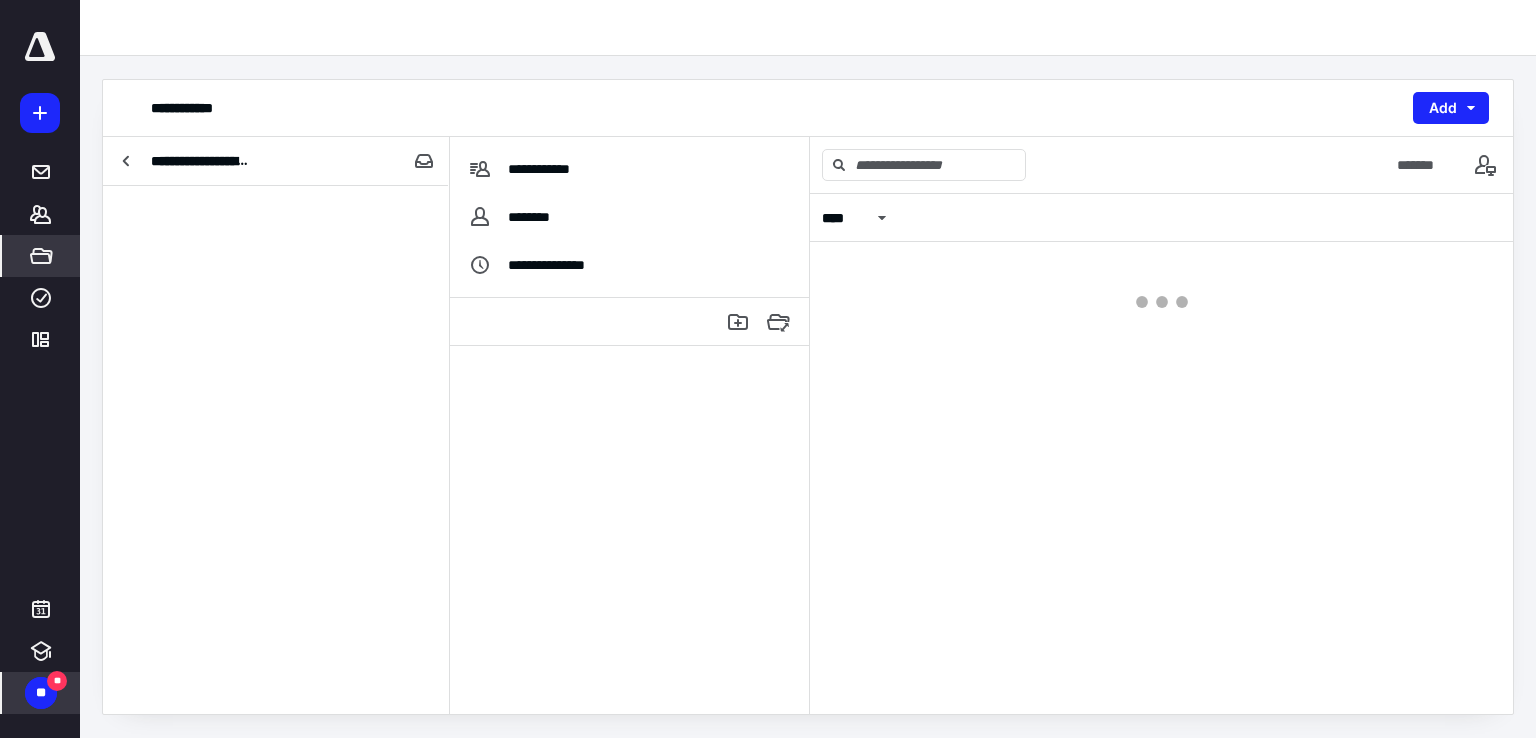 click at bounding box center (276, 450) 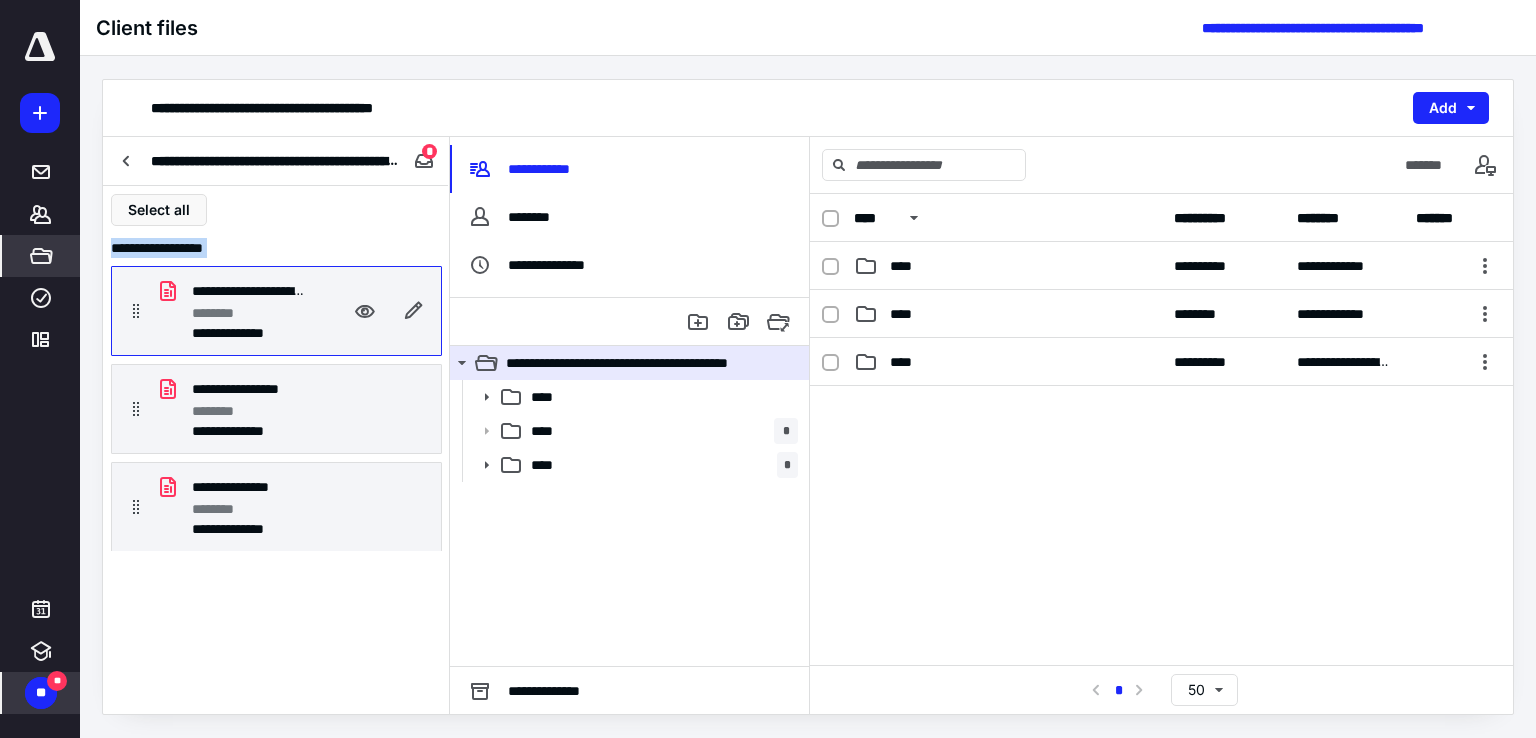 click 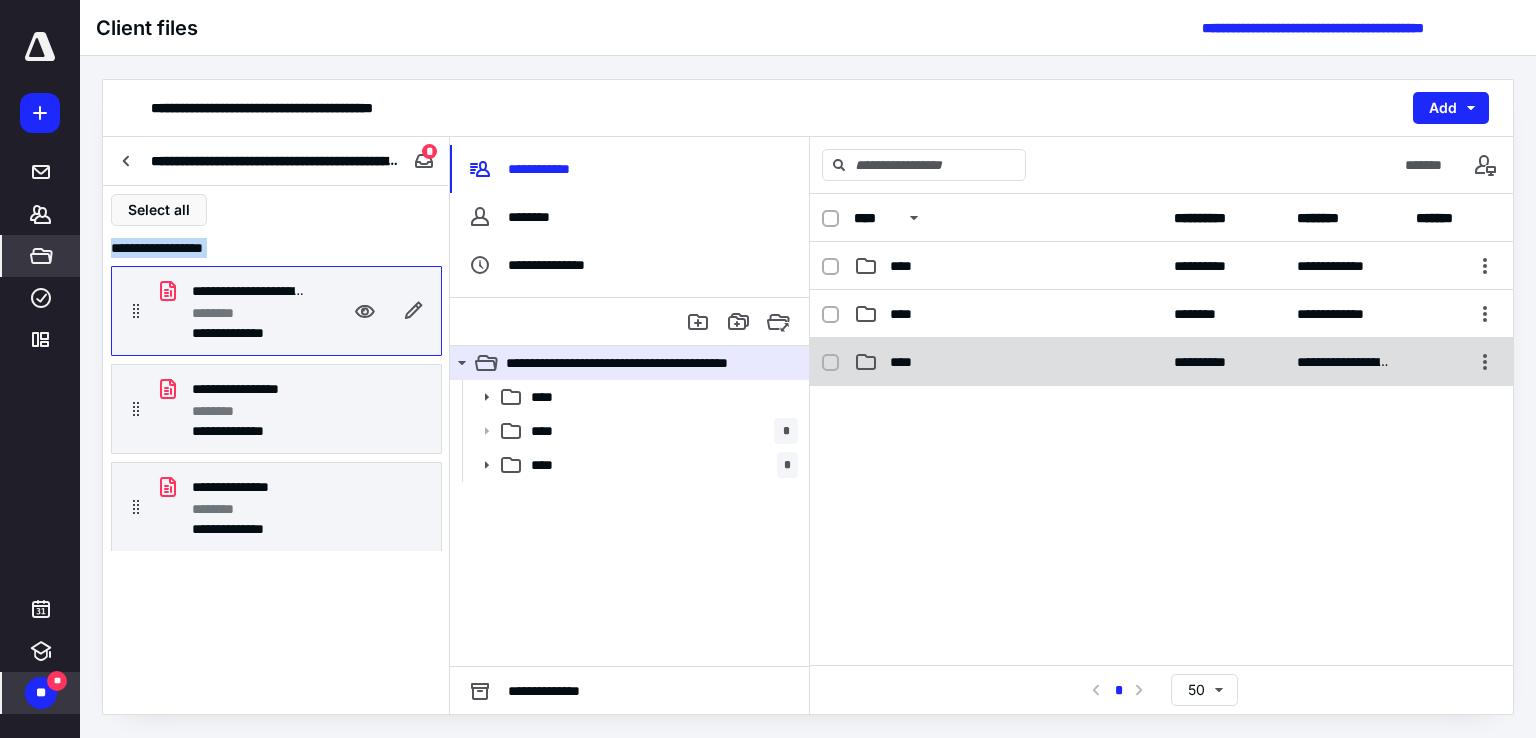 click 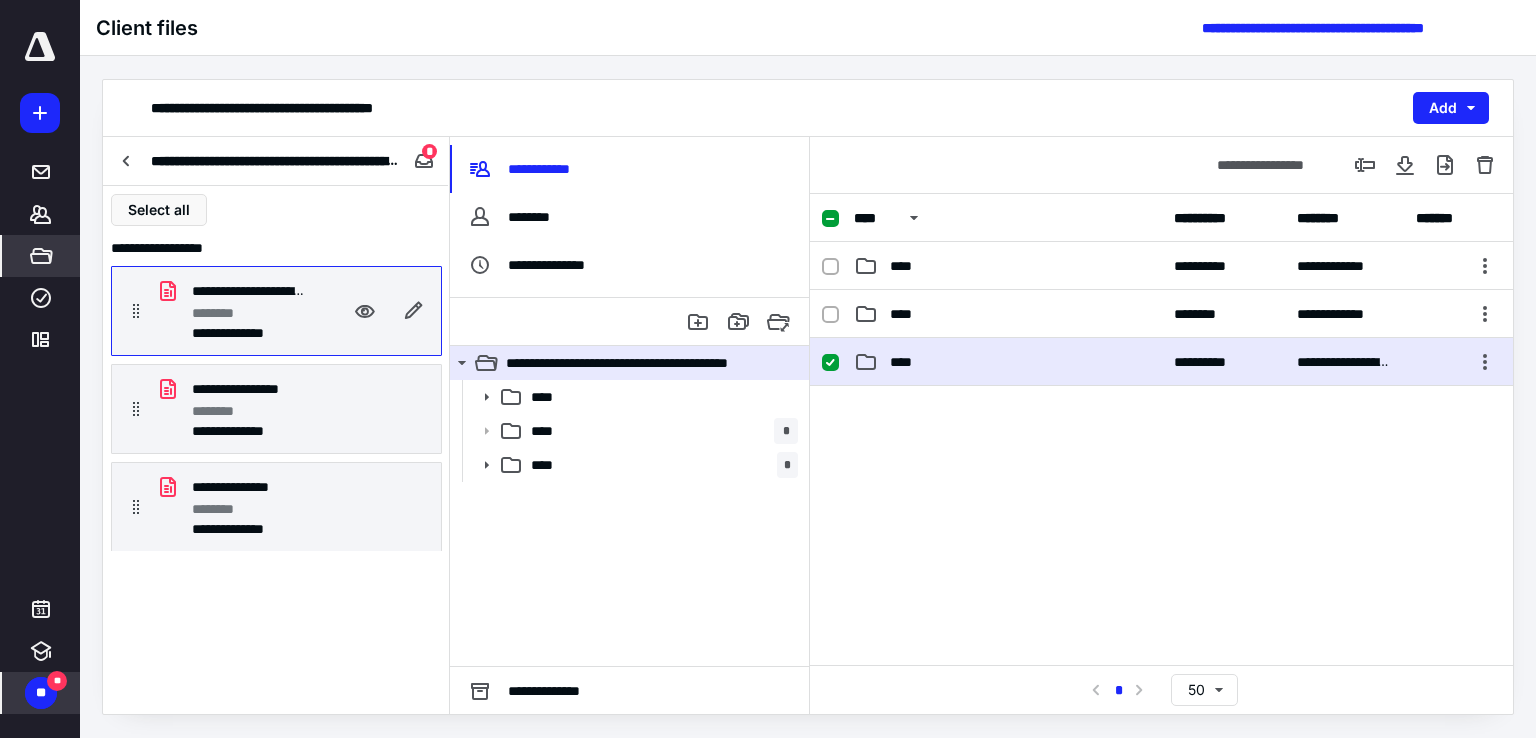 click 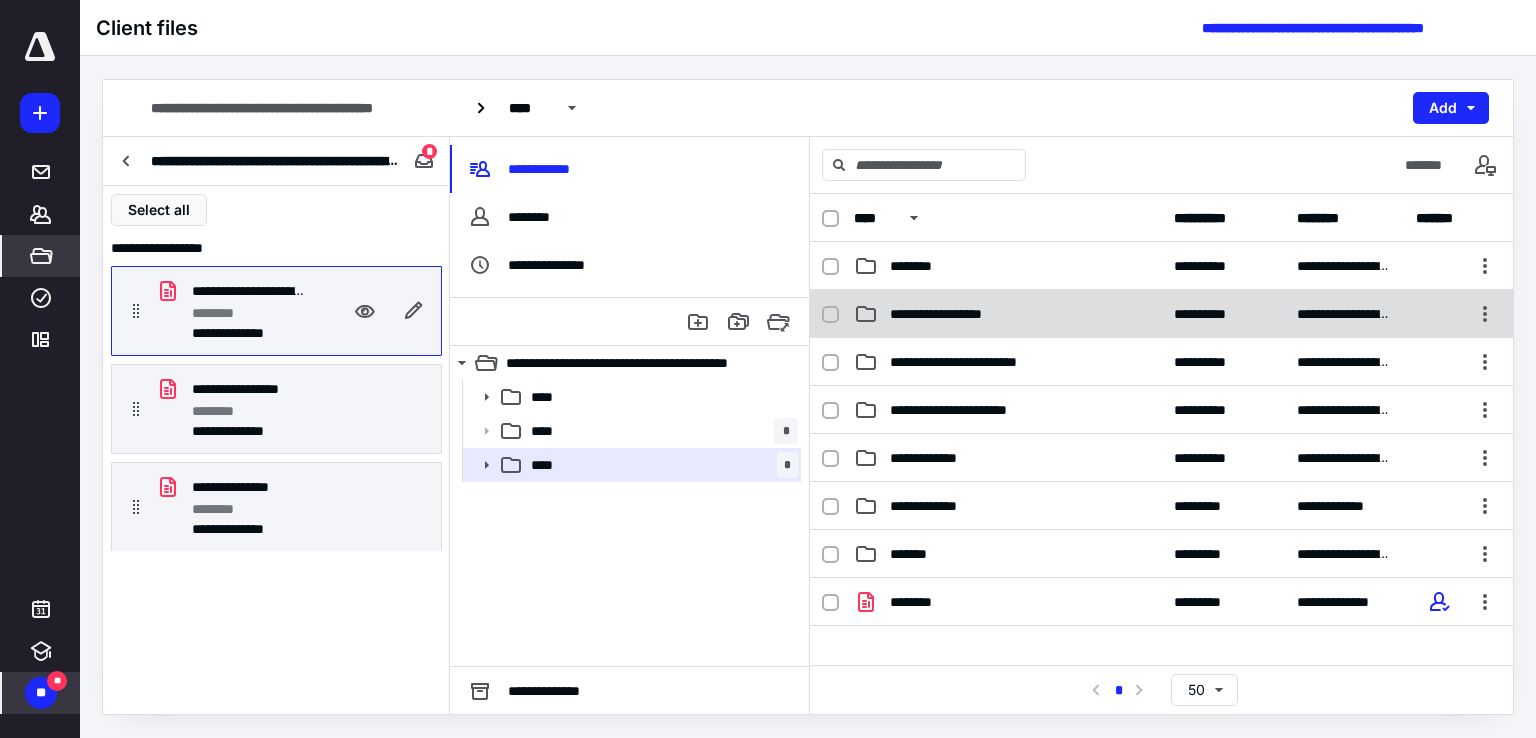 click 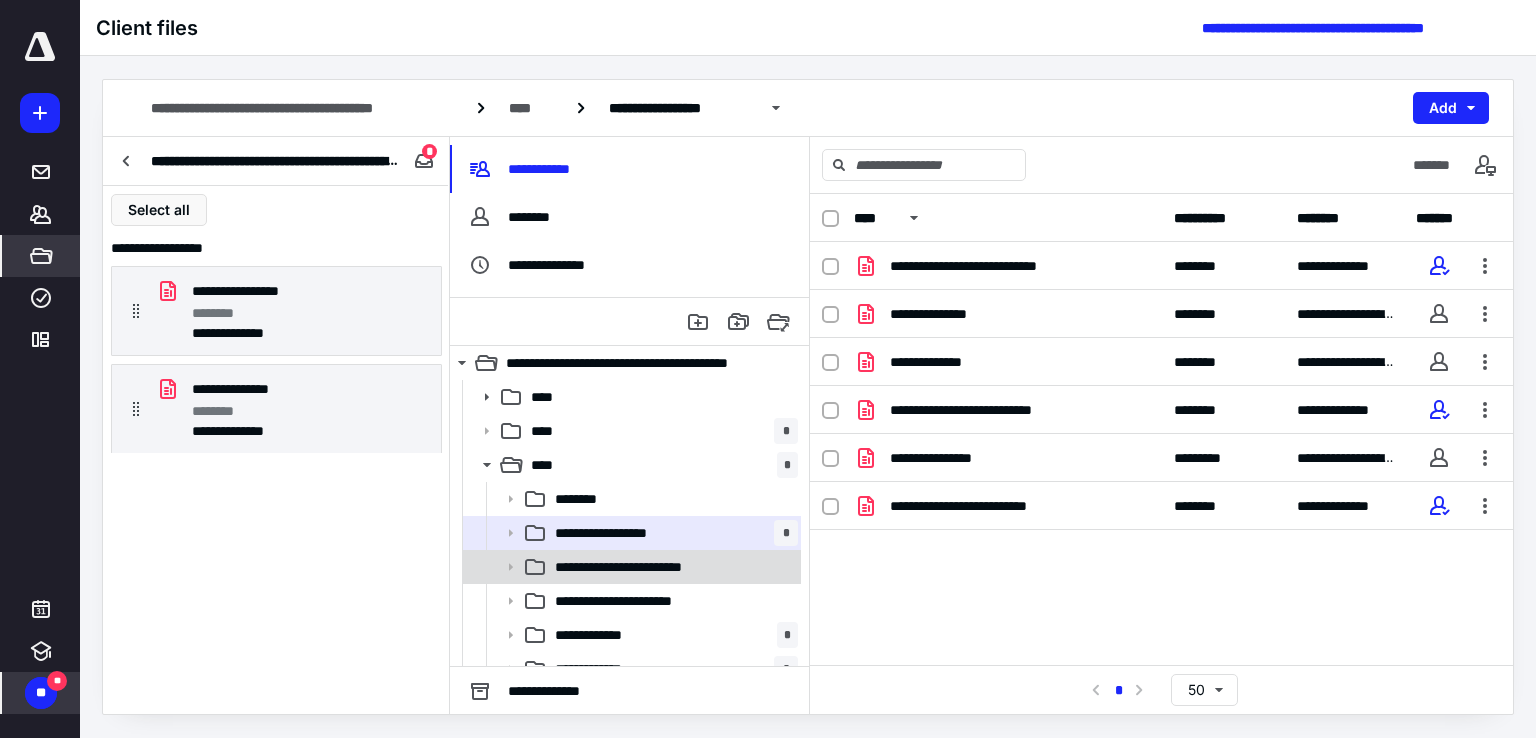 click on "**********" at bounding box center (672, 567) 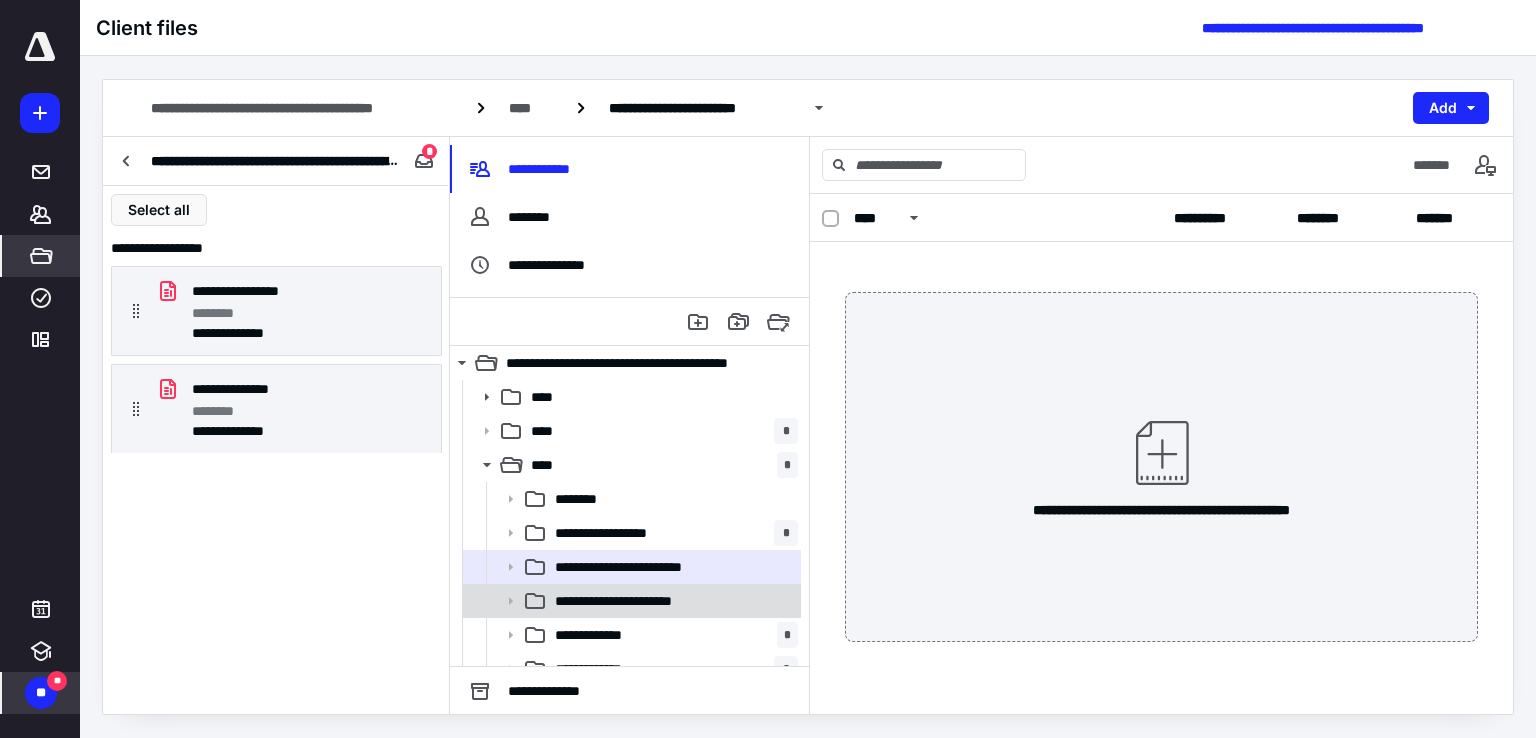 click on "**********" at bounding box center (672, 601) 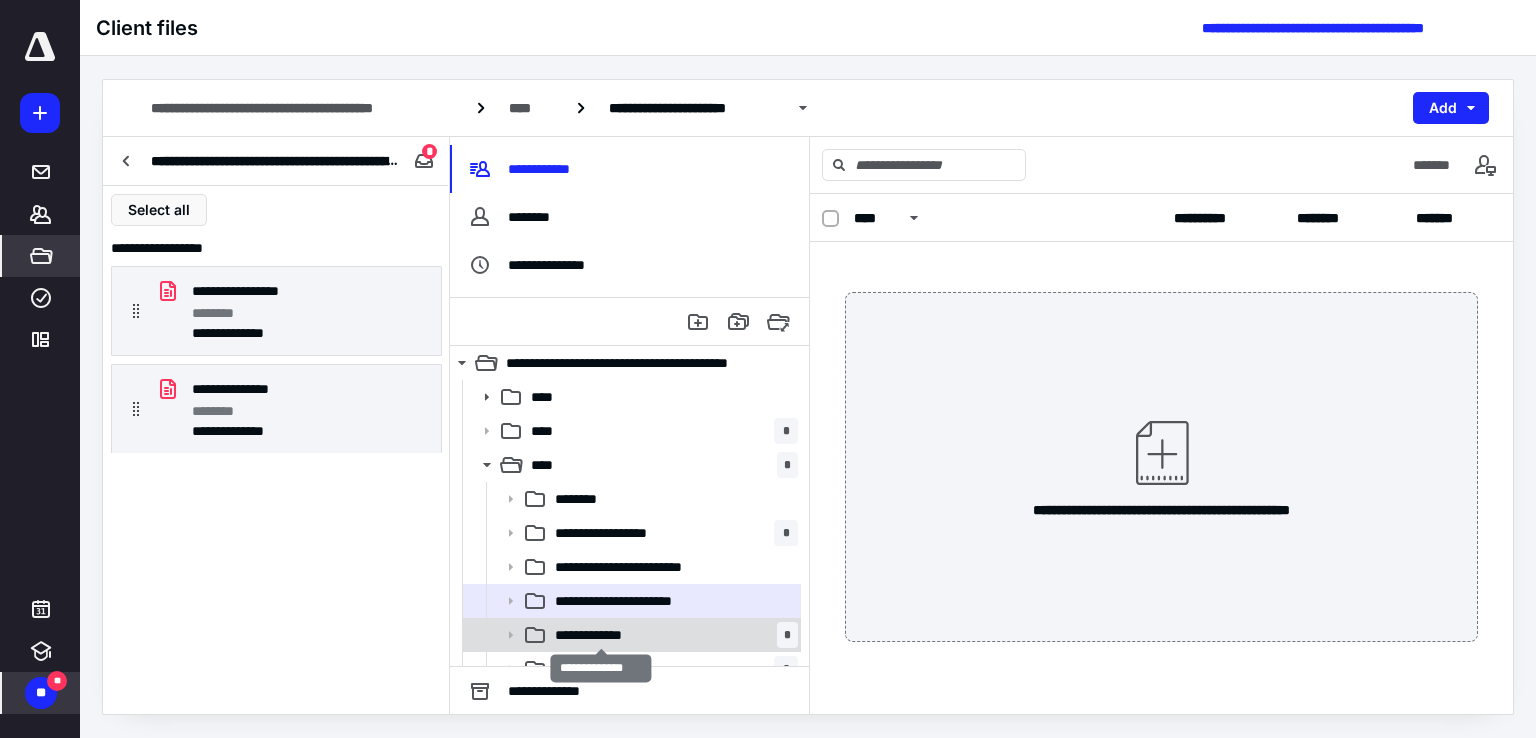 click on "**********" at bounding box center (602, 635) 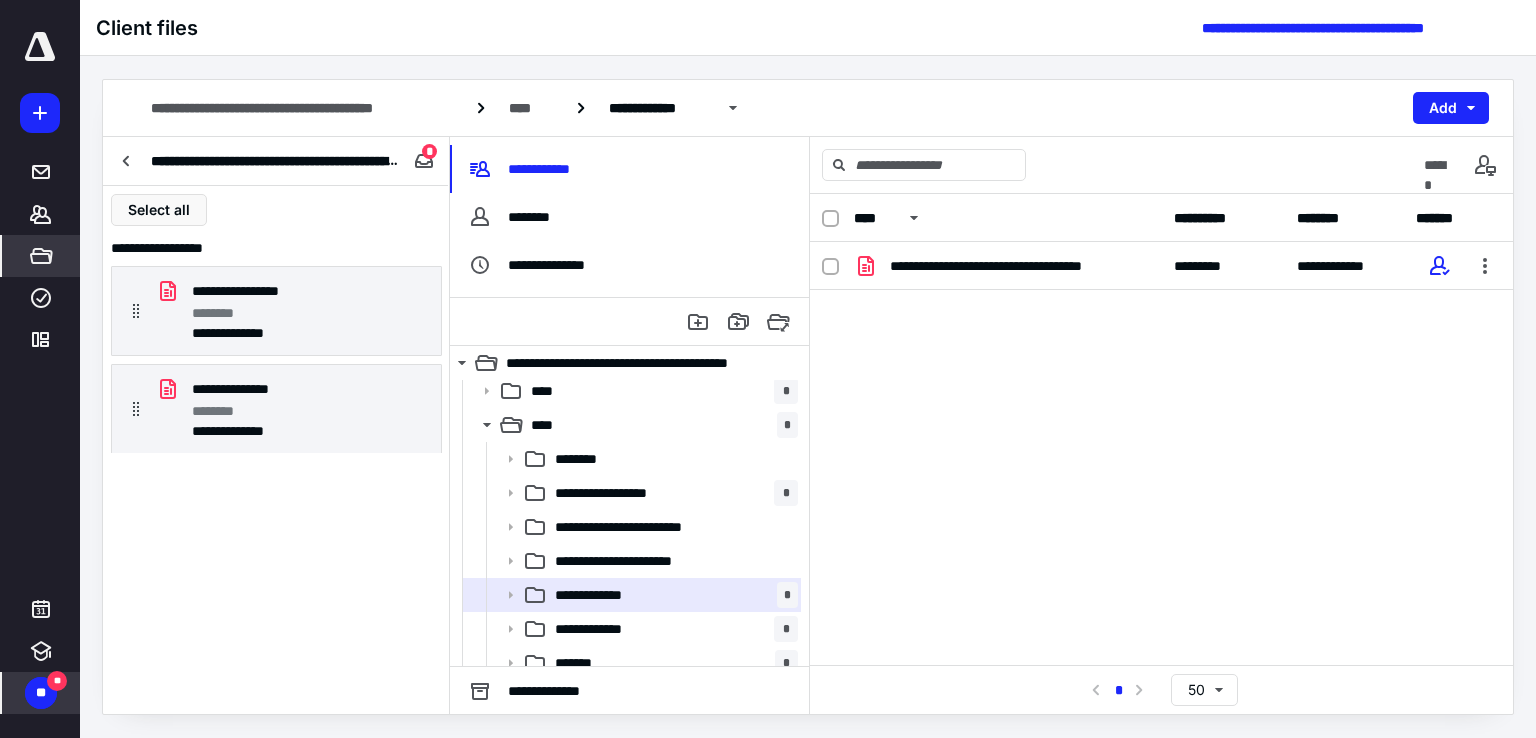 scroll, scrollTop: 54, scrollLeft: 0, axis: vertical 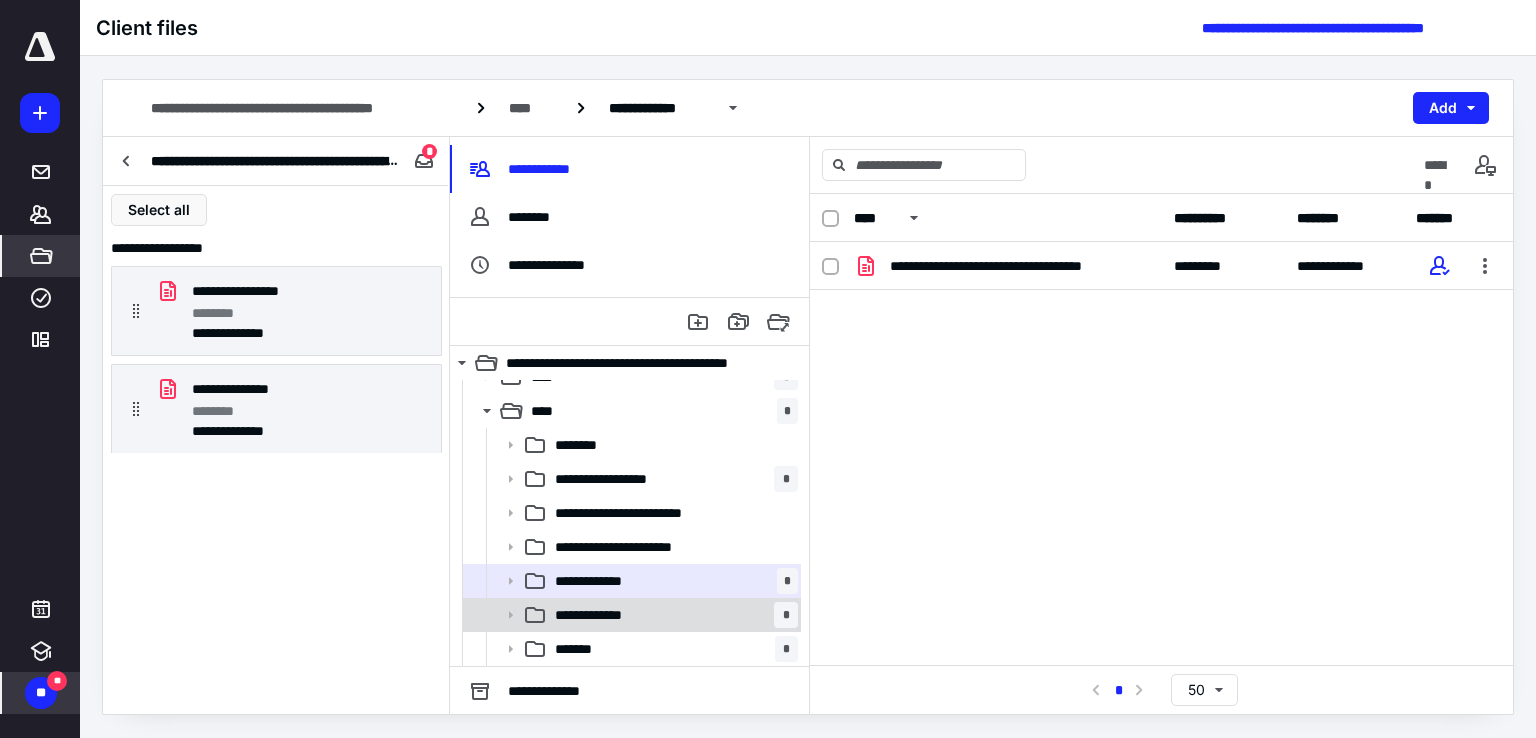 click 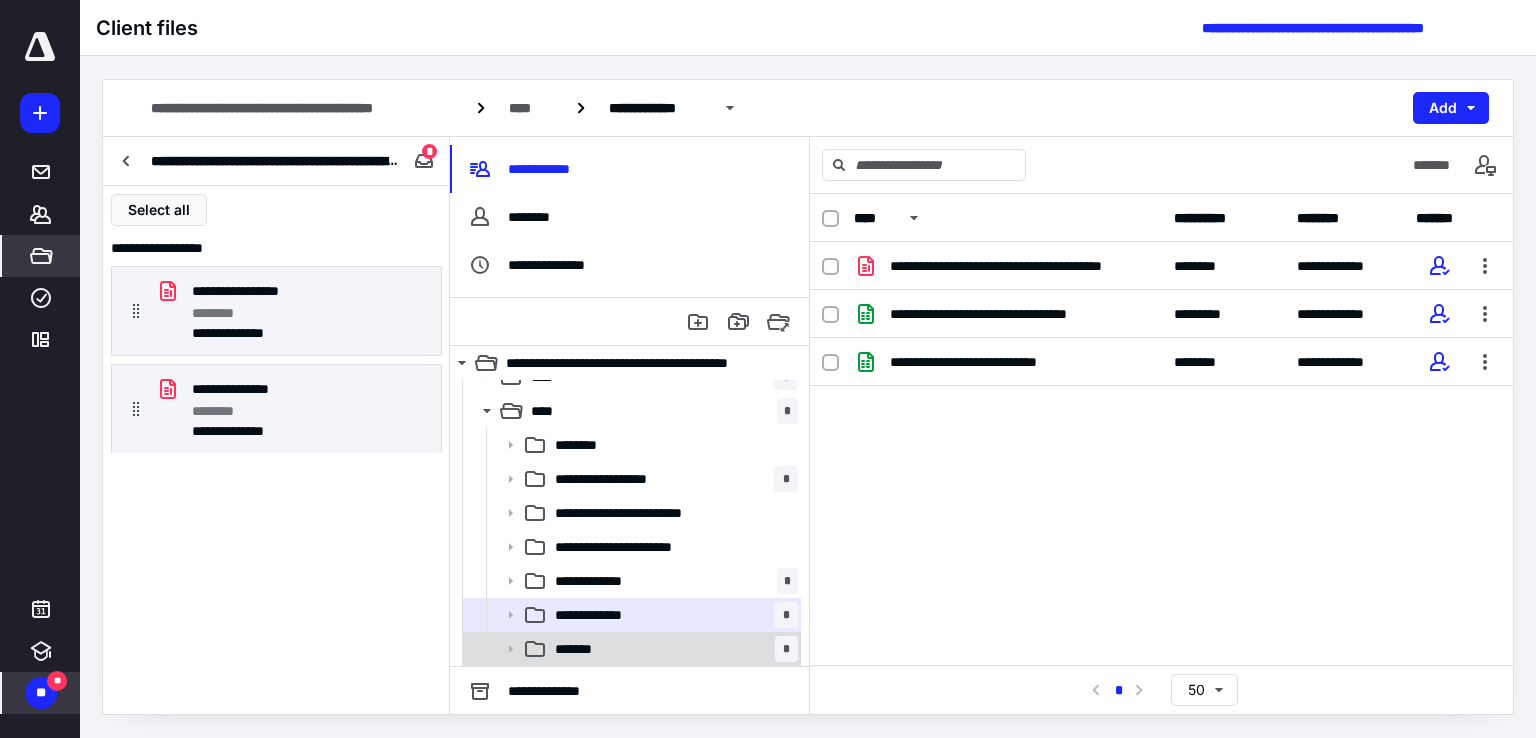 click 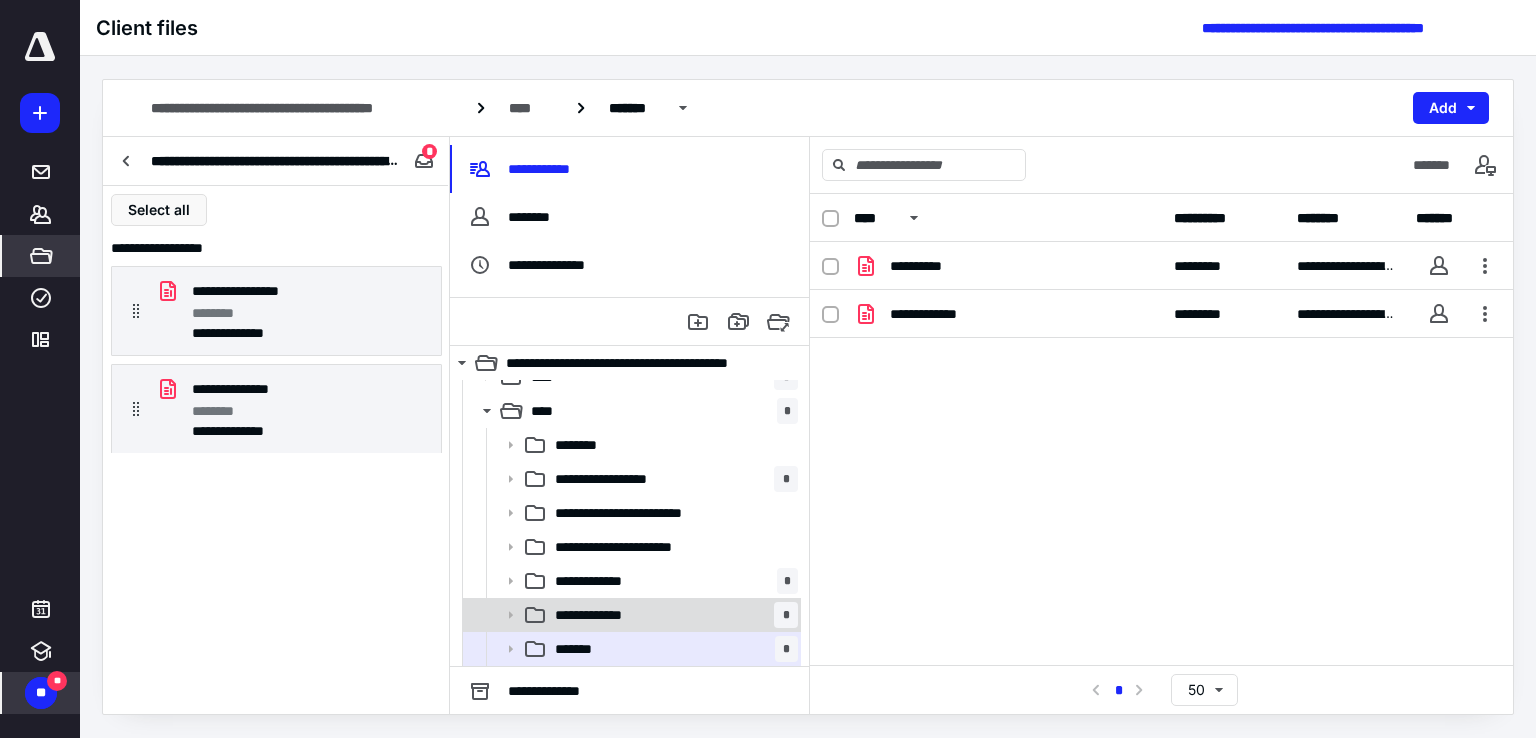 click 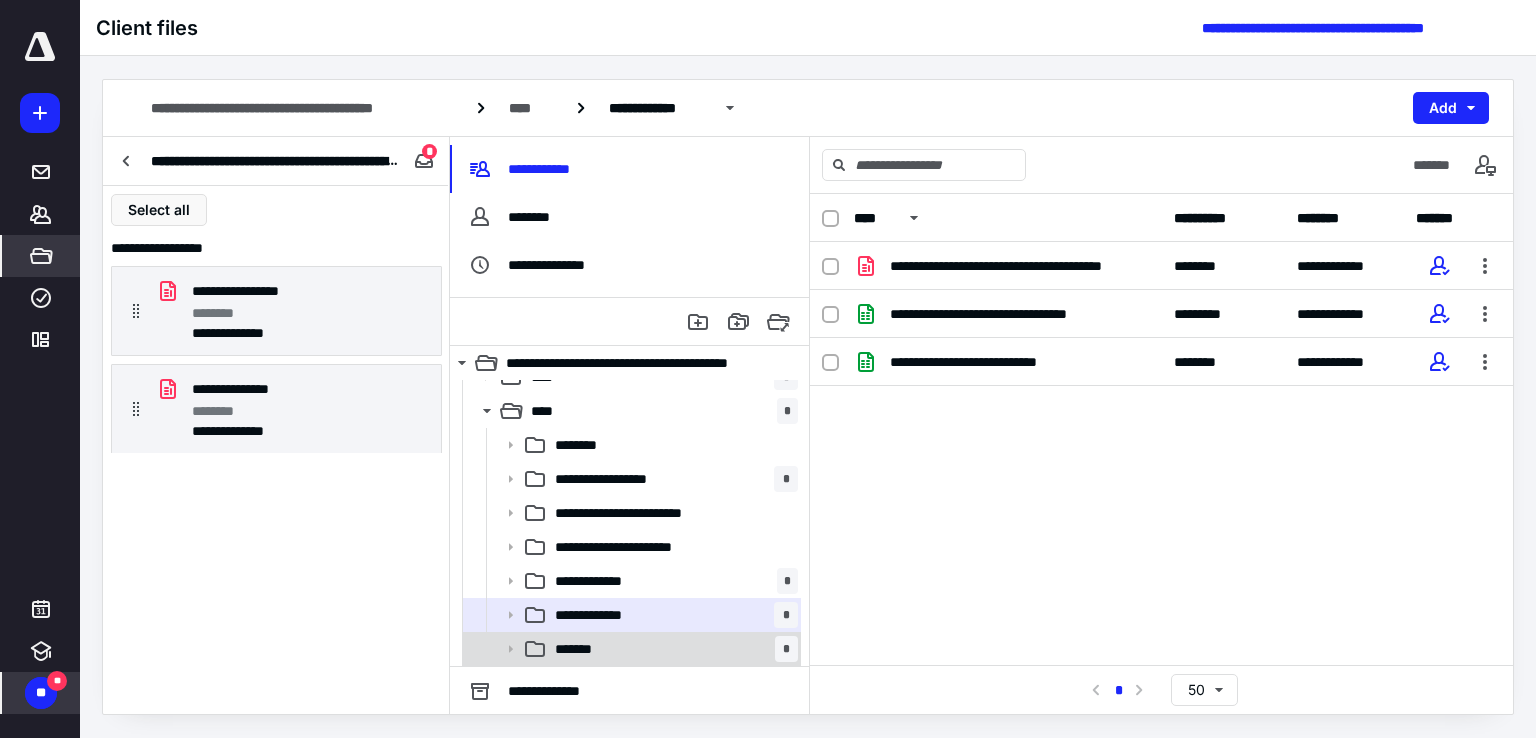 click 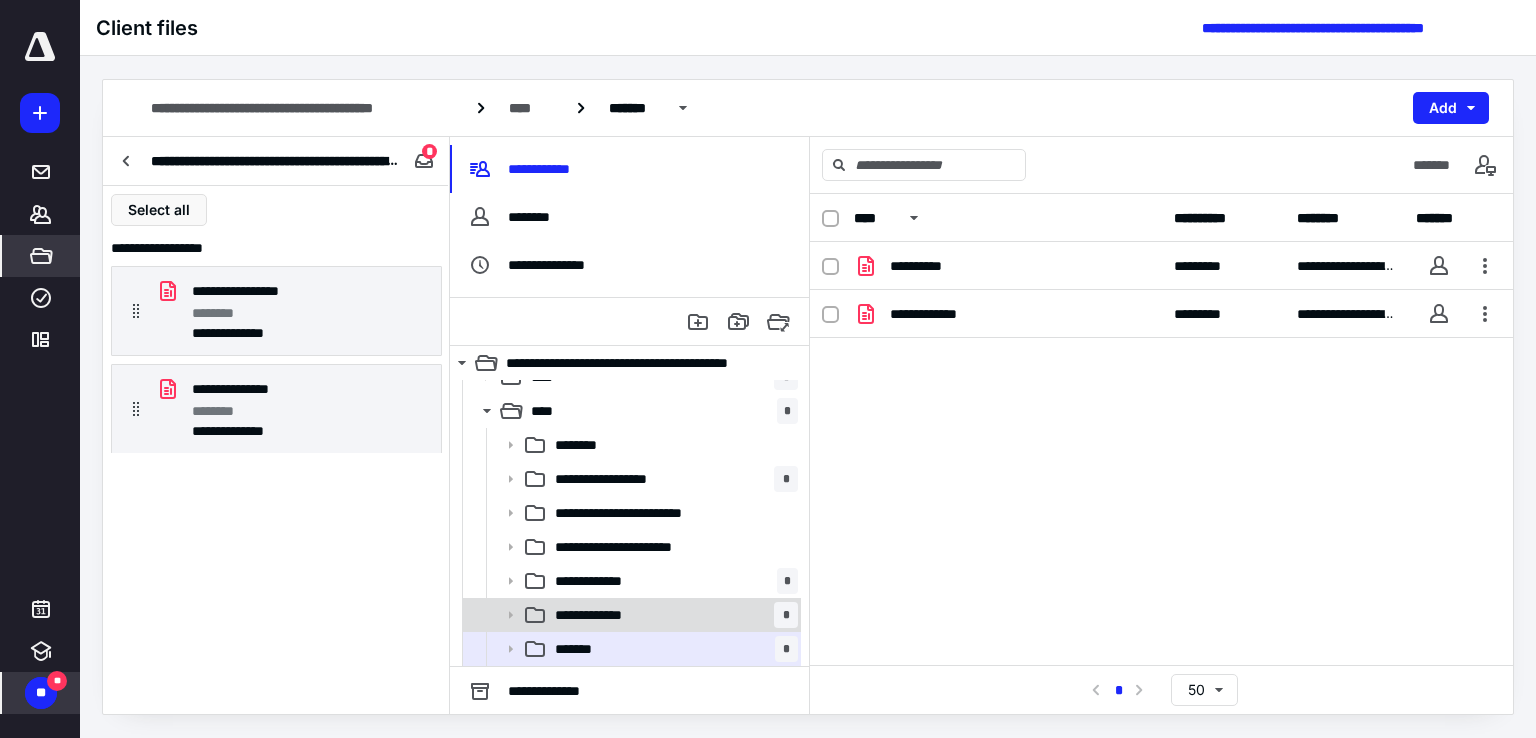 click 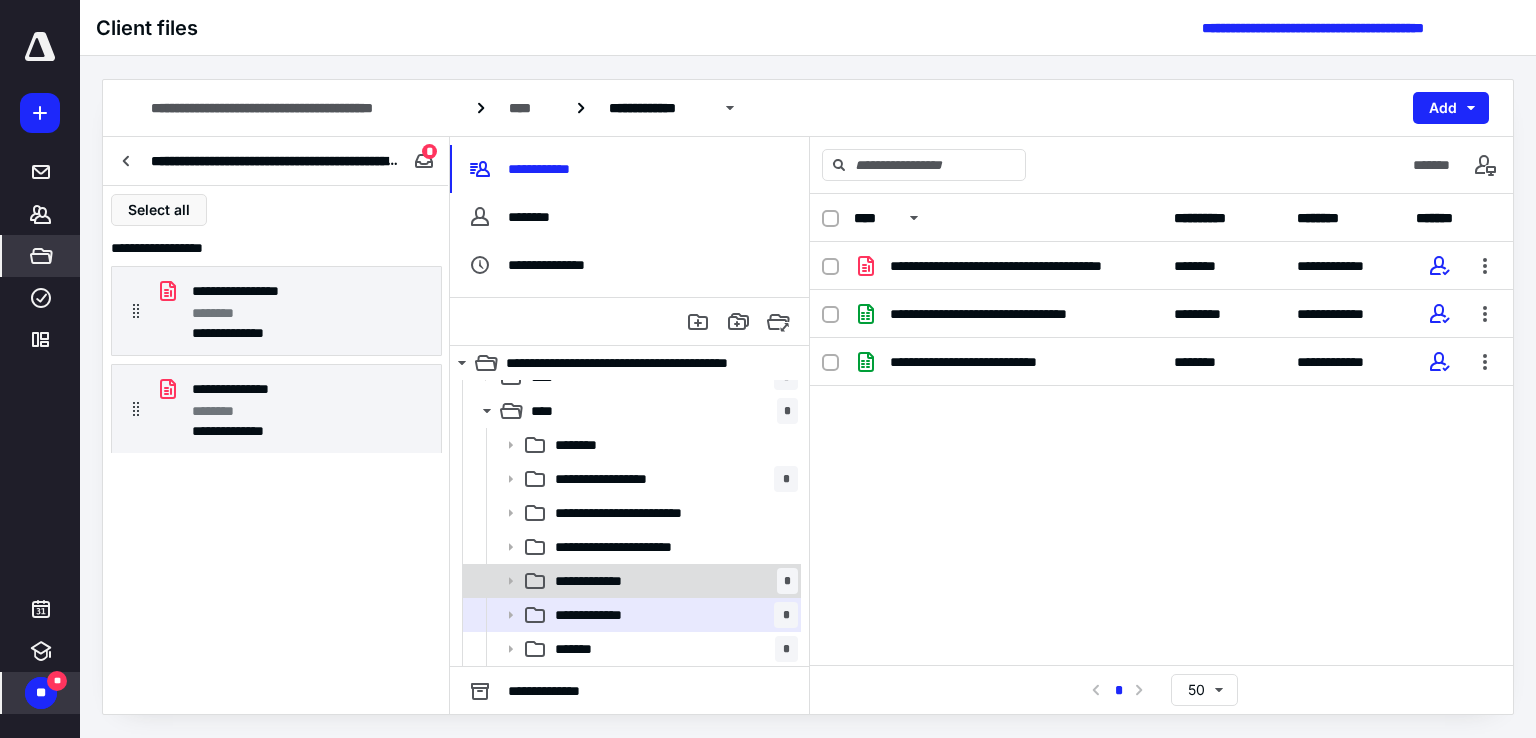 click 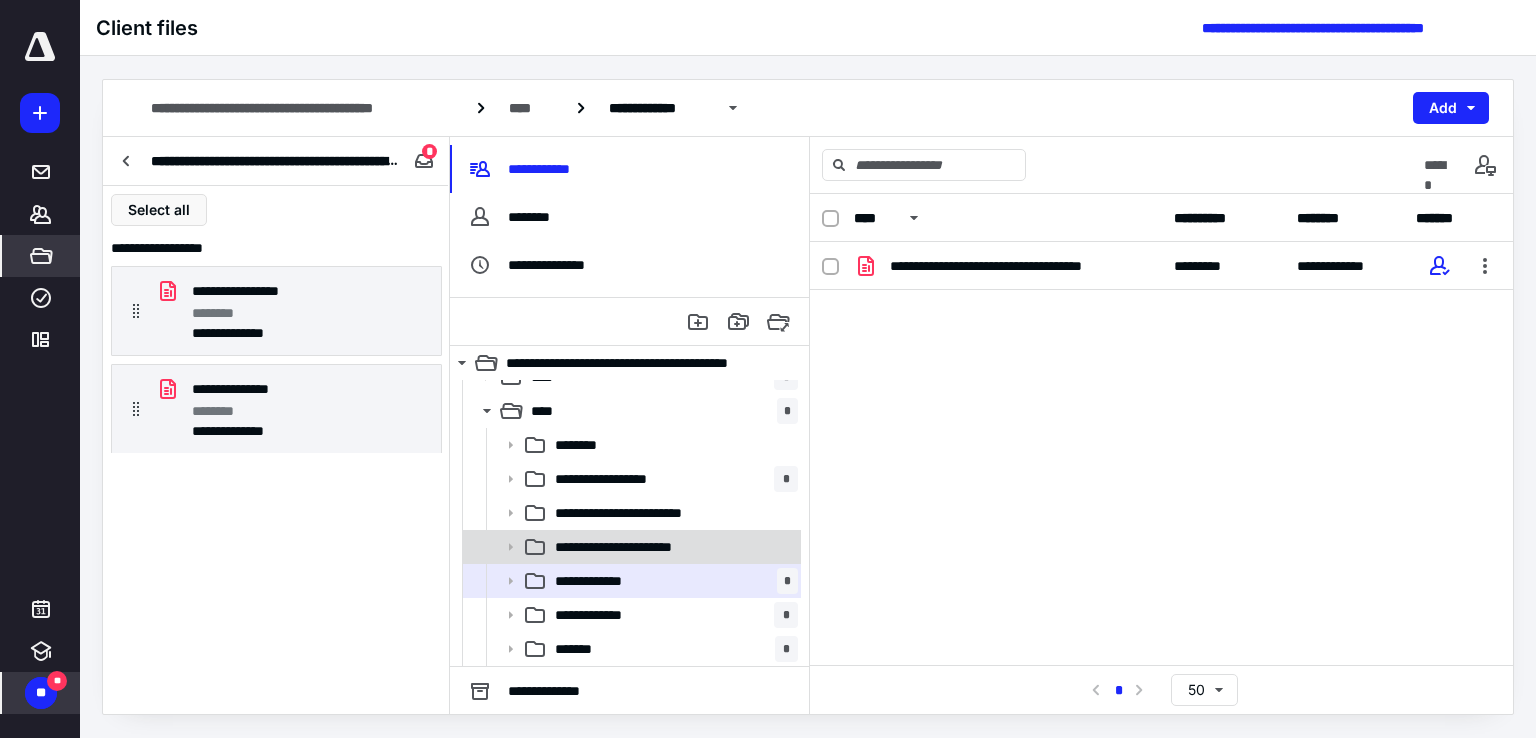 click 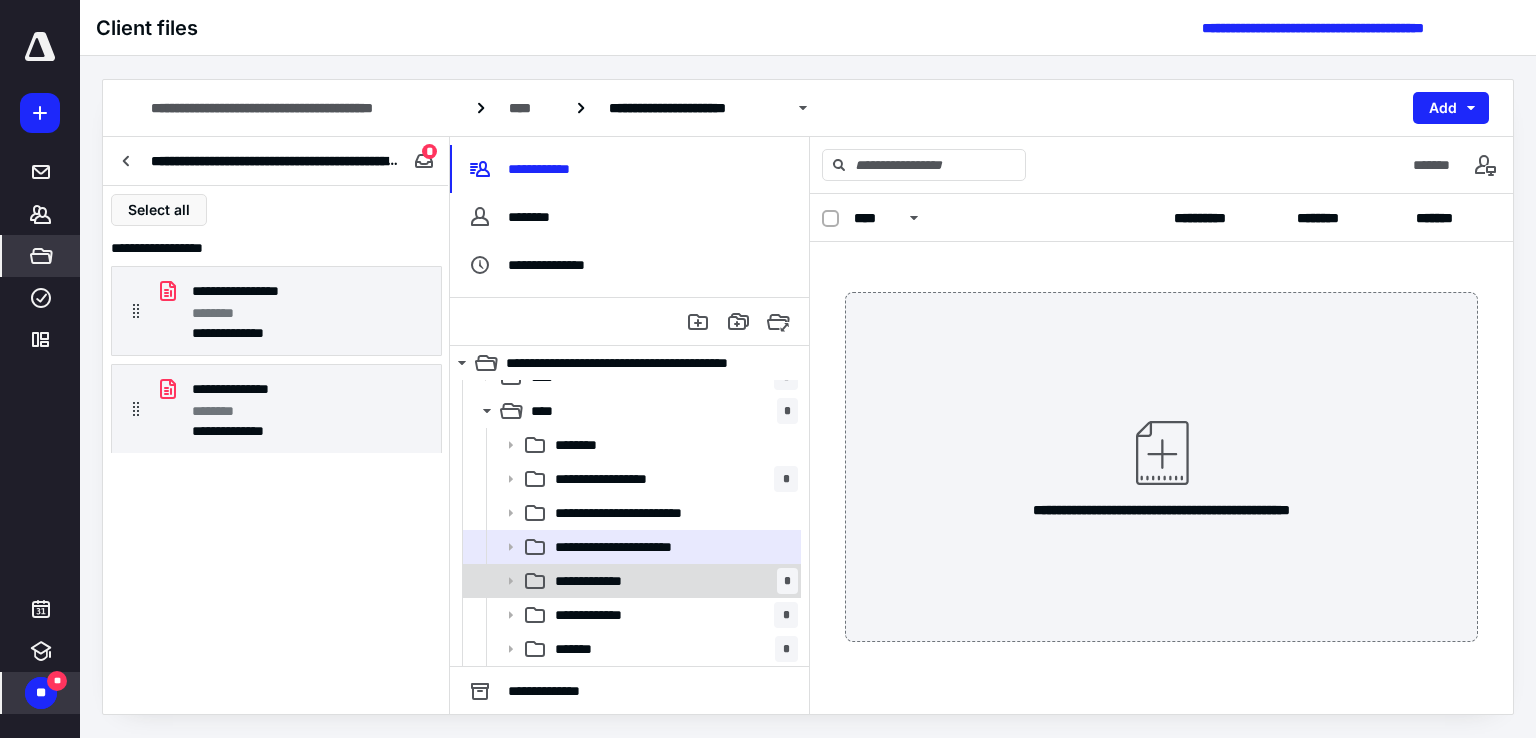 click 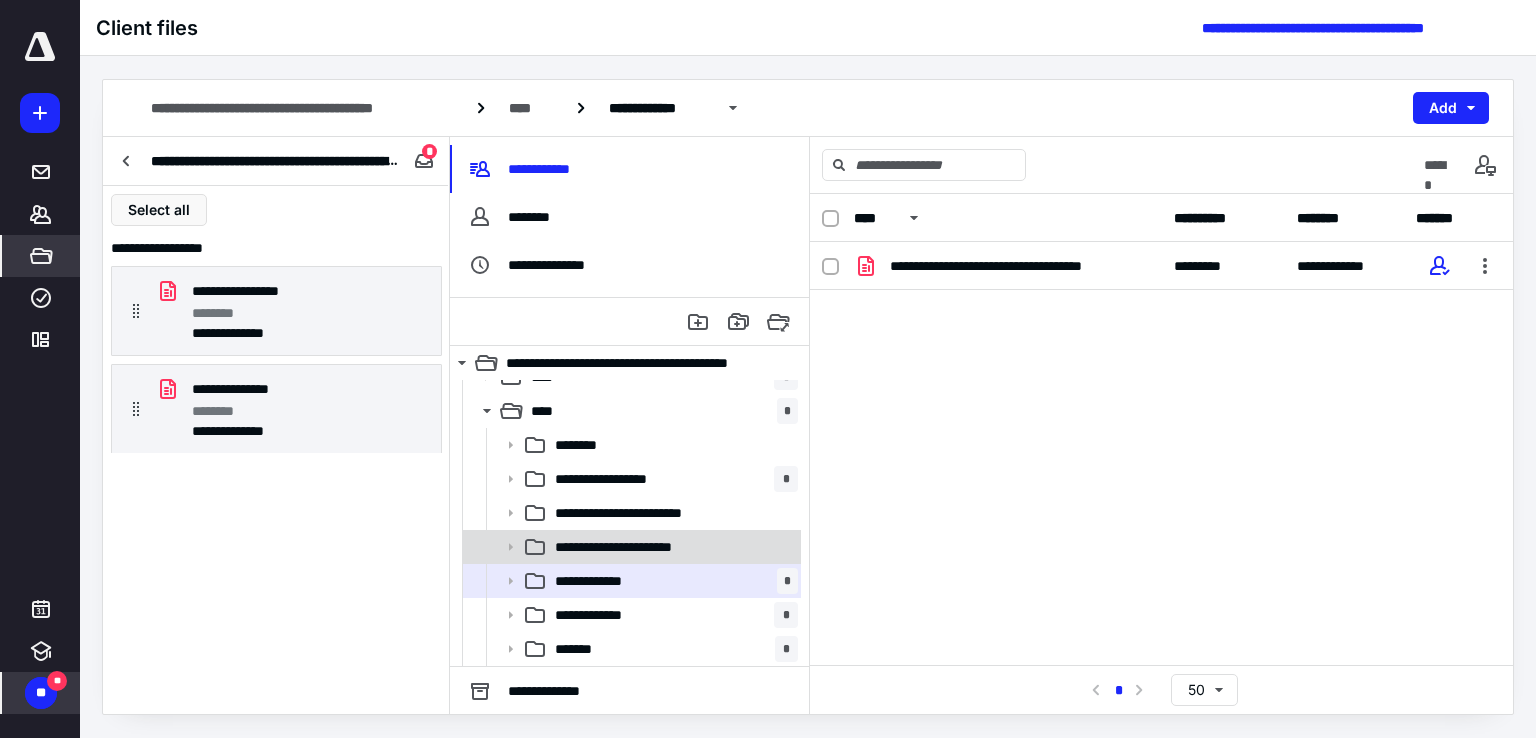 click 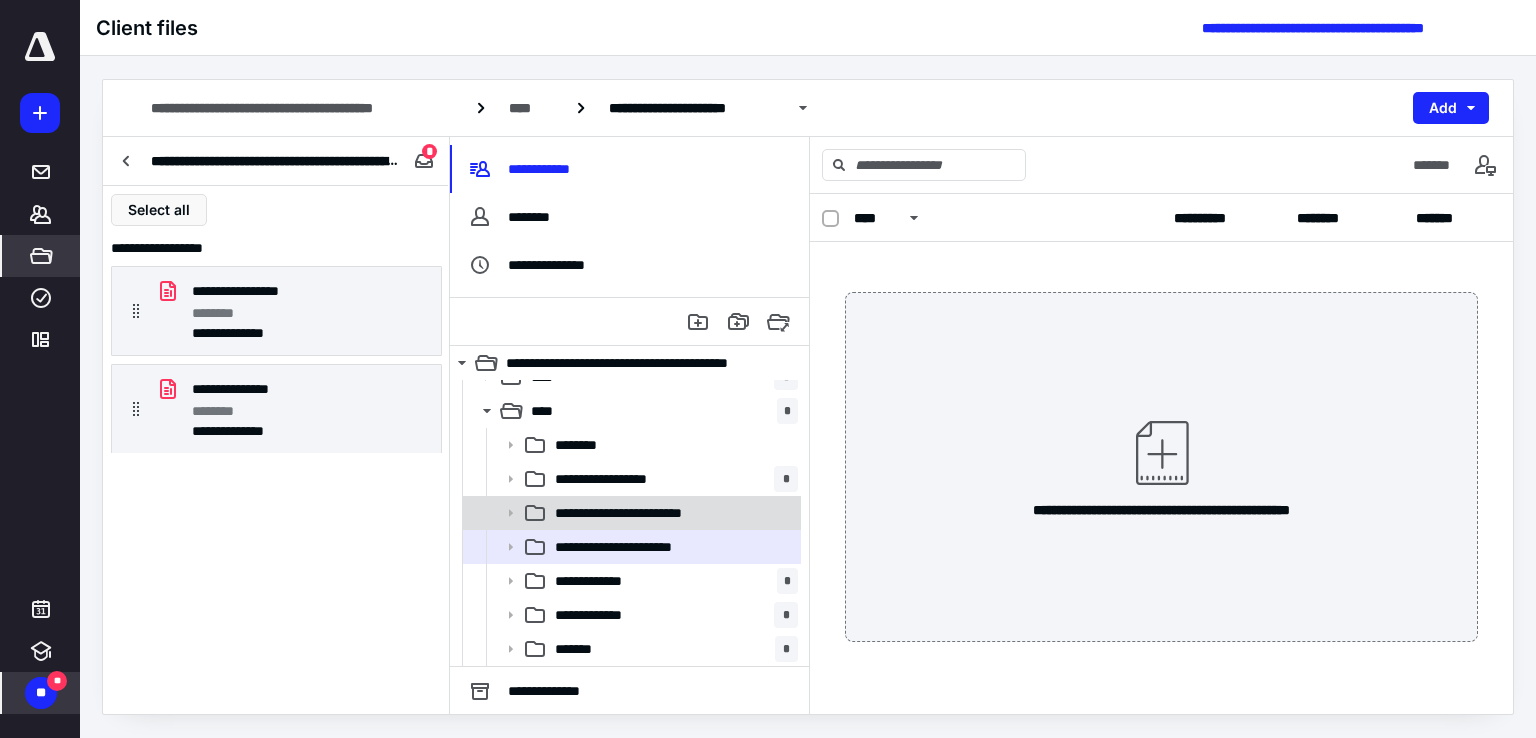 click 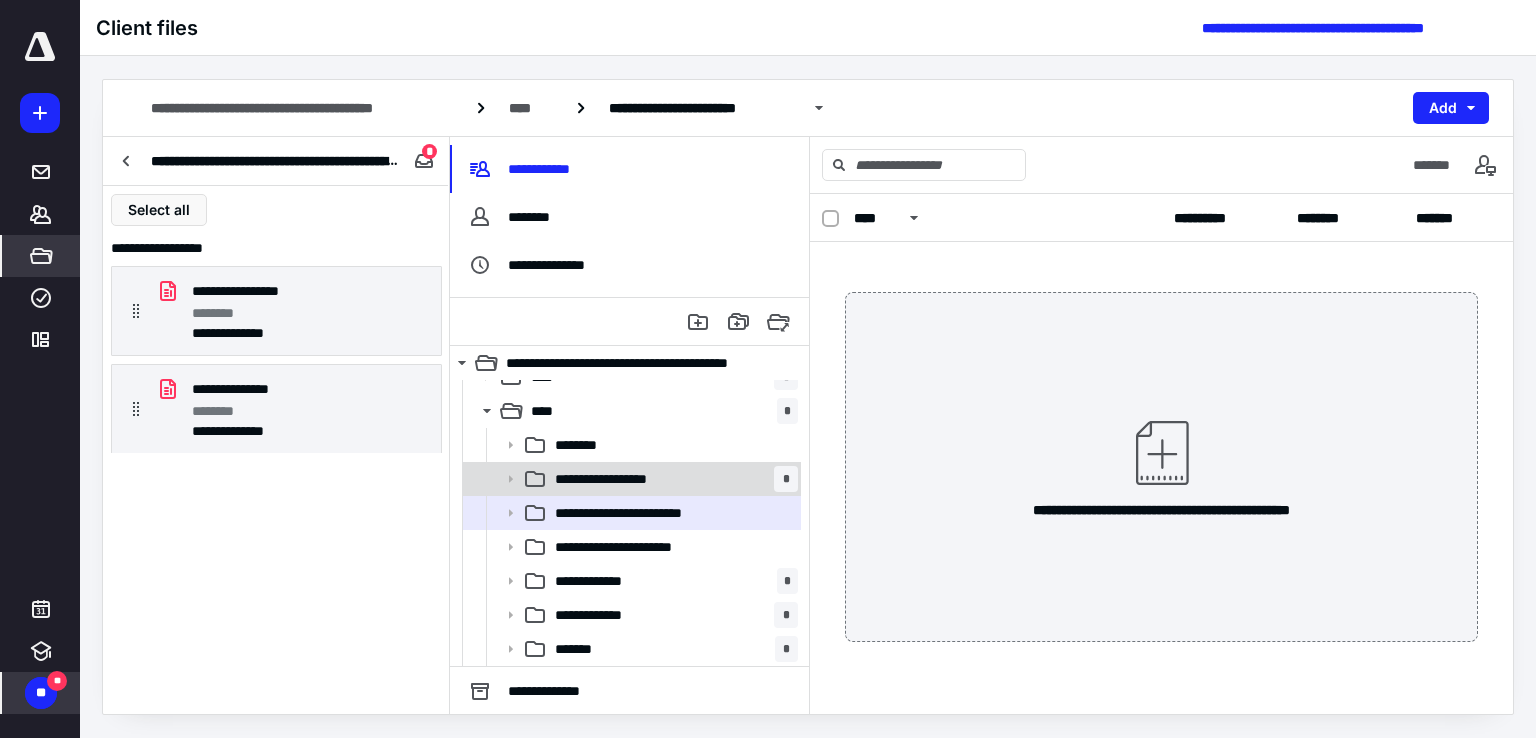click 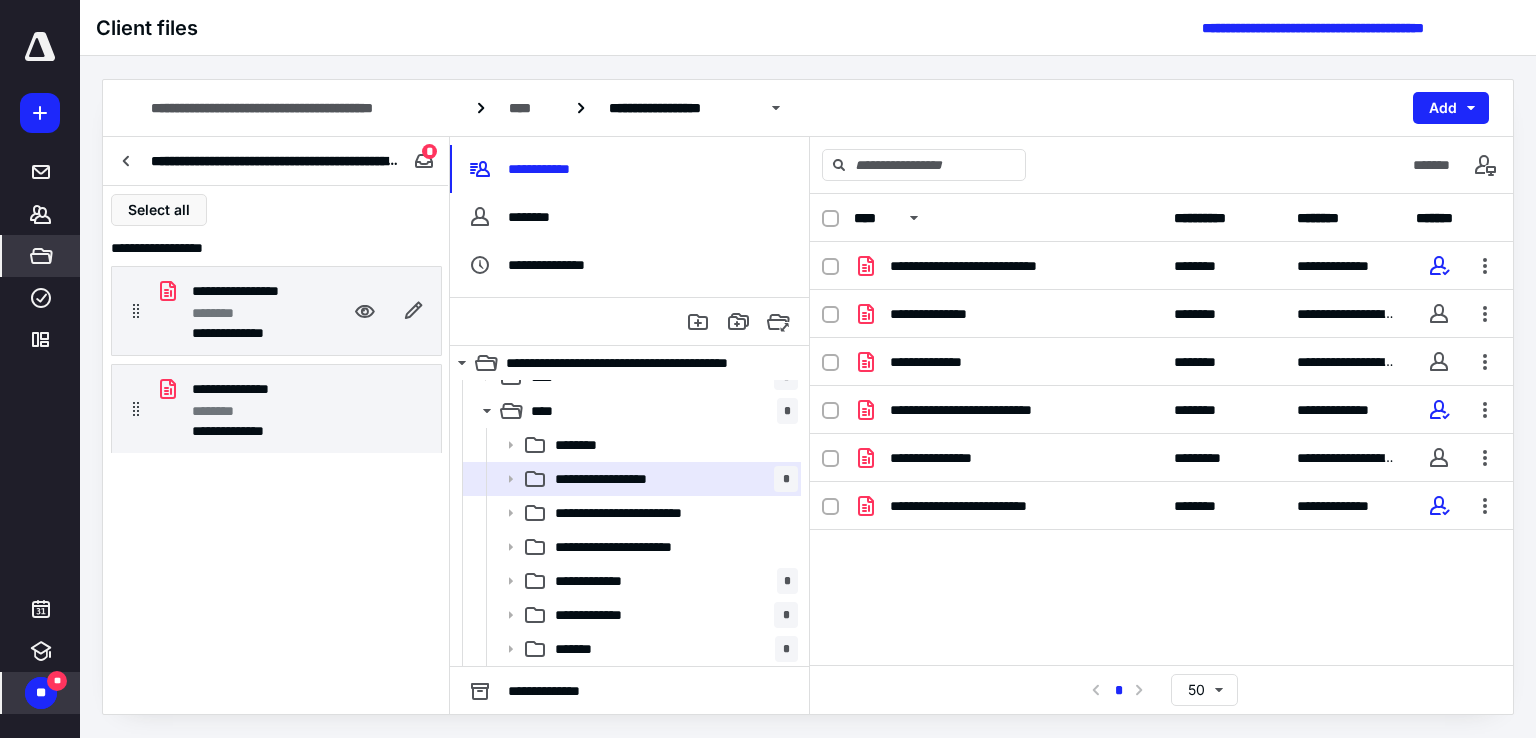 click 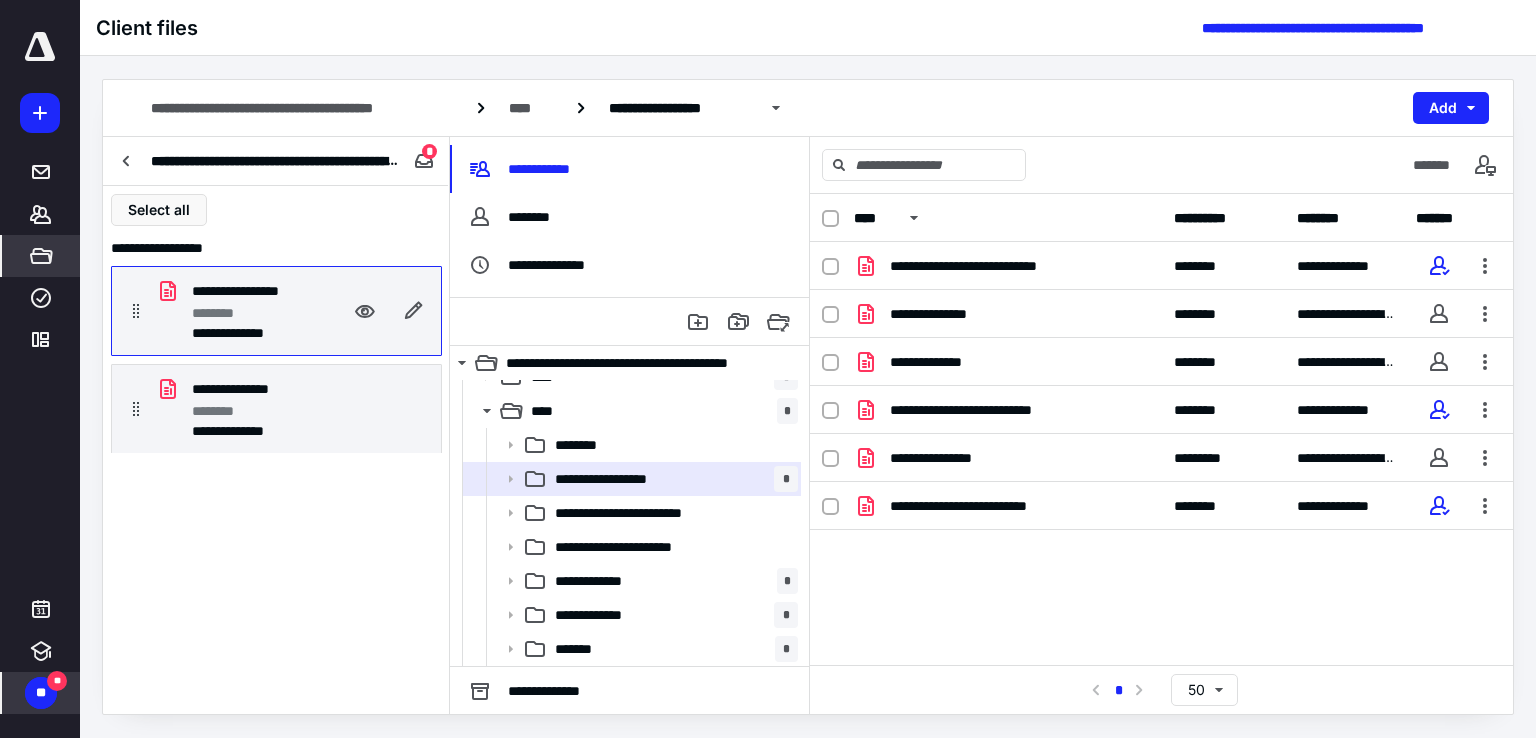 click 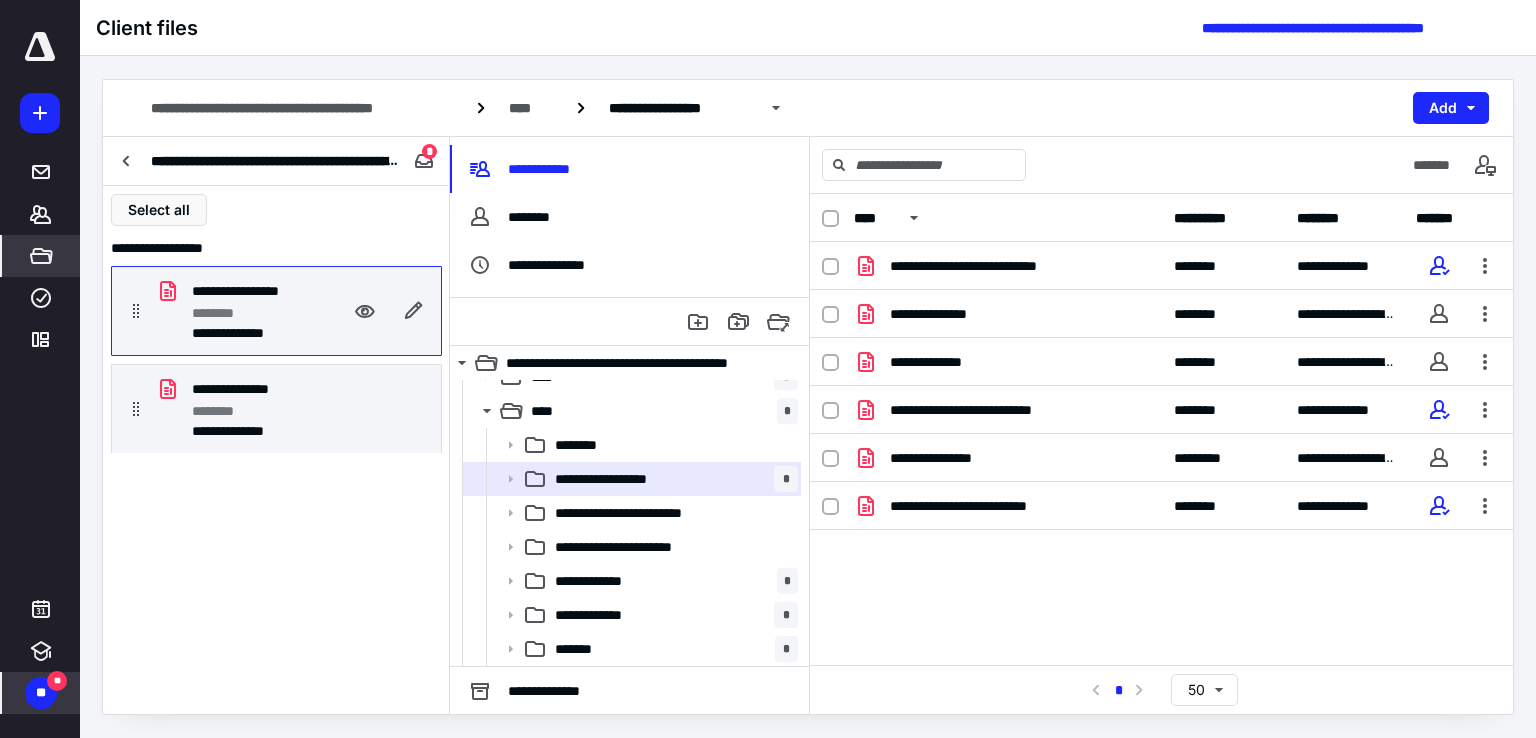 drag, startPoint x: 168, startPoint y: 388, endPoint x: 203, endPoint y: 458, distance: 78.26238 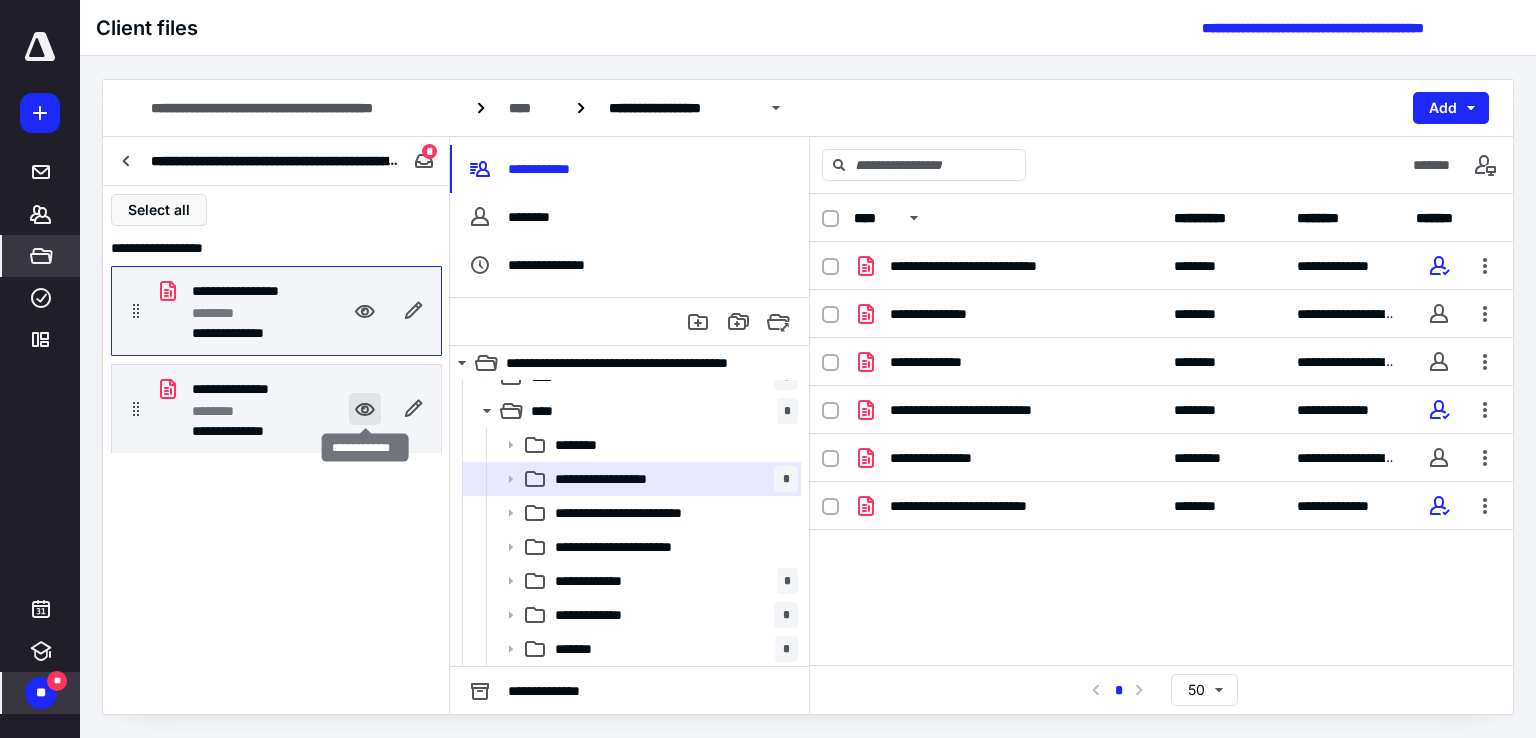 click at bounding box center [365, 409] 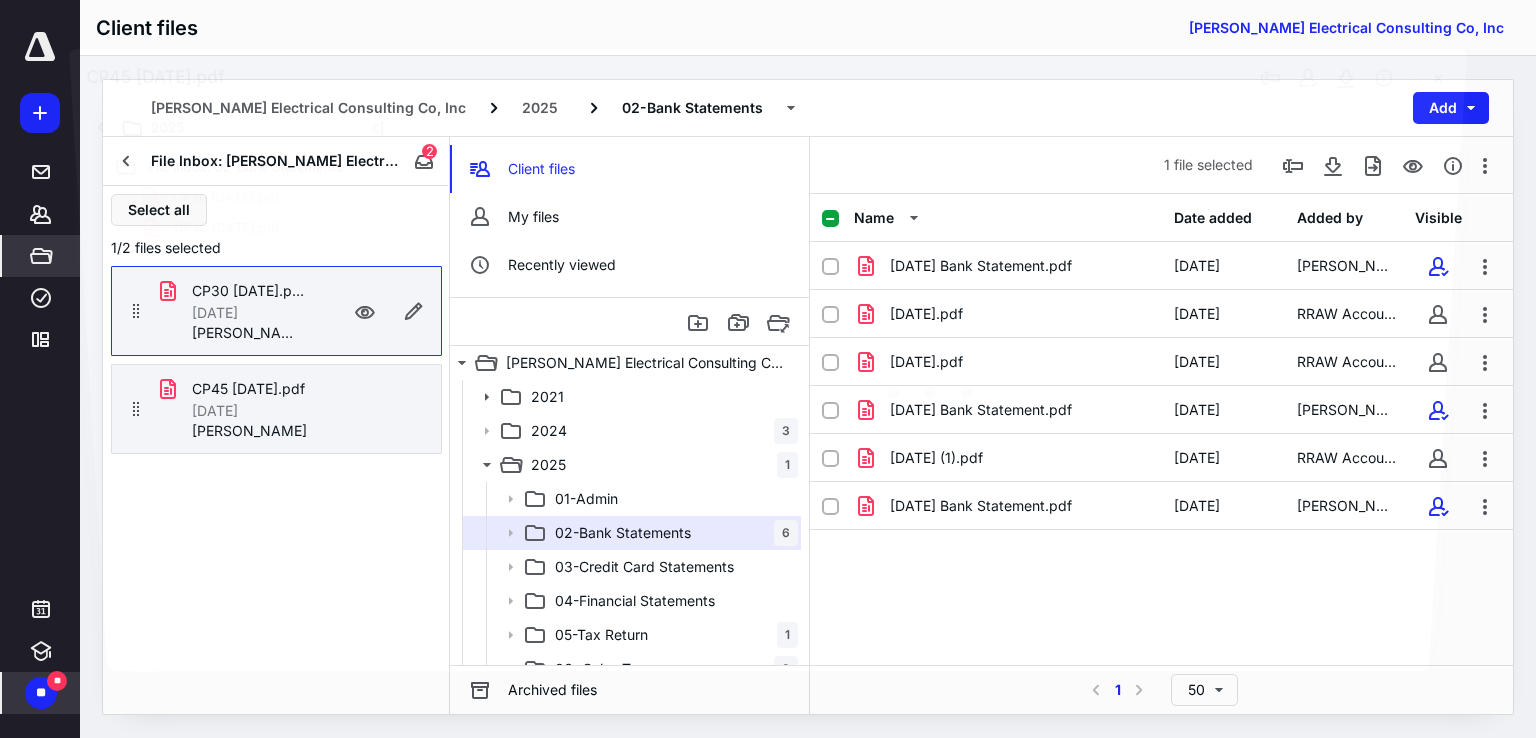 scroll, scrollTop: 54, scrollLeft: 0, axis: vertical 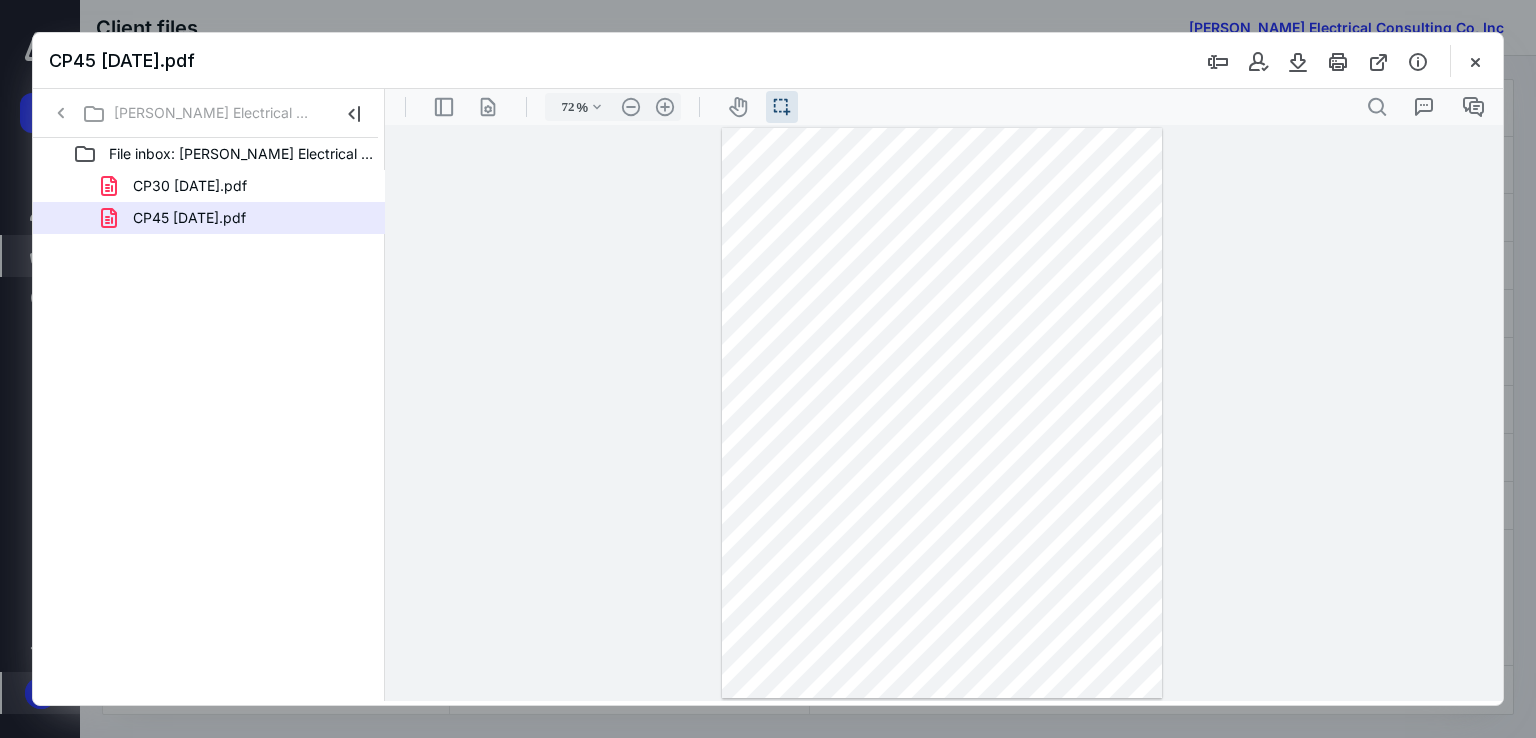click at bounding box center [942, 413] 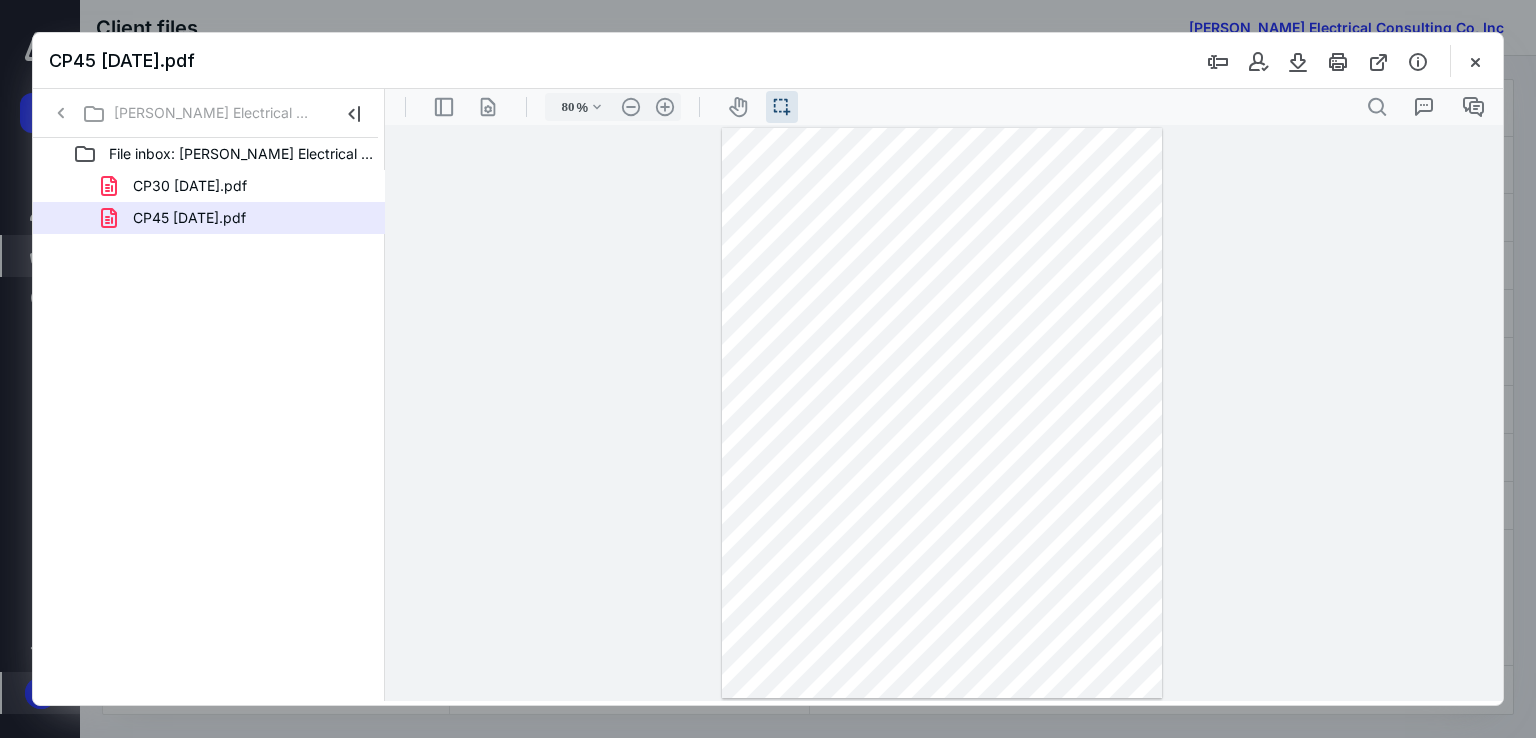 scroll, scrollTop: 21, scrollLeft: 0, axis: vertical 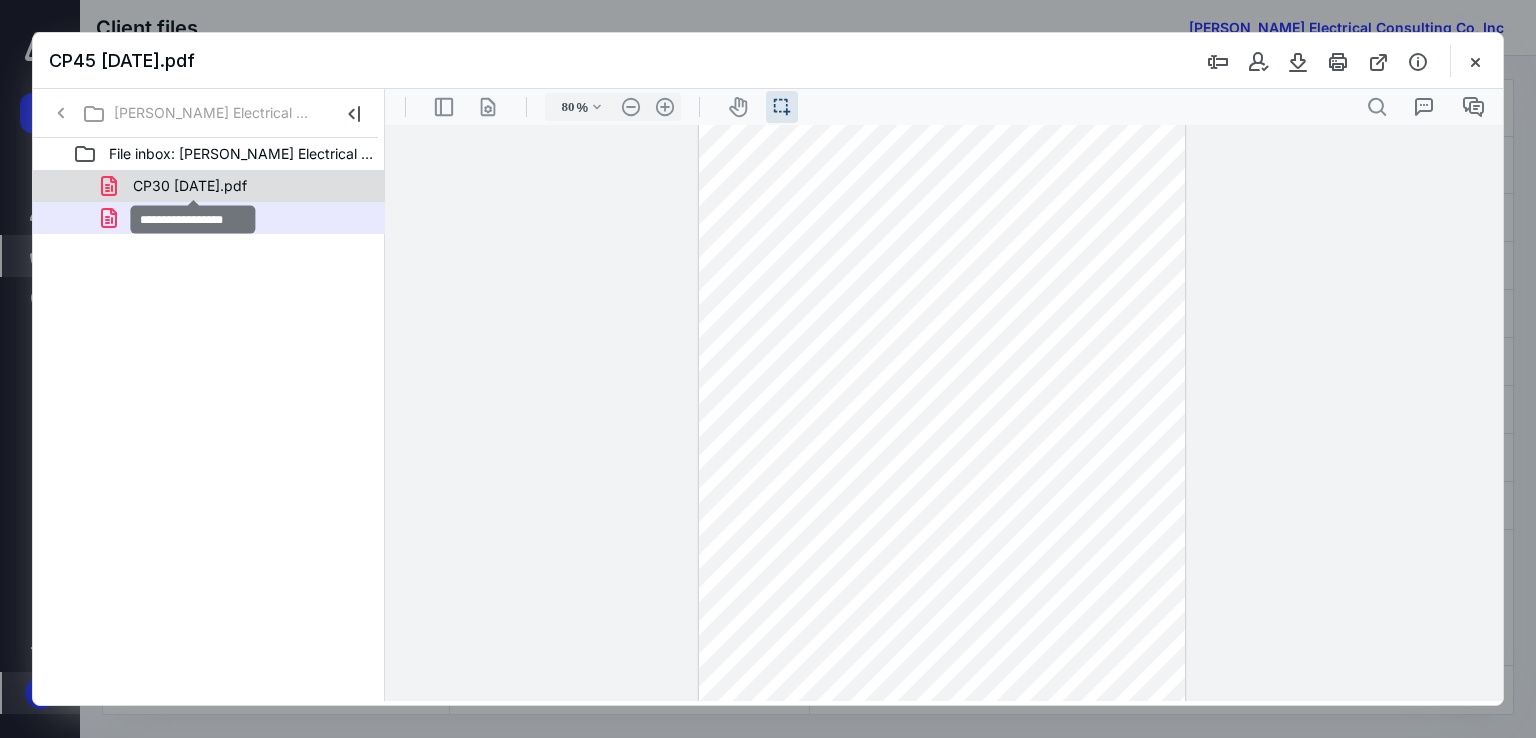 click on "CP30 [DATE].pdf" at bounding box center (190, 186) 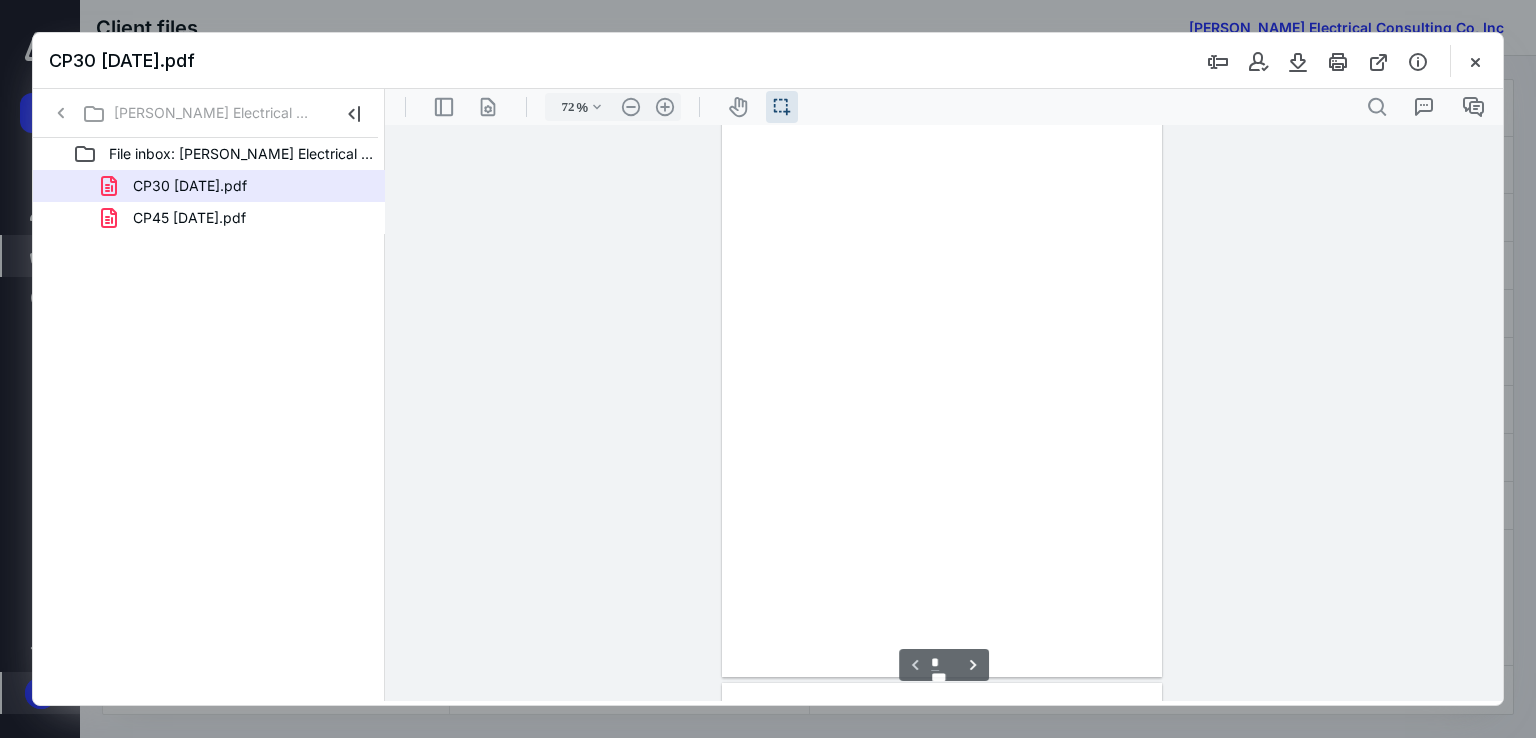 scroll, scrollTop: 39, scrollLeft: 0, axis: vertical 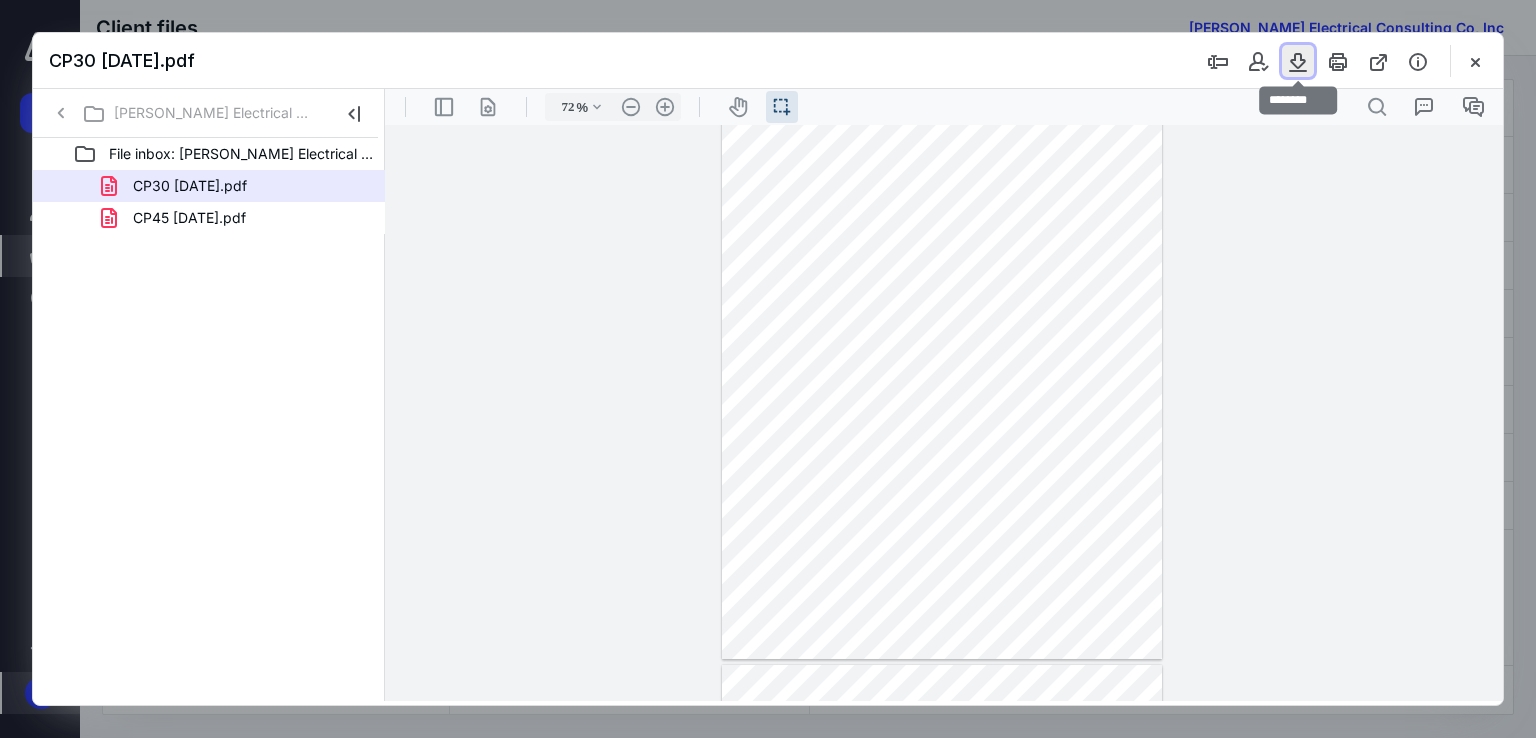 click at bounding box center [1298, 61] 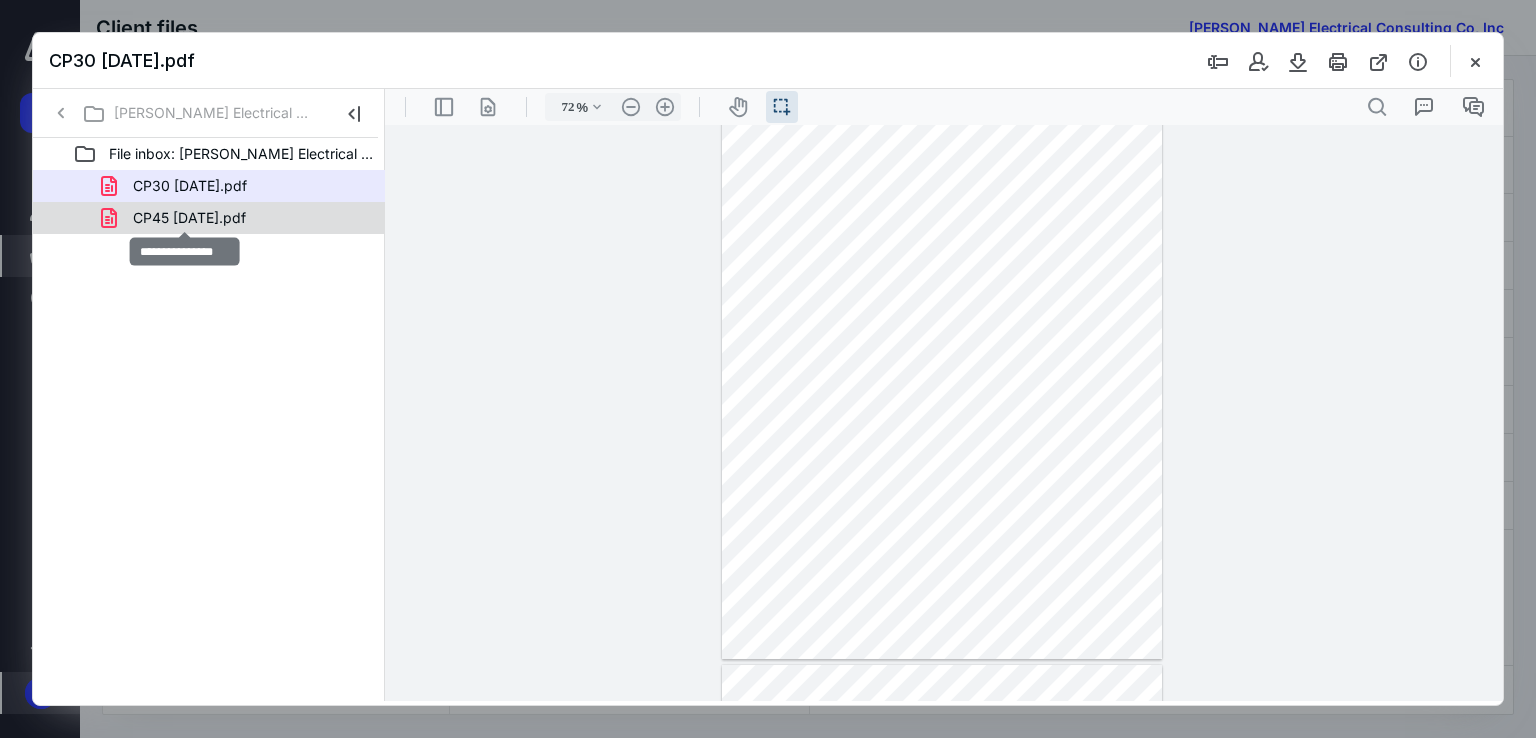 click on "CP45 [DATE].pdf" at bounding box center (189, 218) 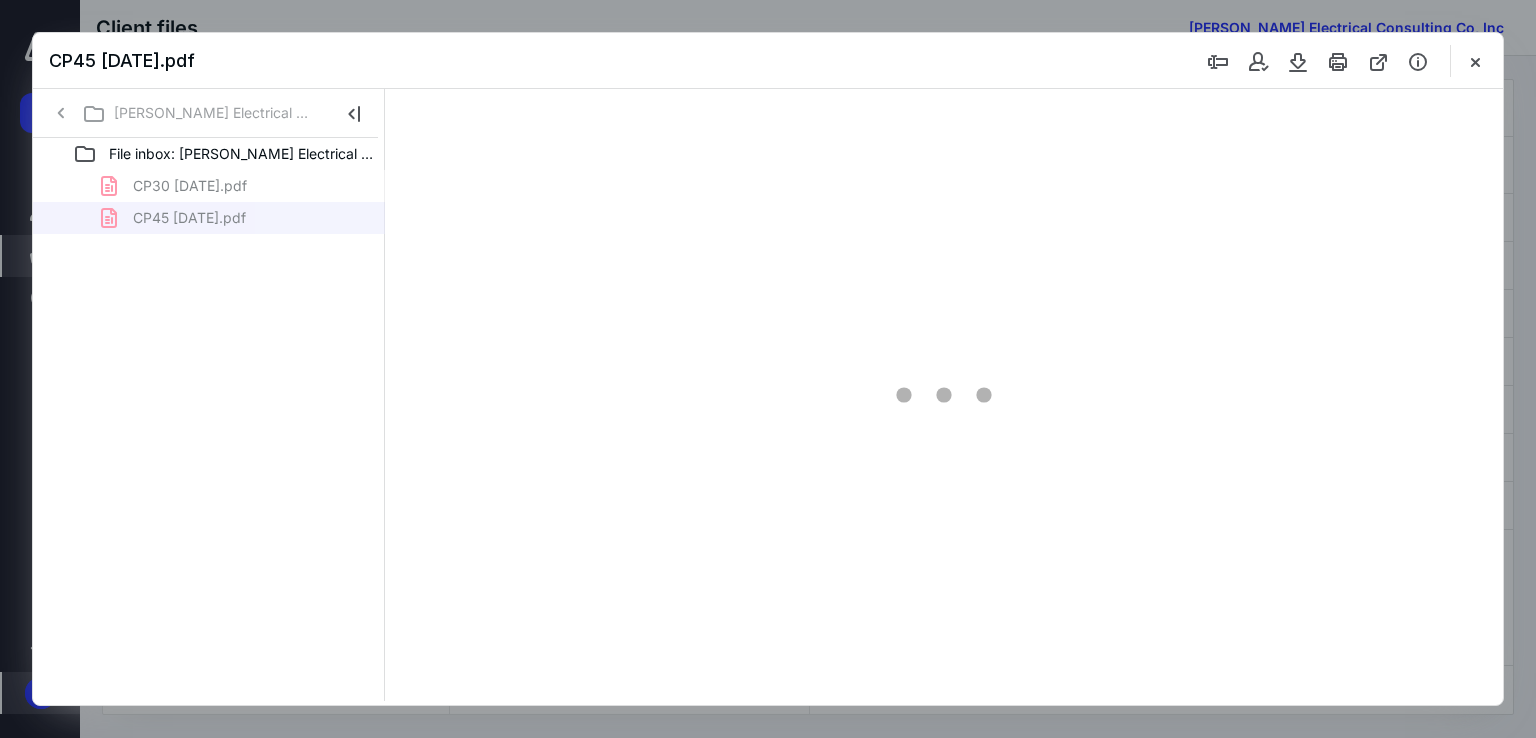 type on "72" 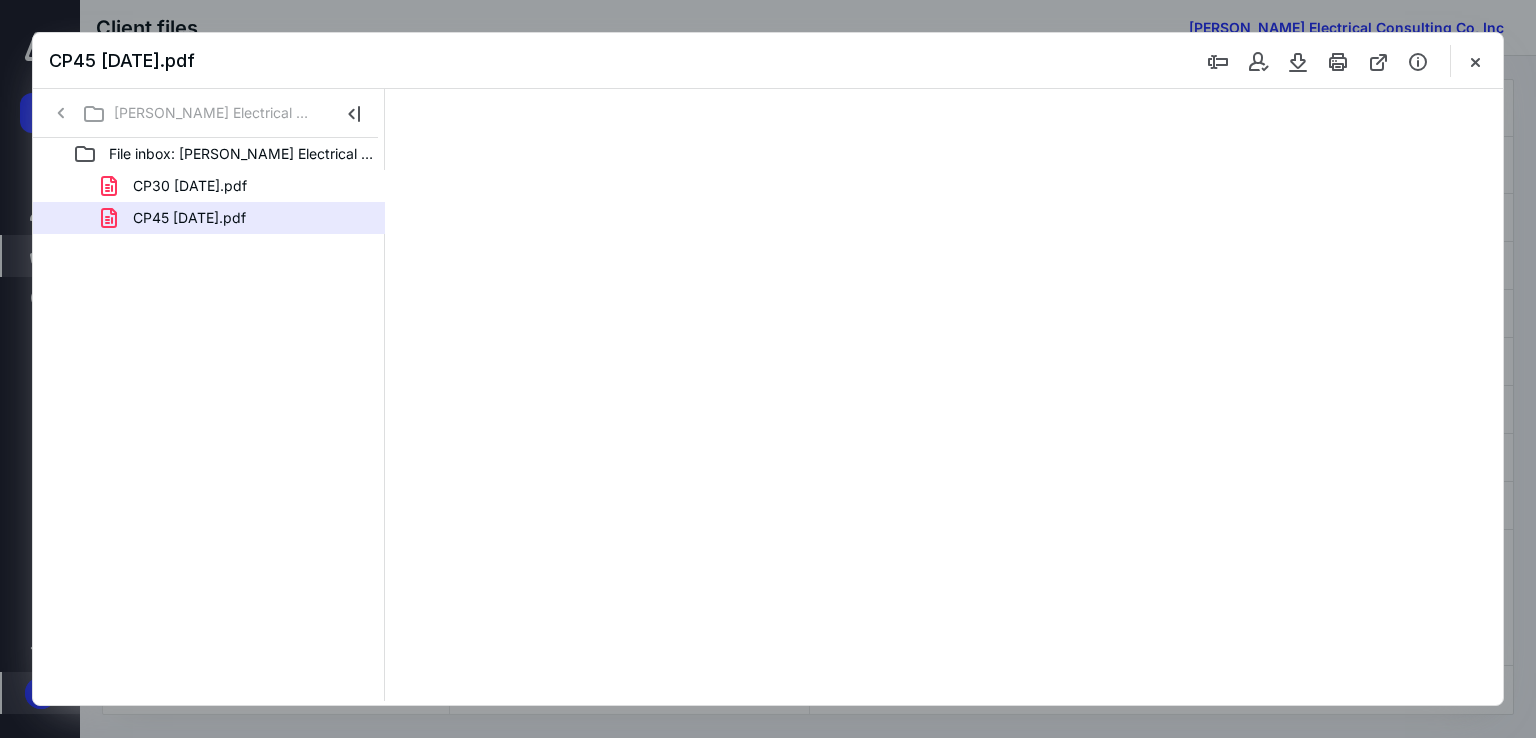 scroll, scrollTop: 0, scrollLeft: 0, axis: both 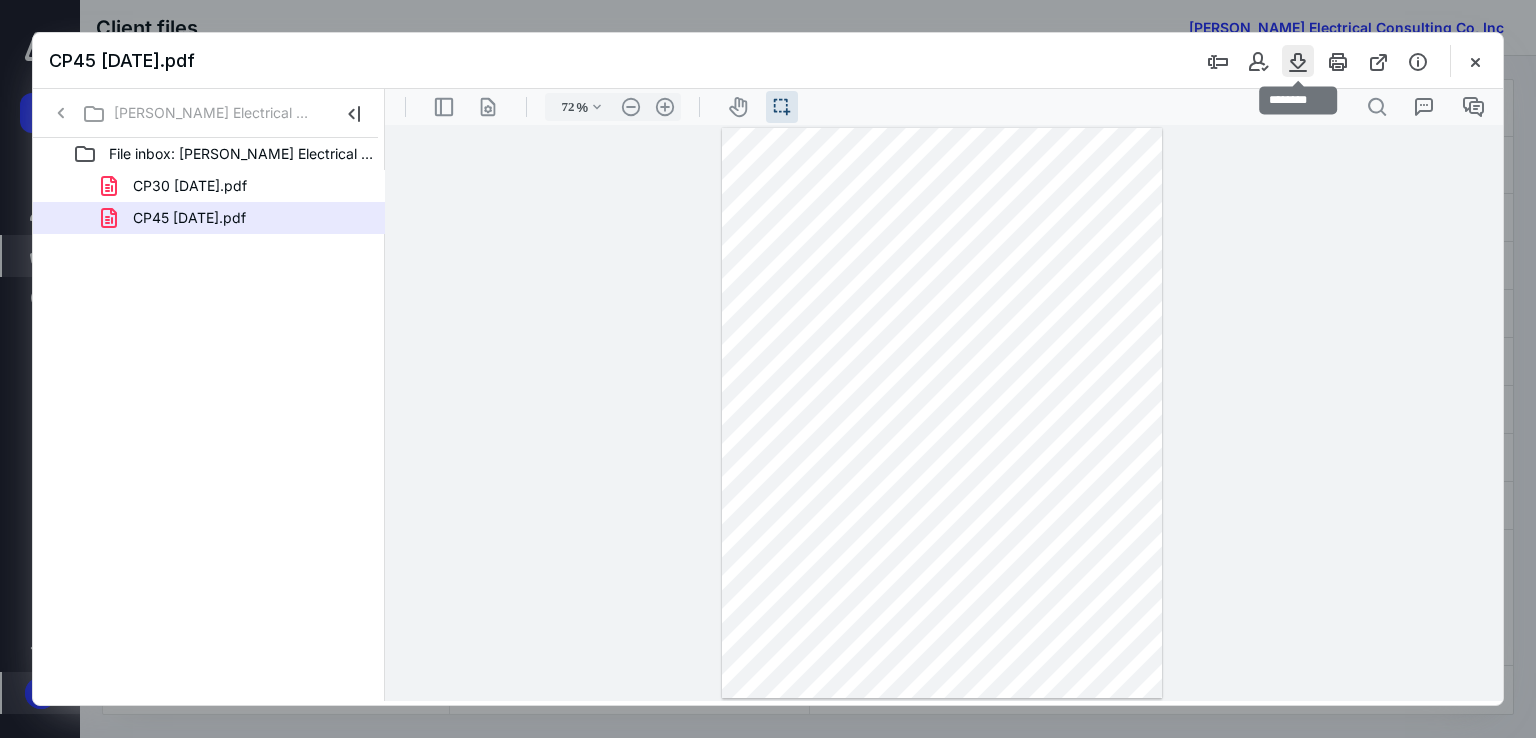 click at bounding box center [1298, 61] 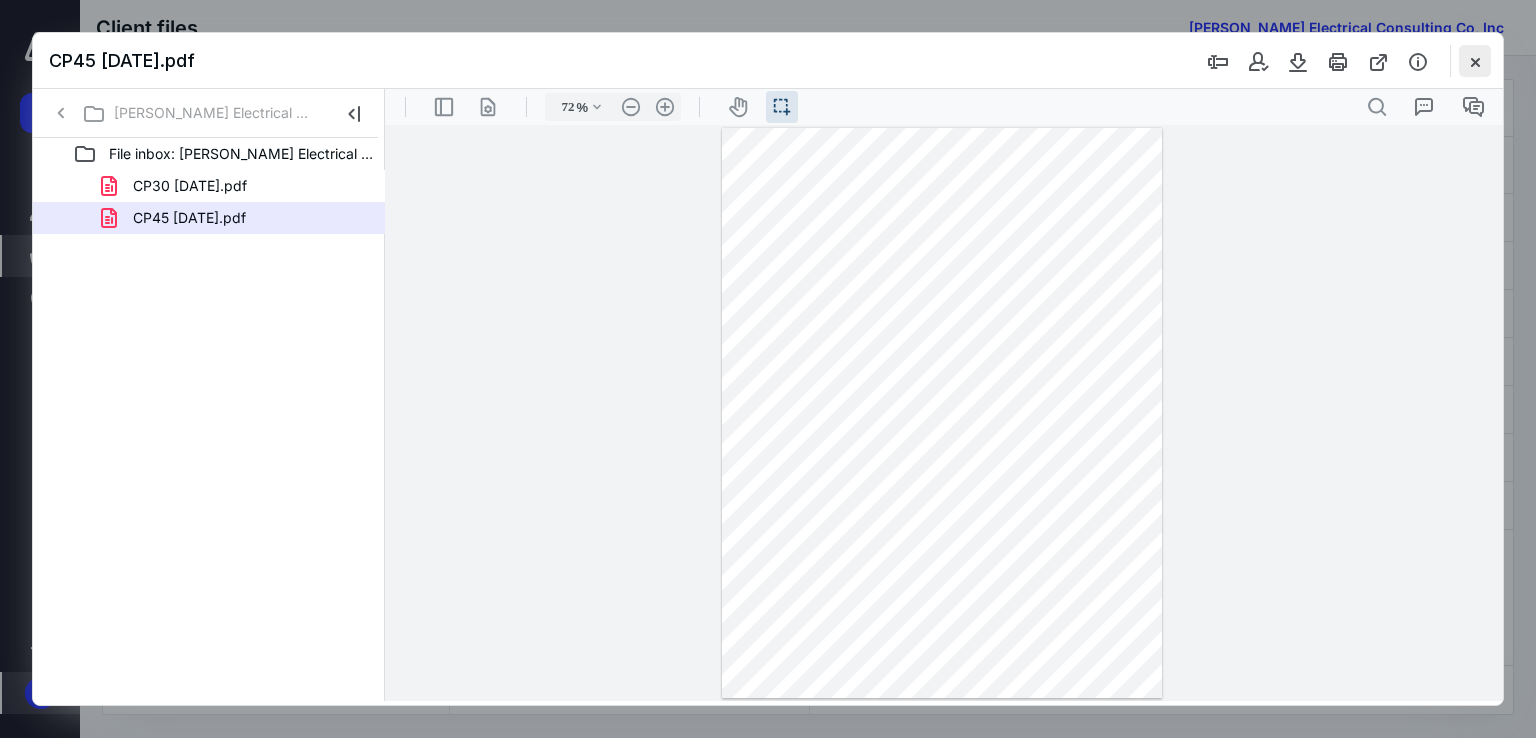 click at bounding box center [1475, 61] 